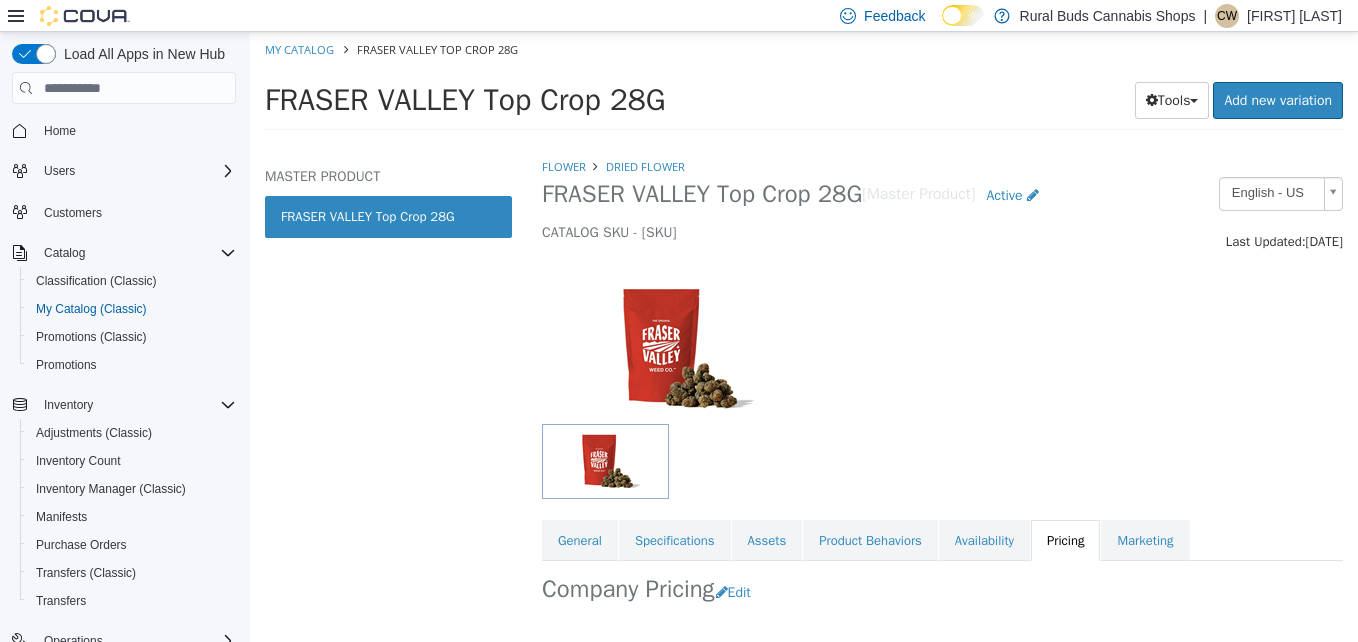 scroll, scrollTop: 0, scrollLeft: 0, axis: both 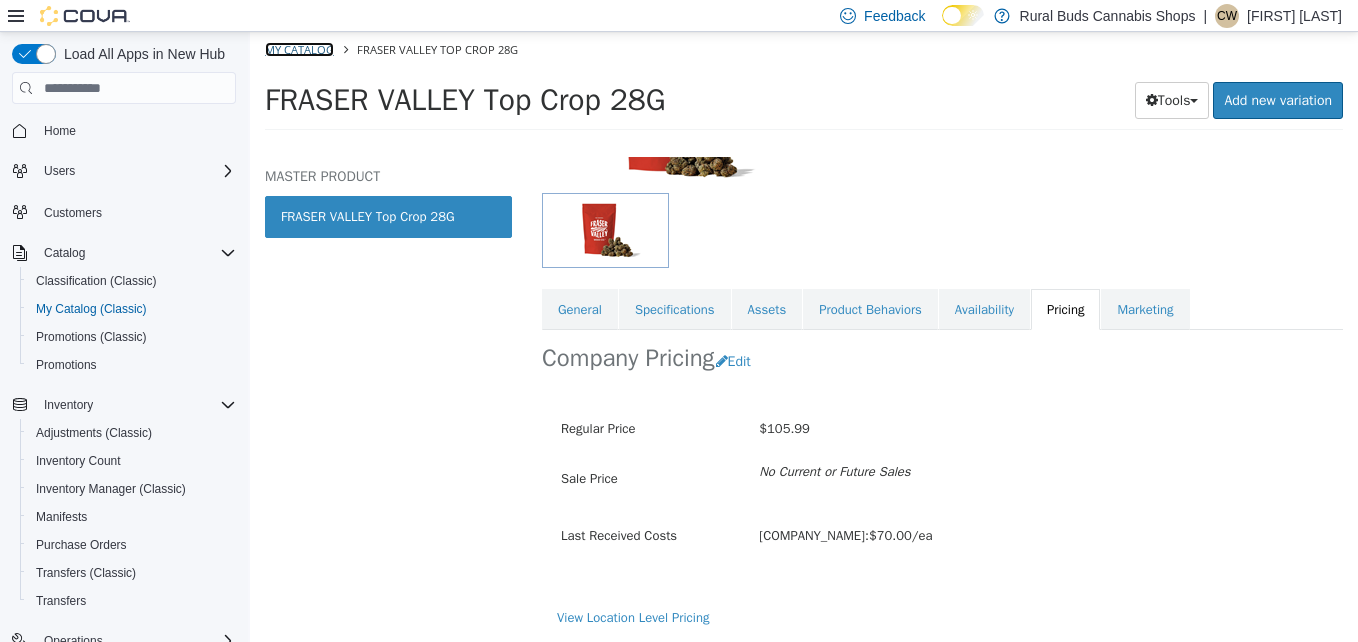 click on "My Catalog" at bounding box center [299, 49] 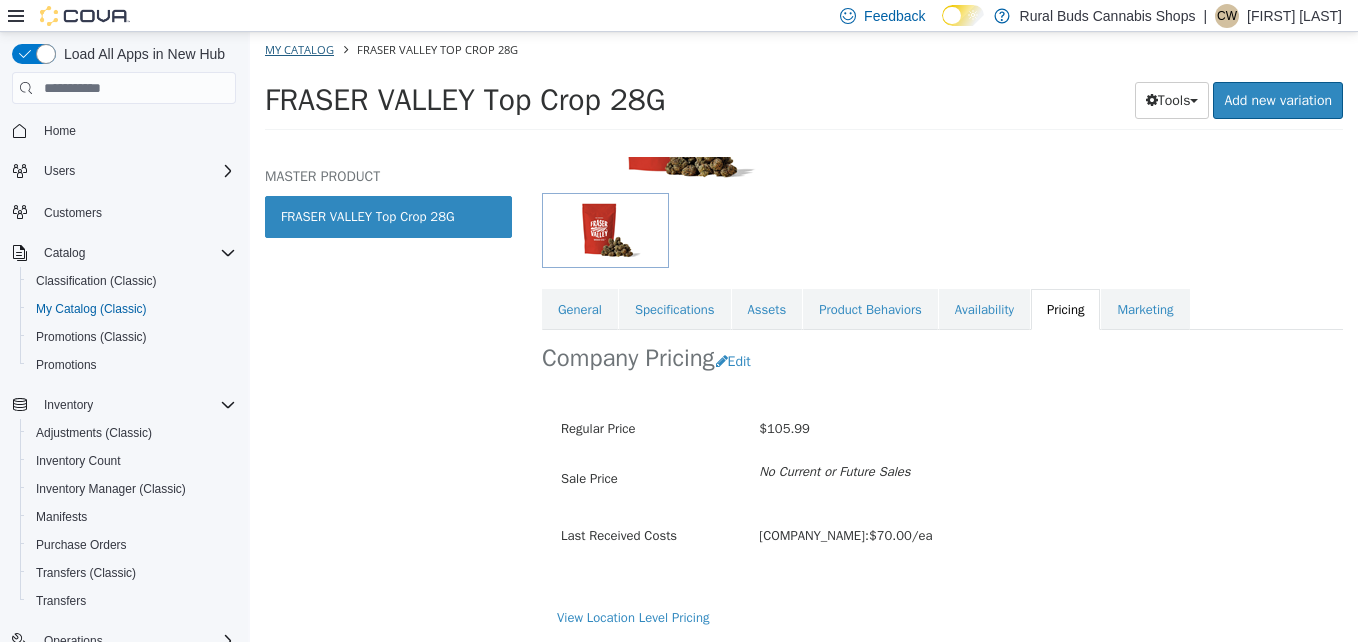 select on "**********" 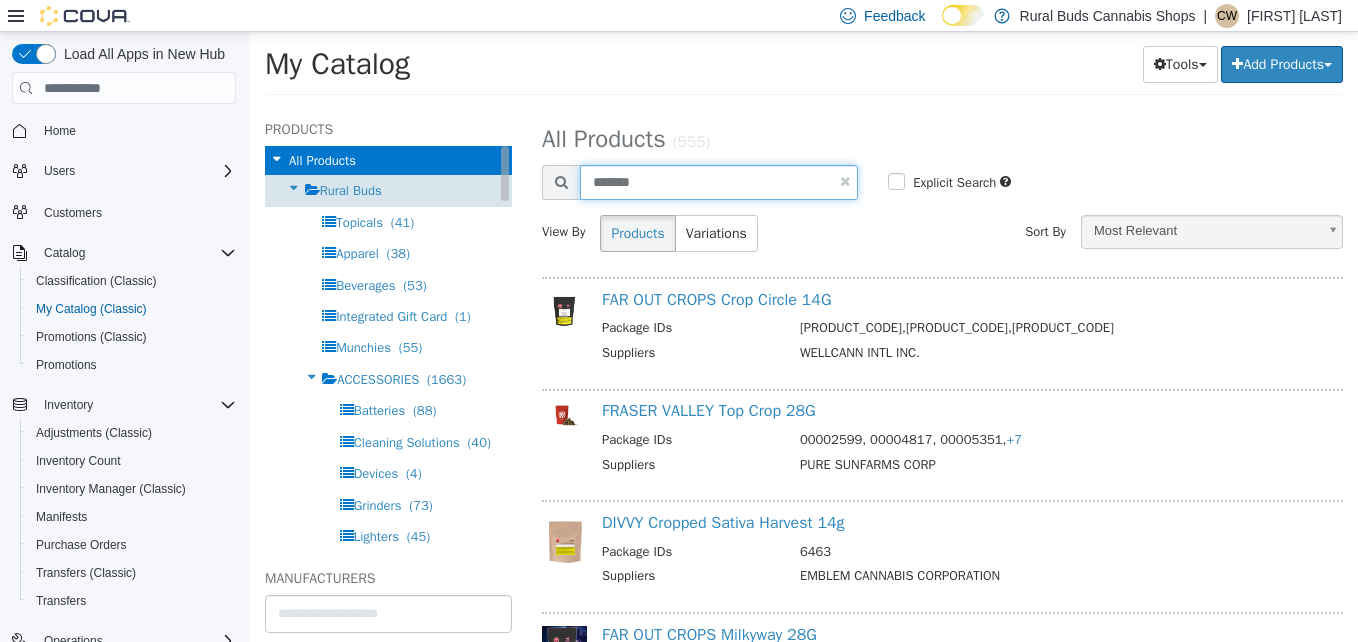 drag, startPoint x: 680, startPoint y: 186, endPoint x: 435, endPoint y: 196, distance: 245.204 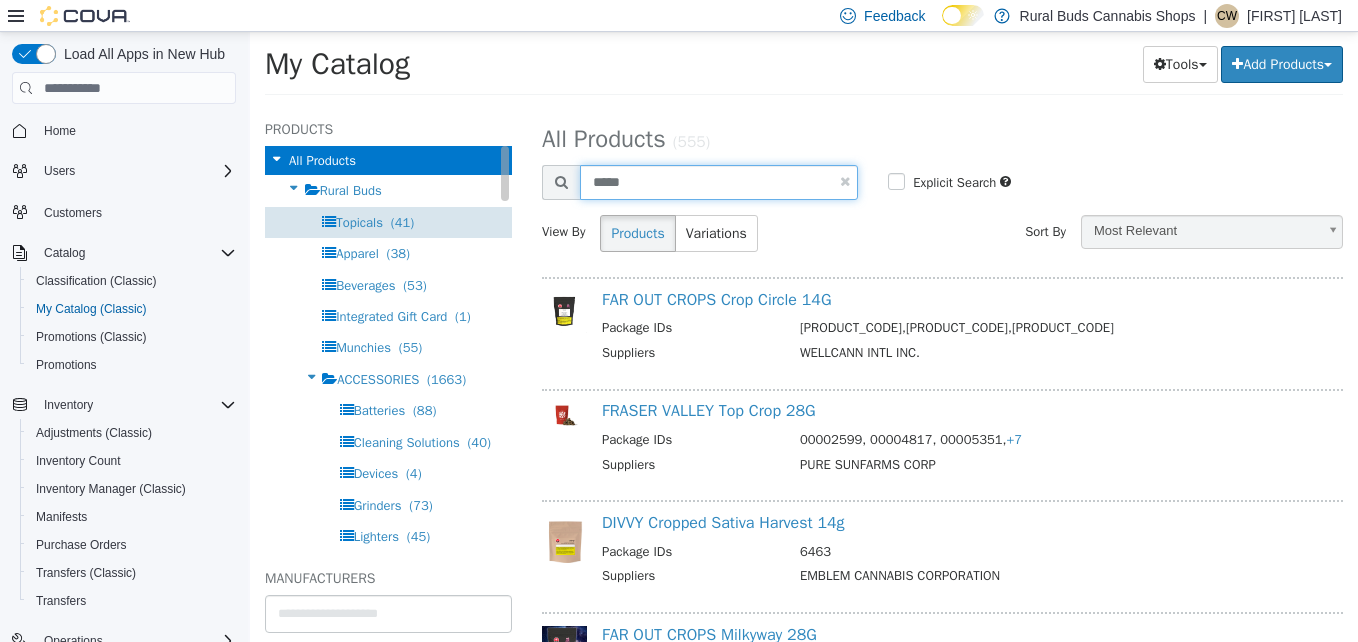 type on "*****" 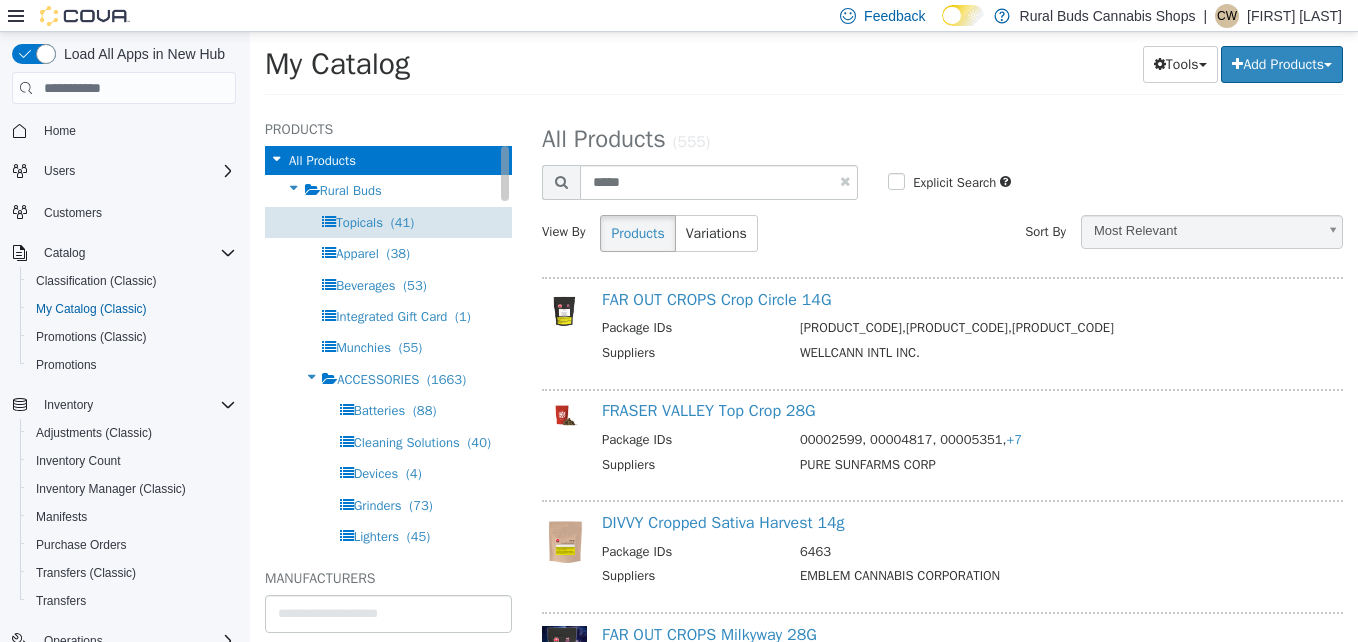 select on "**********" 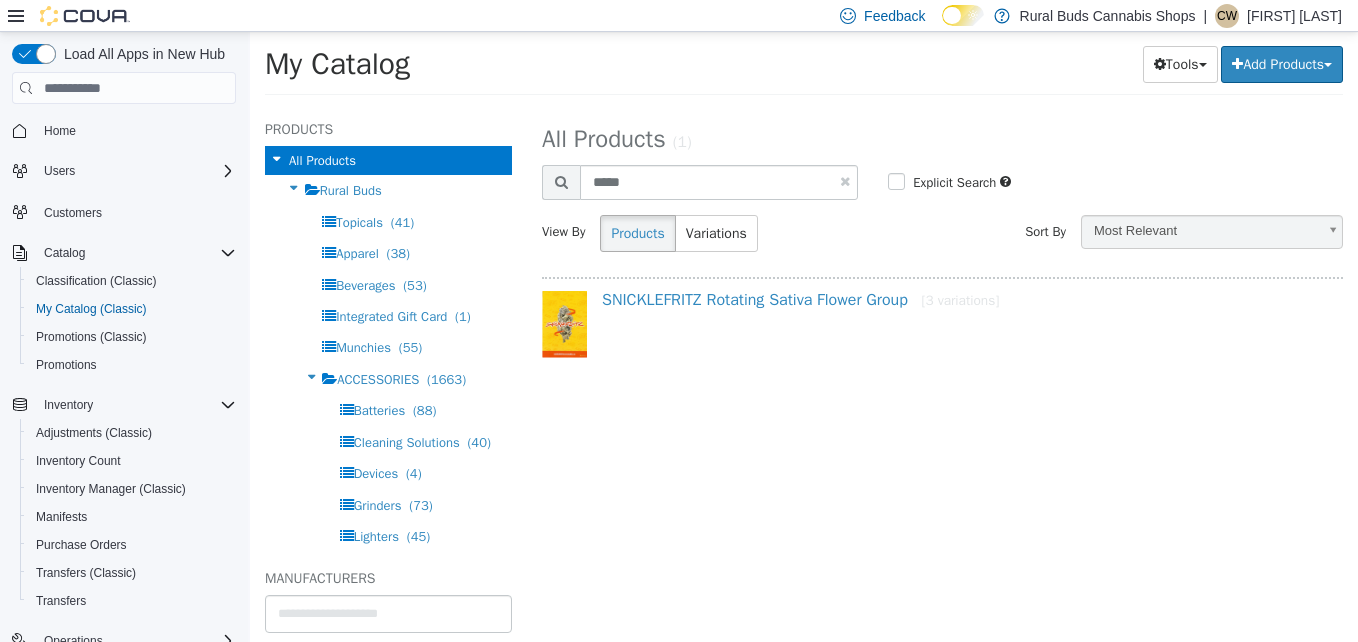 click on "SNICKLEFRITZ Rotating Sativa Flower Group
[3 variations]" at bounding box center (968, 304) 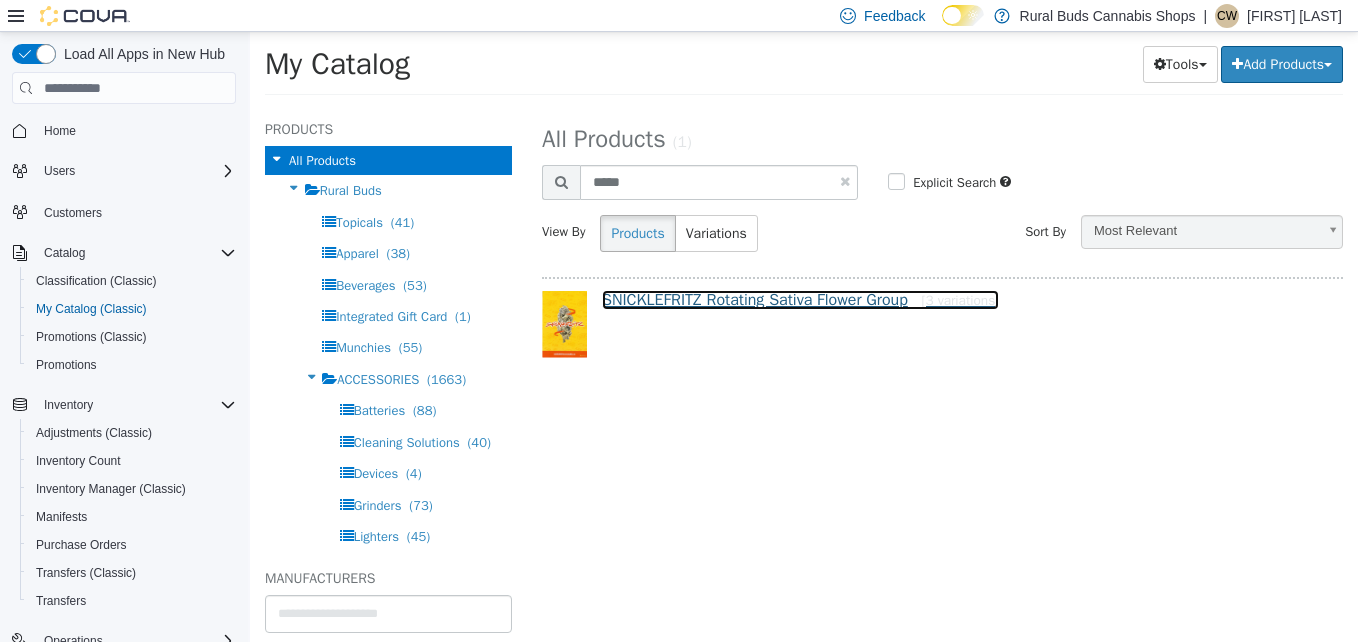 click on "SNICKLEFRITZ Rotating Sativa Flower Group
[3 variations]" at bounding box center (800, 300) 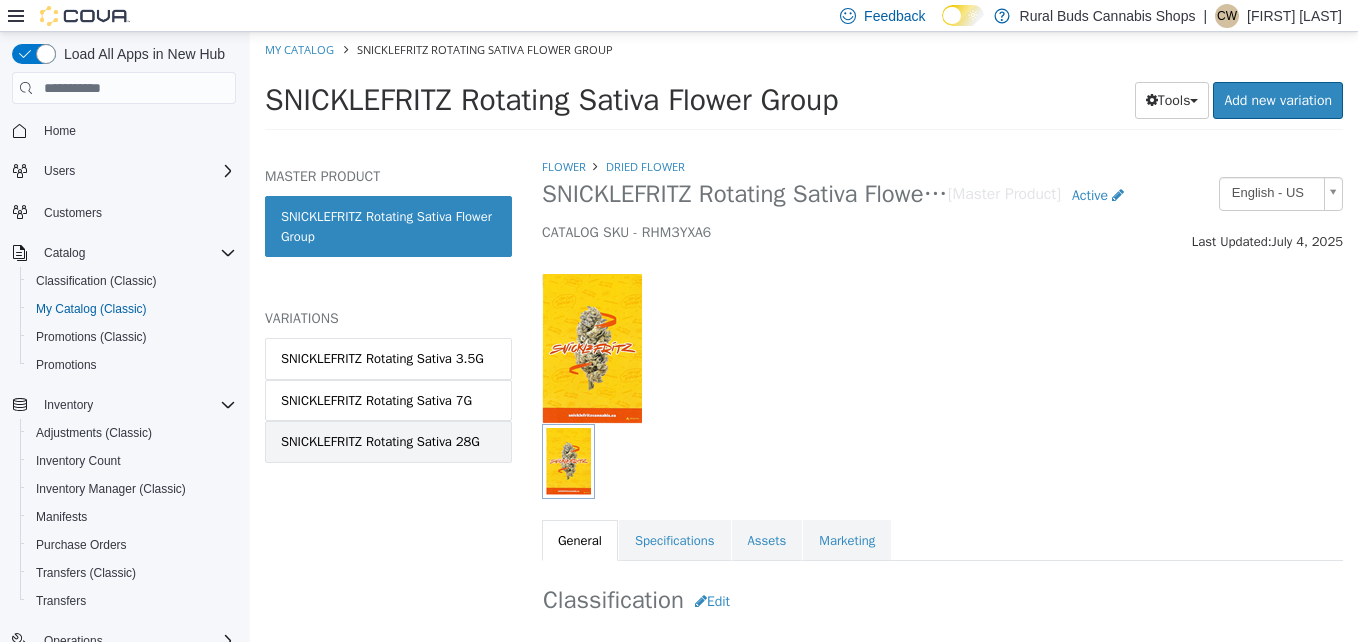 click on "SNICKLEFRITZ Rotating Sativa 28G" at bounding box center (380, 442) 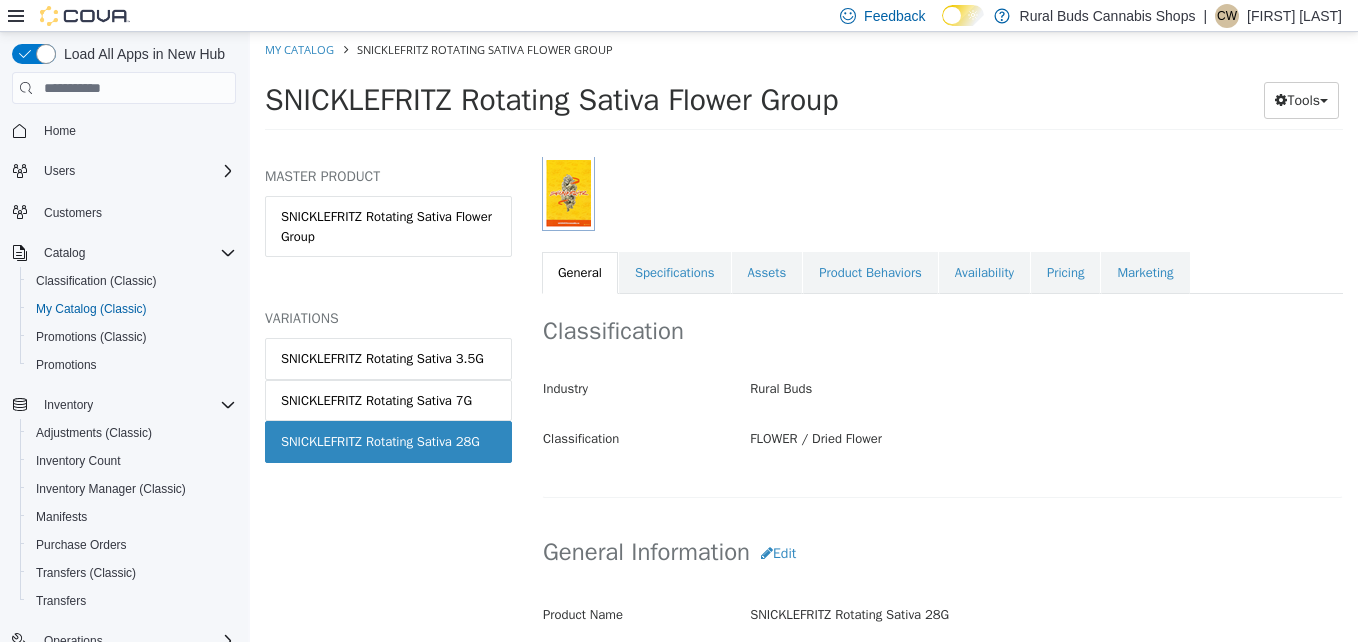 scroll, scrollTop: 267, scrollLeft: 0, axis: vertical 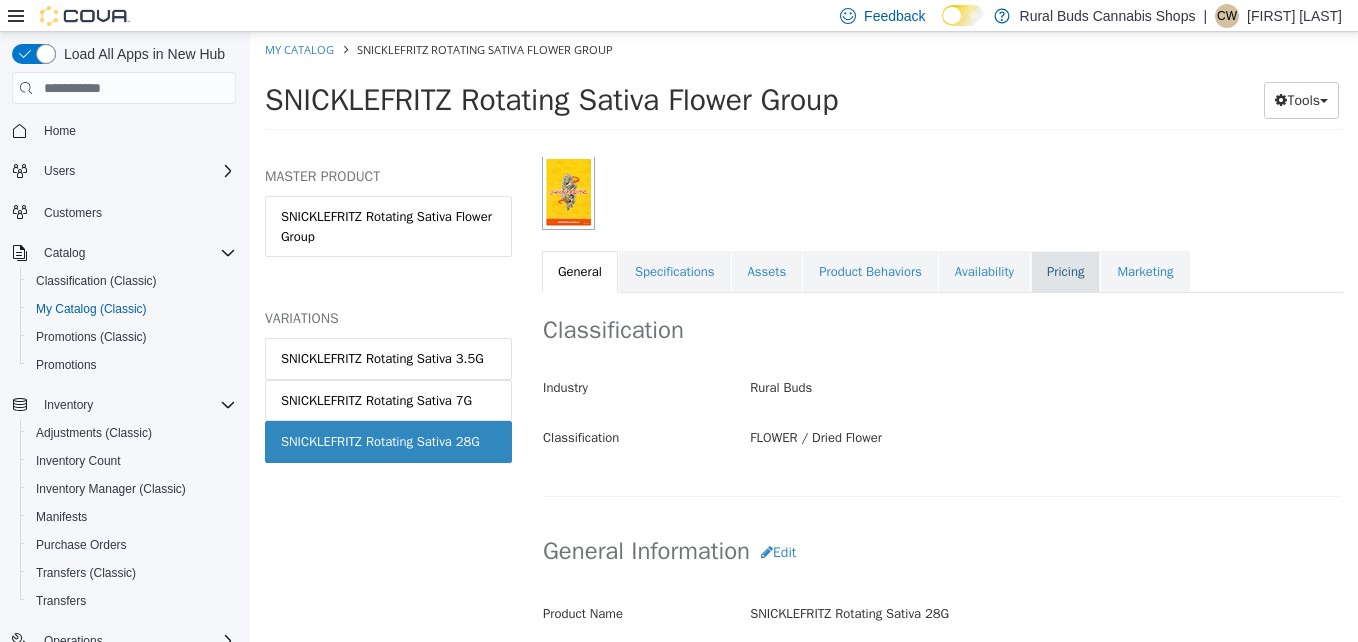 click on "Pricing" at bounding box center (1065, 272) 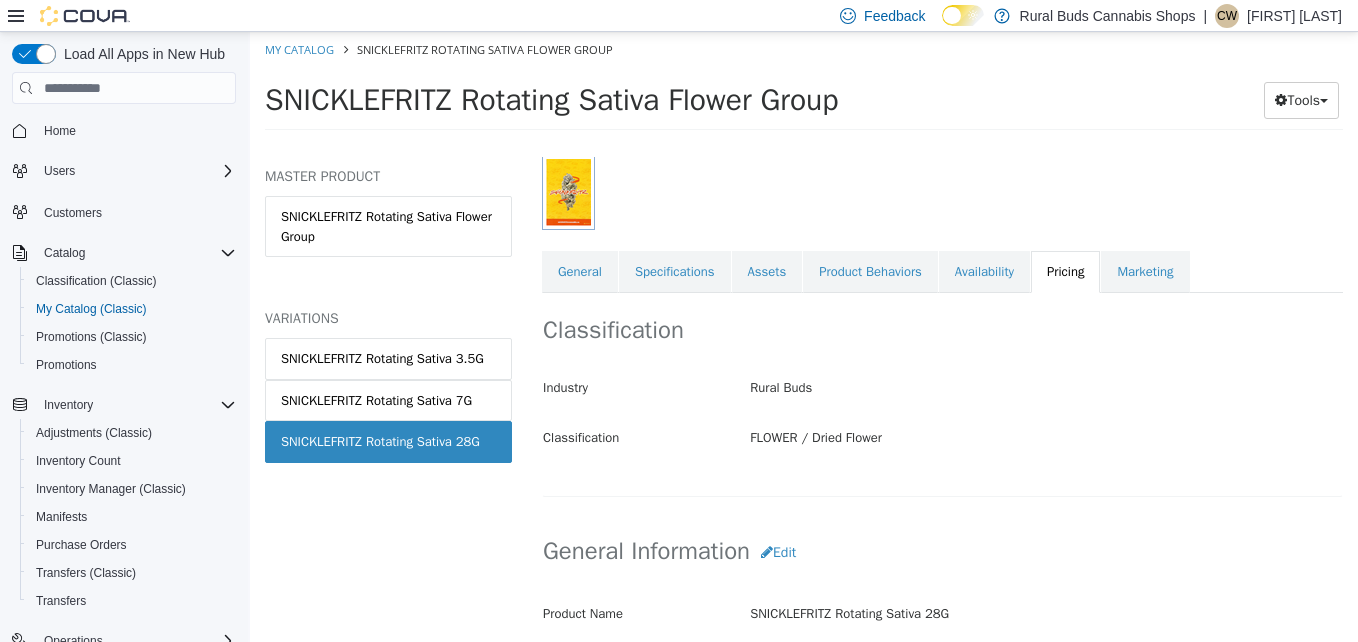 scroll, scrollTop: 232, scrollLeft: 0, axis: vertical 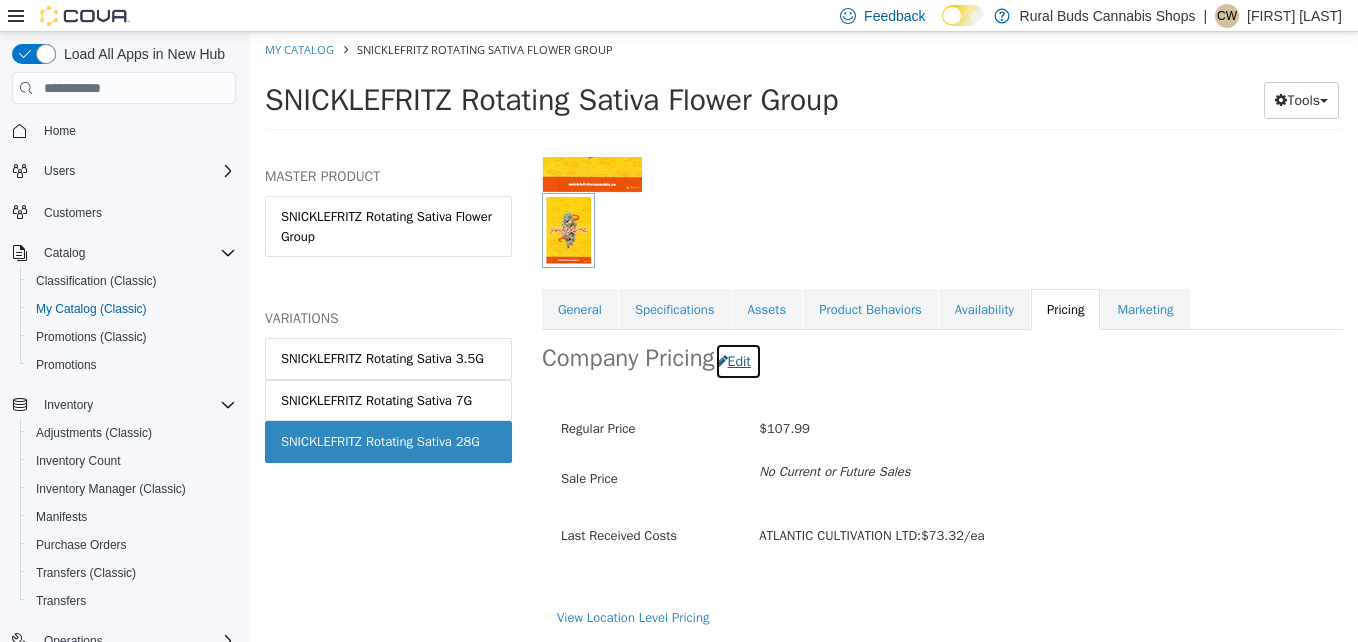 click on "Edit" at bounding box center (738, 361) 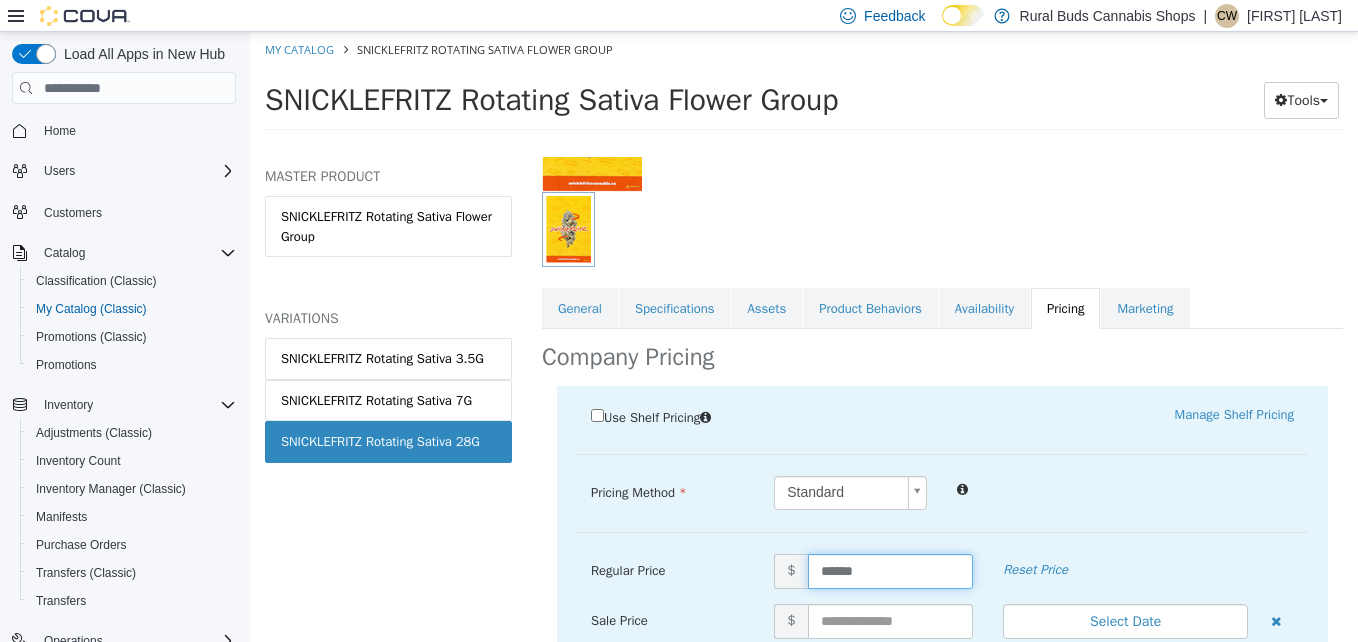 drag, startPoint x: 837, startPoint y: 566, endPoint x: 948, endPoint y: 626, distance: 126.178444 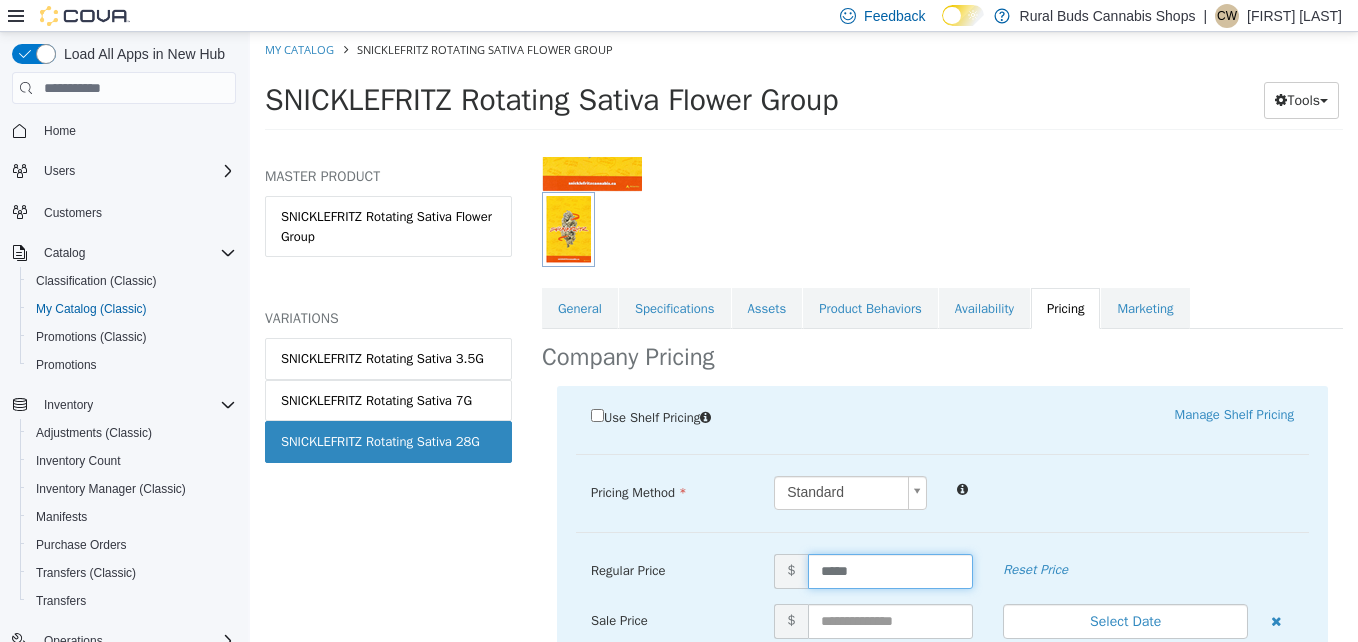 type on "******" 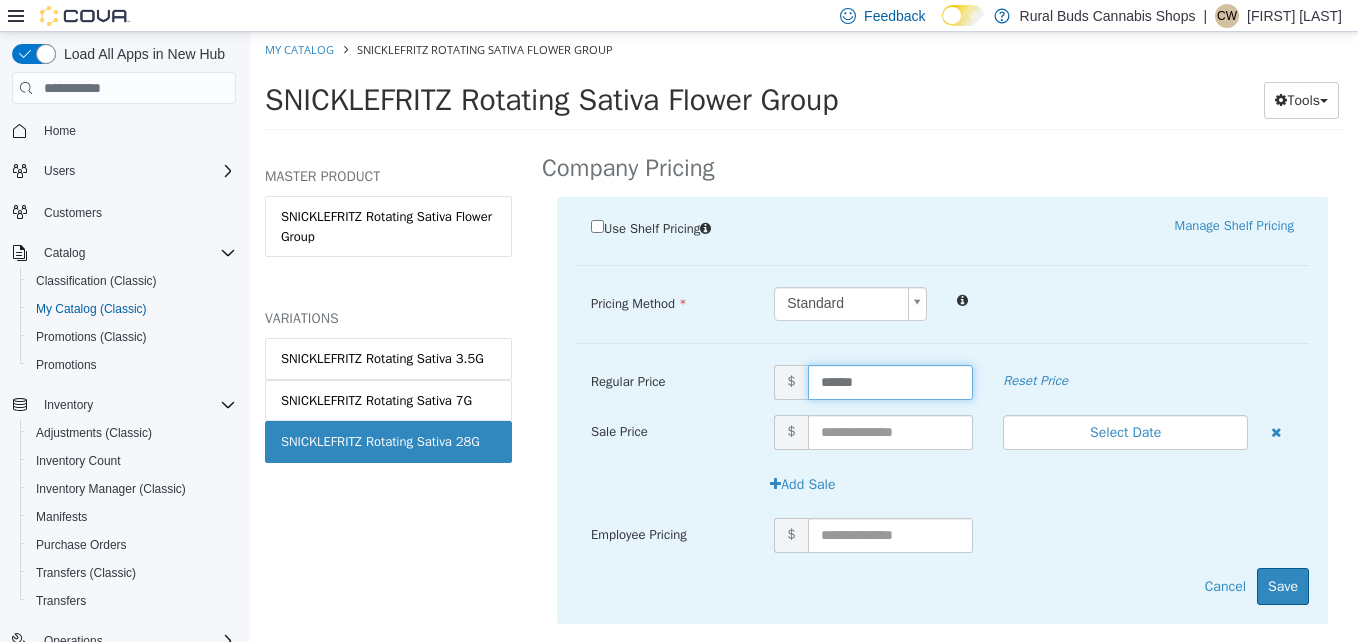 scroll, scrollTop: 457, scrollLeft: 0, axis: vertical 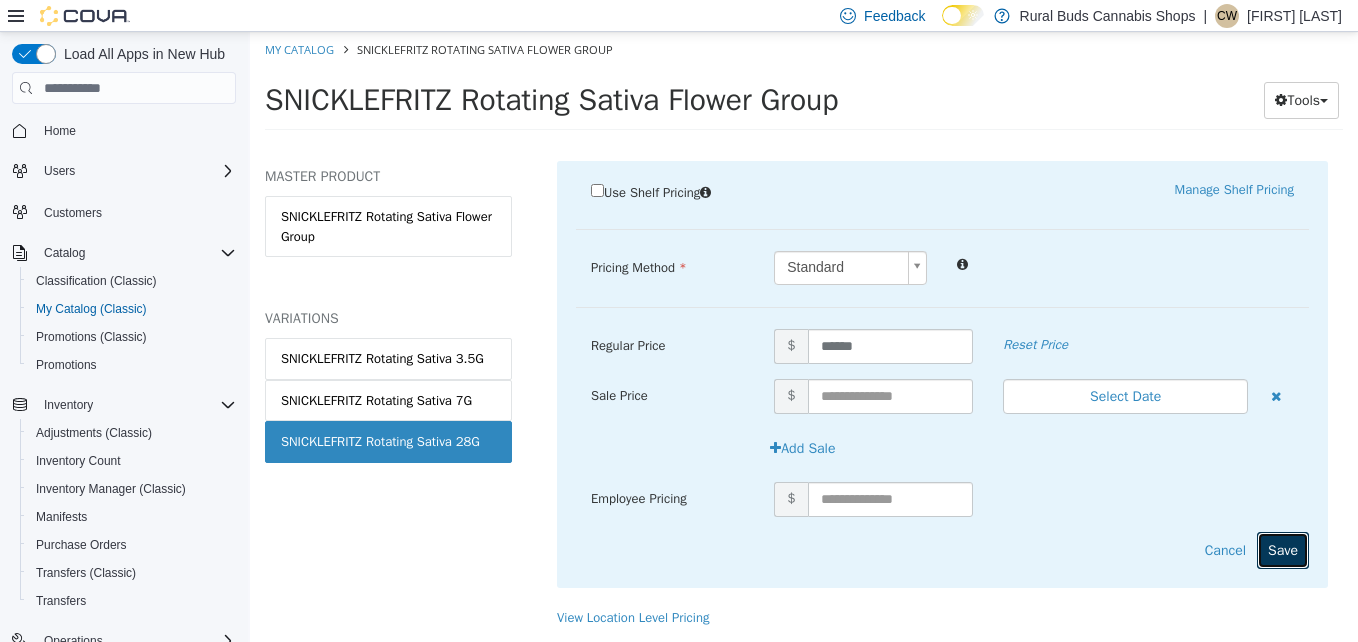 click on "Save" at bounding box center (1283, 550) 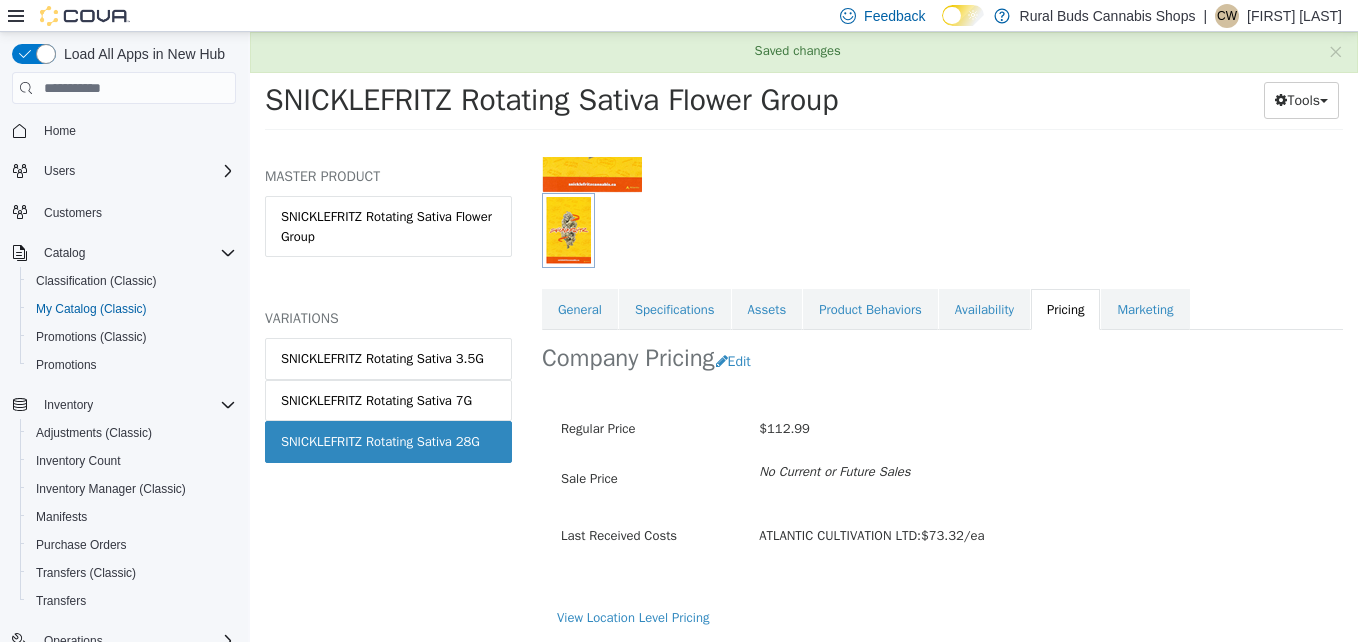 scroll, scrollTop: 232, scrollLeft: 0, axis: vertical 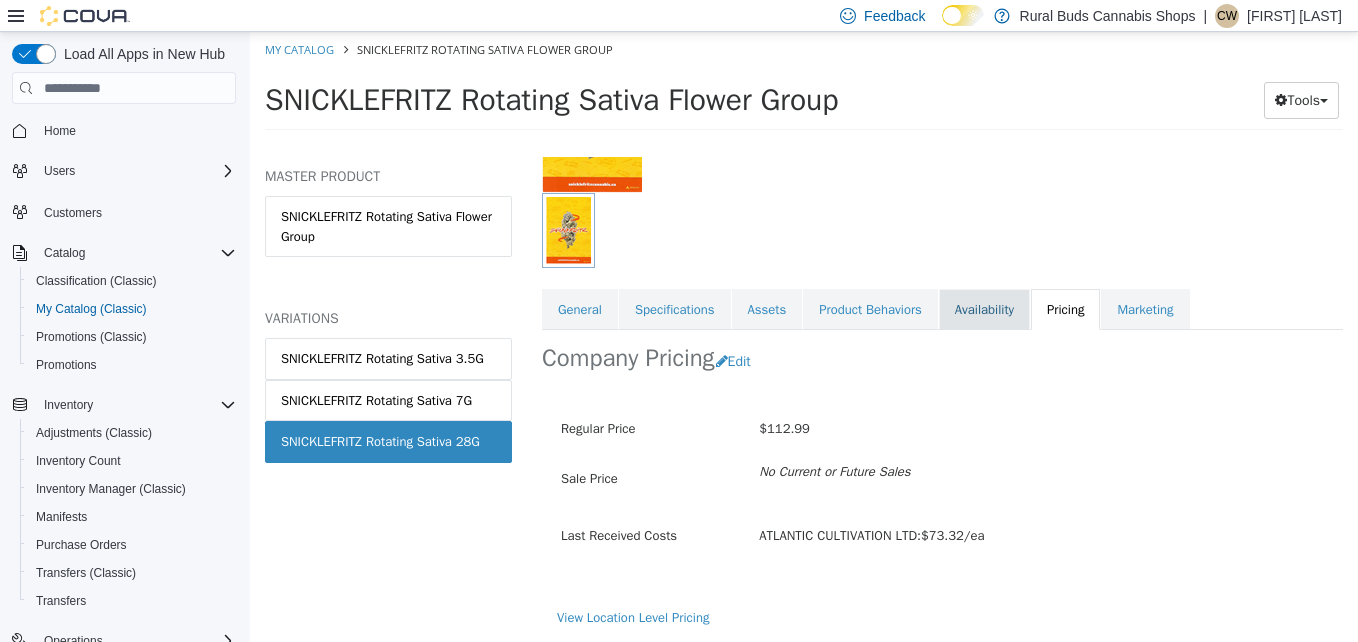 click on "Availability" at bounding box center (984, 310) 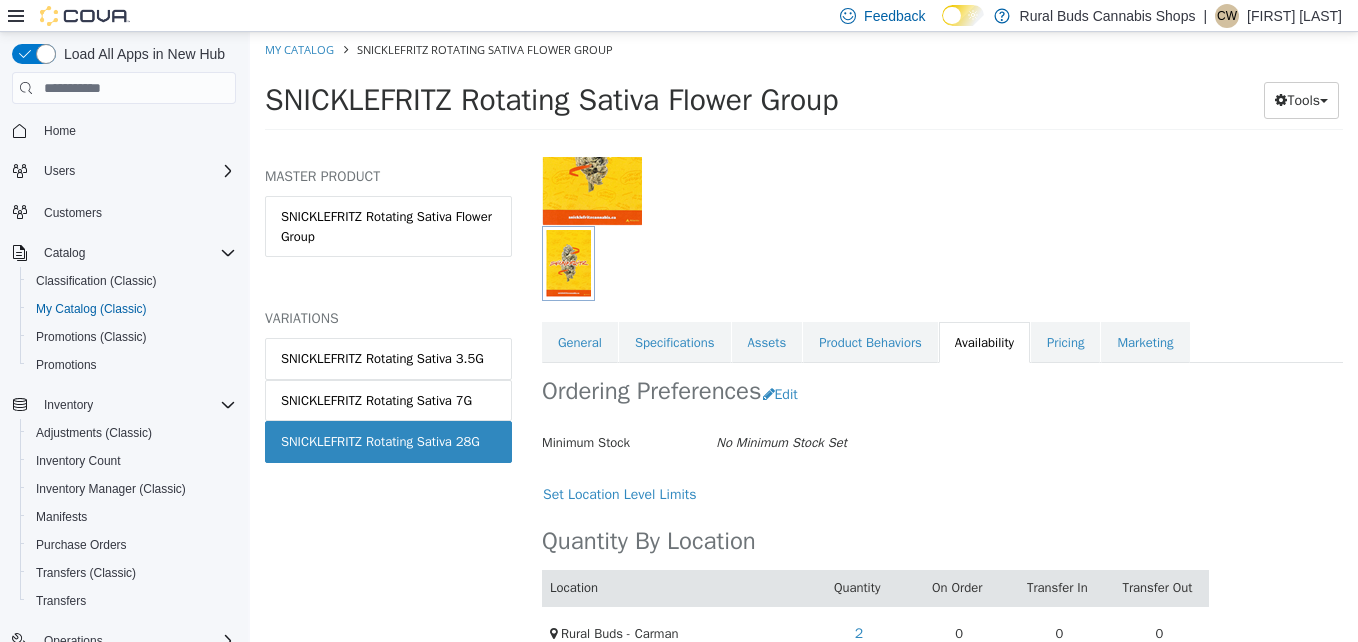 scroll, scrollTop: 133, scrollLeft: 0, axis: vertical 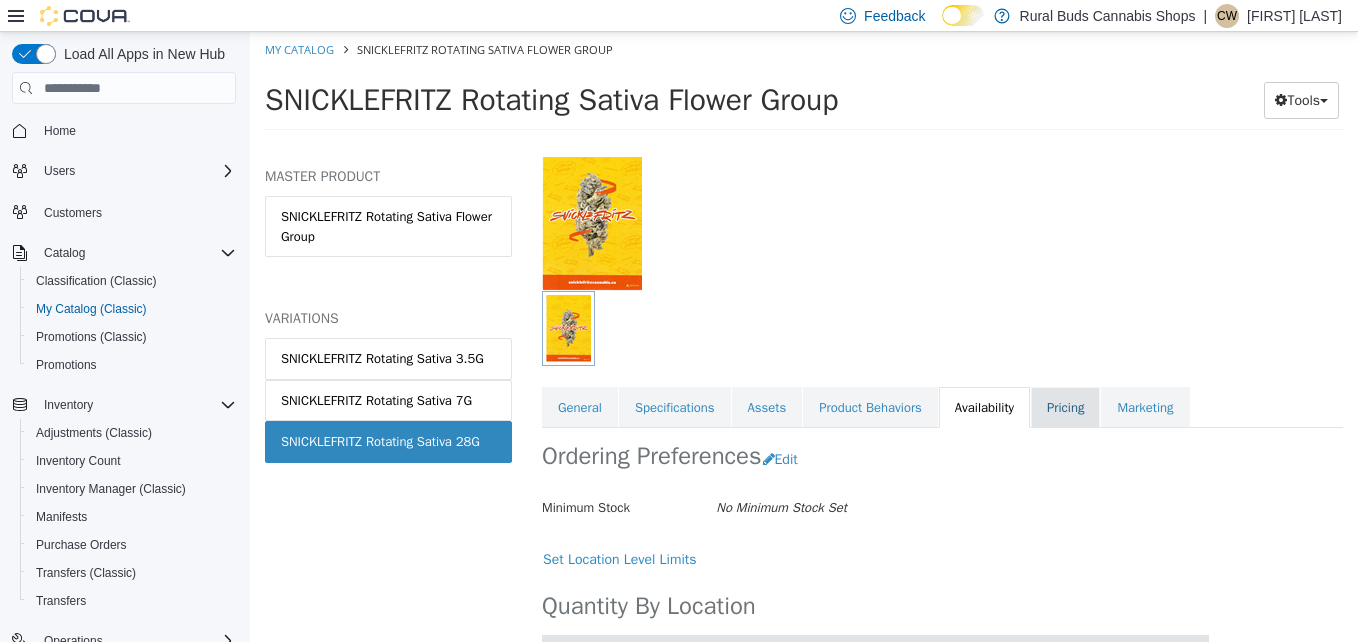 click on "Pricing" at bounding box center [1065, 408] 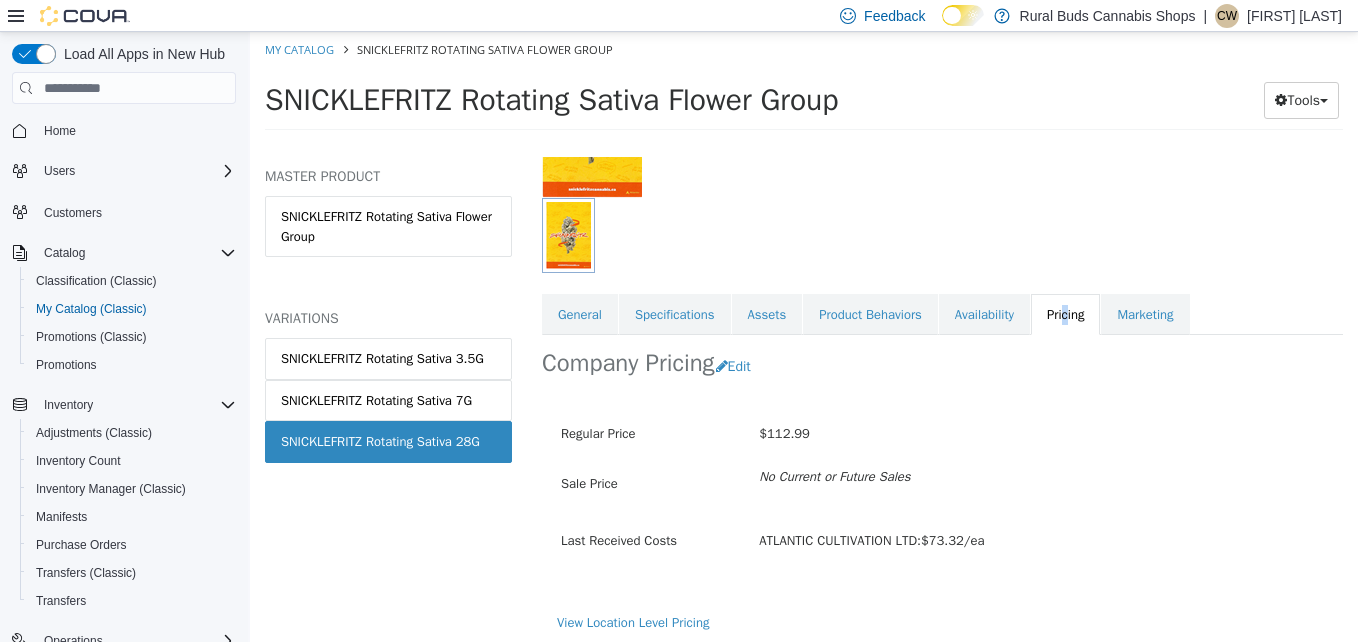 scroll, scrollTop: 232, scrollLeft: 0, axis: vertical 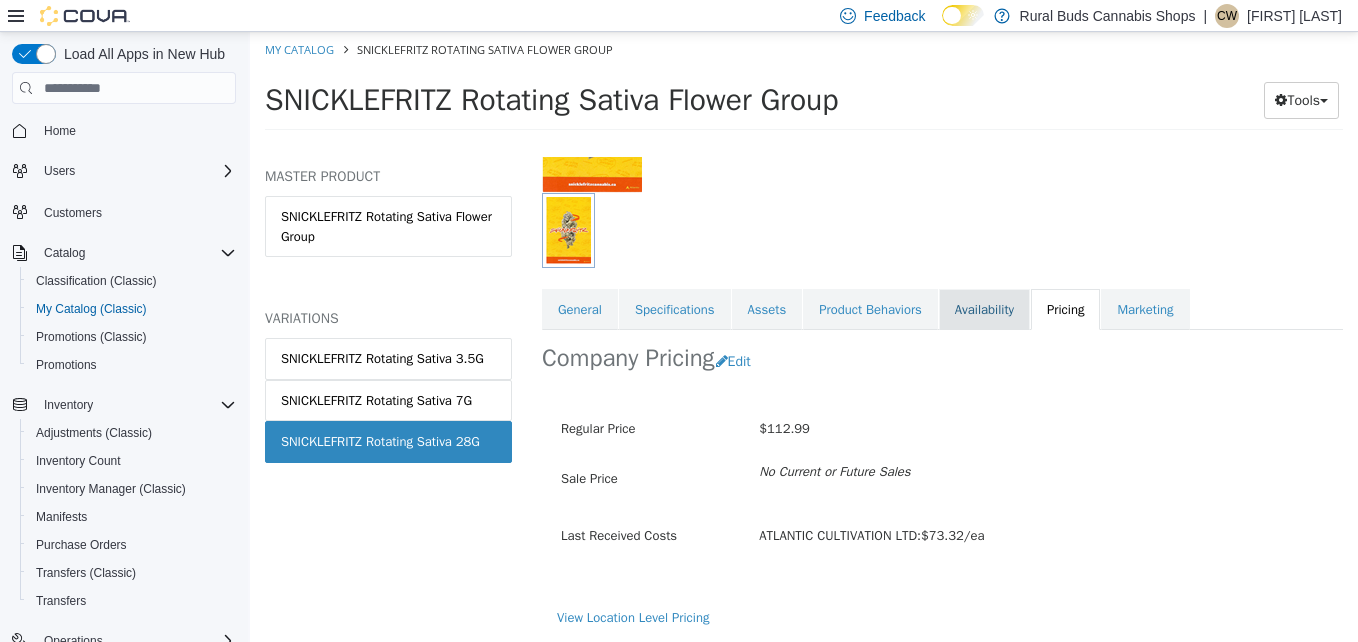 click on "Availability" at bounding box center (984, 310) 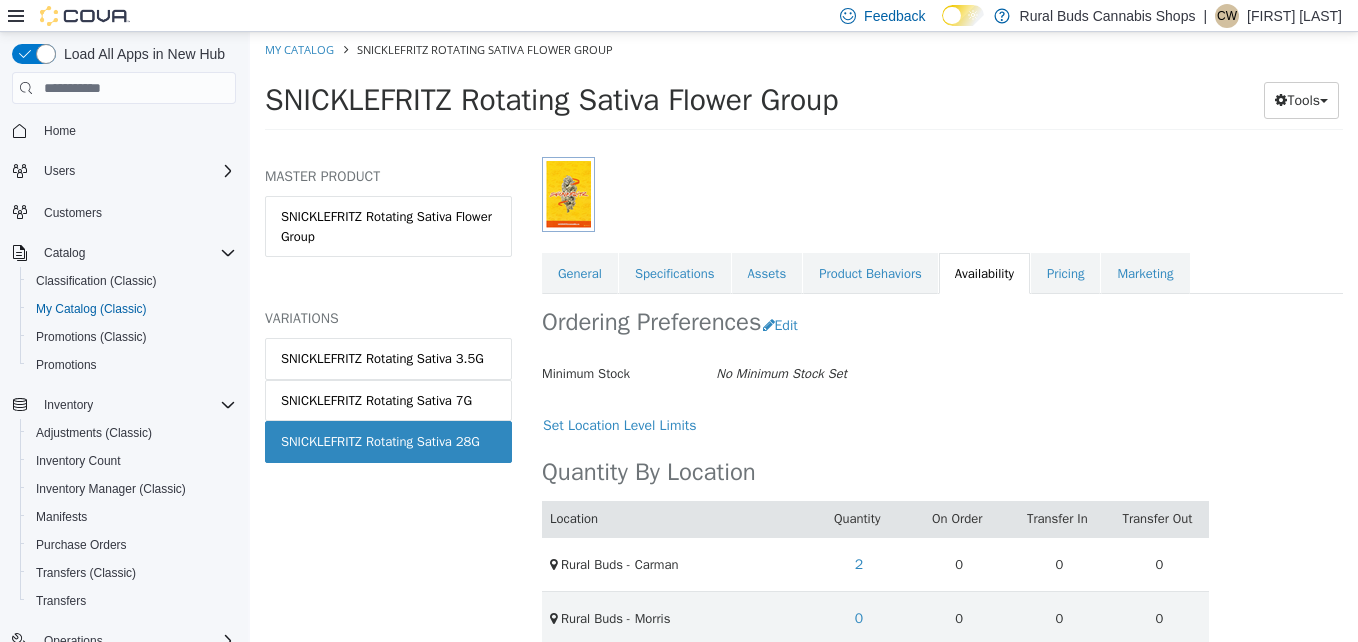 scroll, scrollTop: 300, scrollLeft: 0, axis: vertical 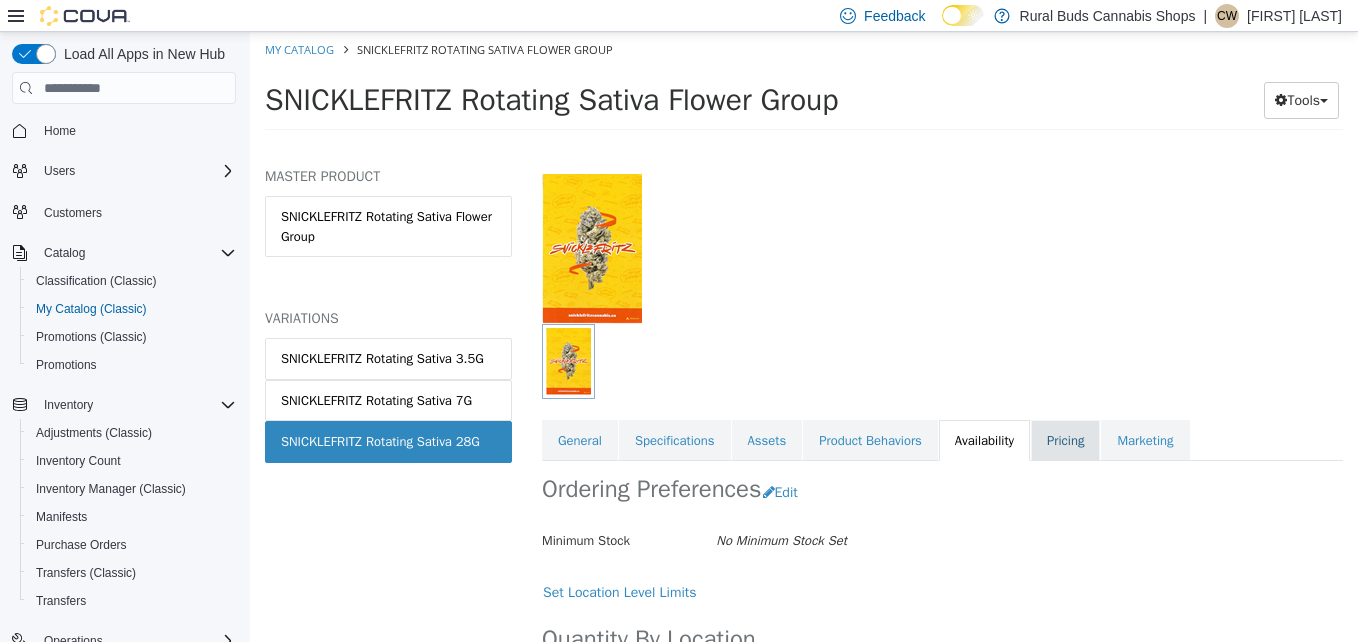 click on "Pricing" at bounding box center (1065, 441) 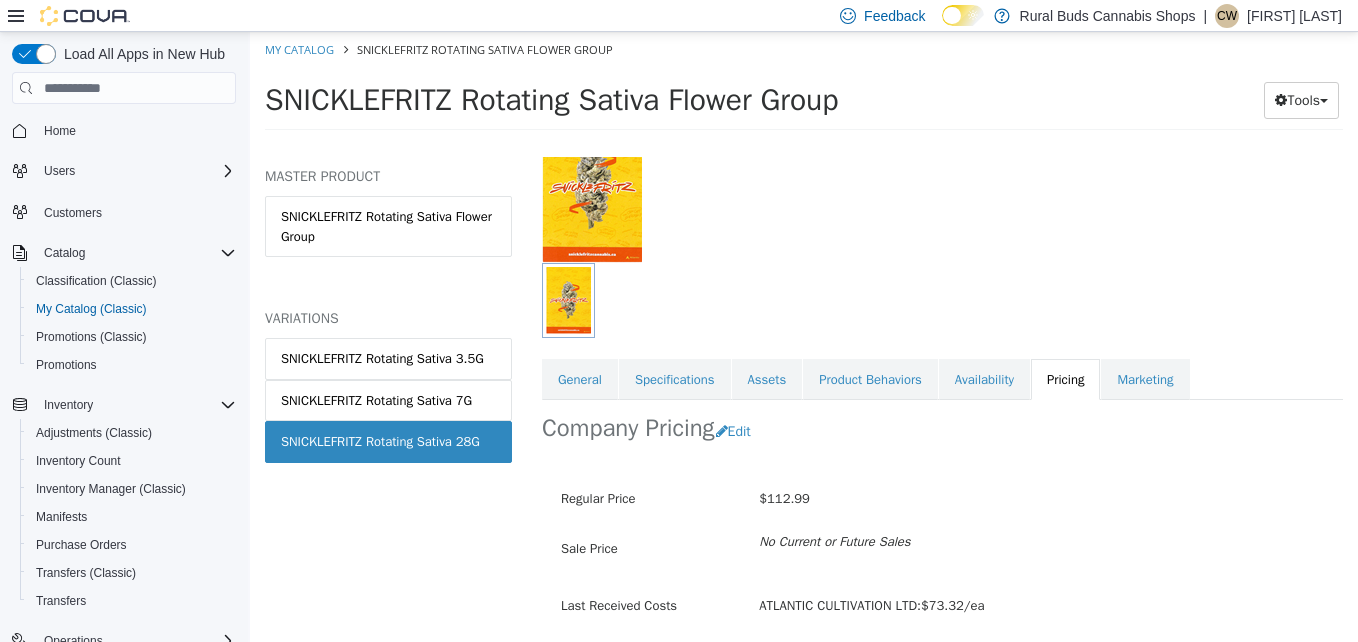 scroll, scrollTop: 232, scrollLeft: 0, axis: vertical 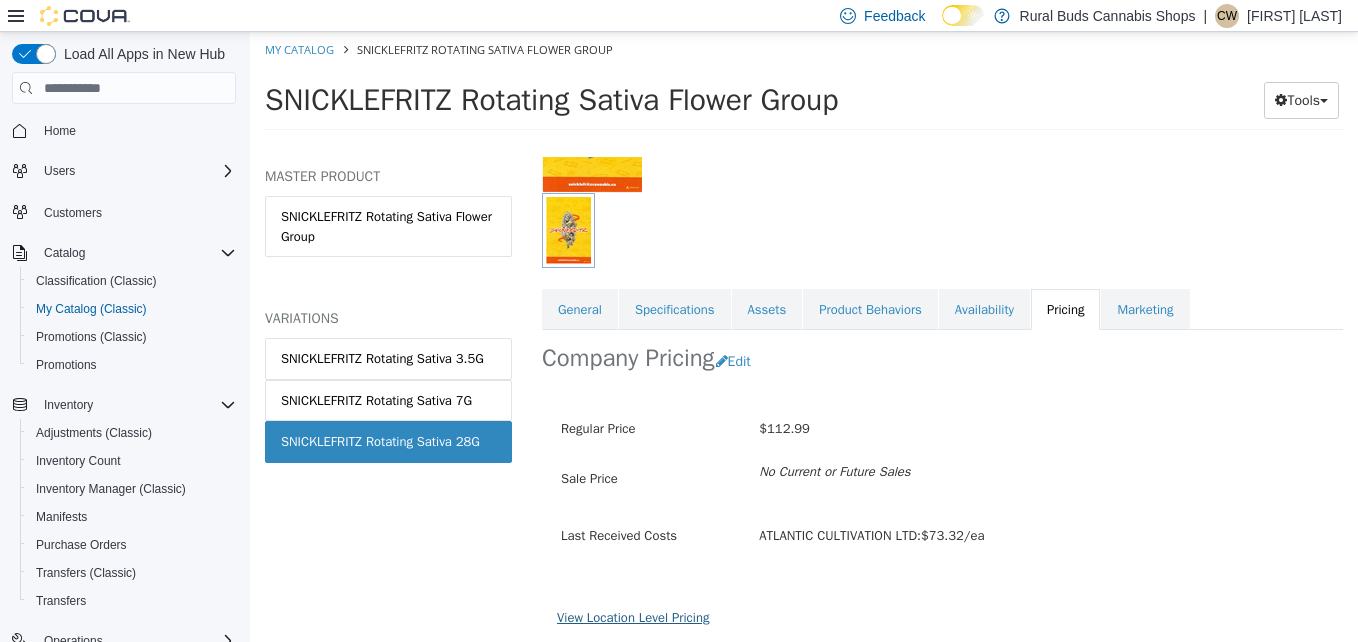 click on "View Location Level Pricing" at bounding box center (633, 617) 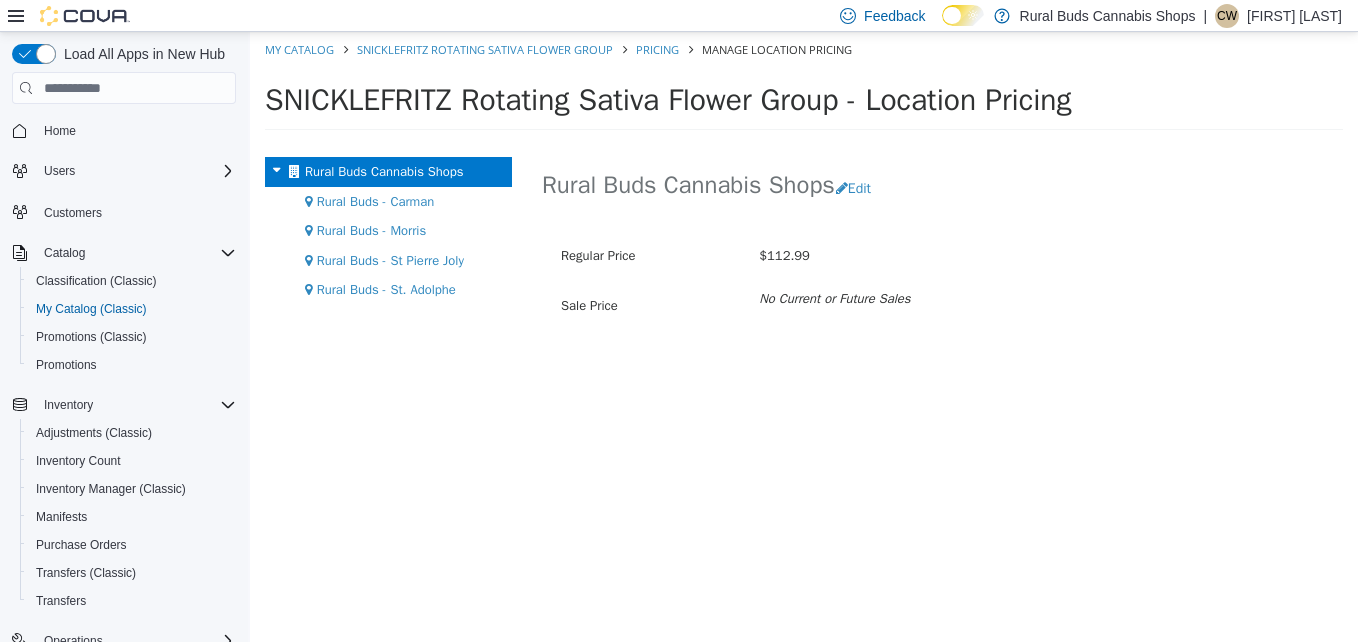 click on "Rural Buds - Carman" at bounding box center (388, 202) 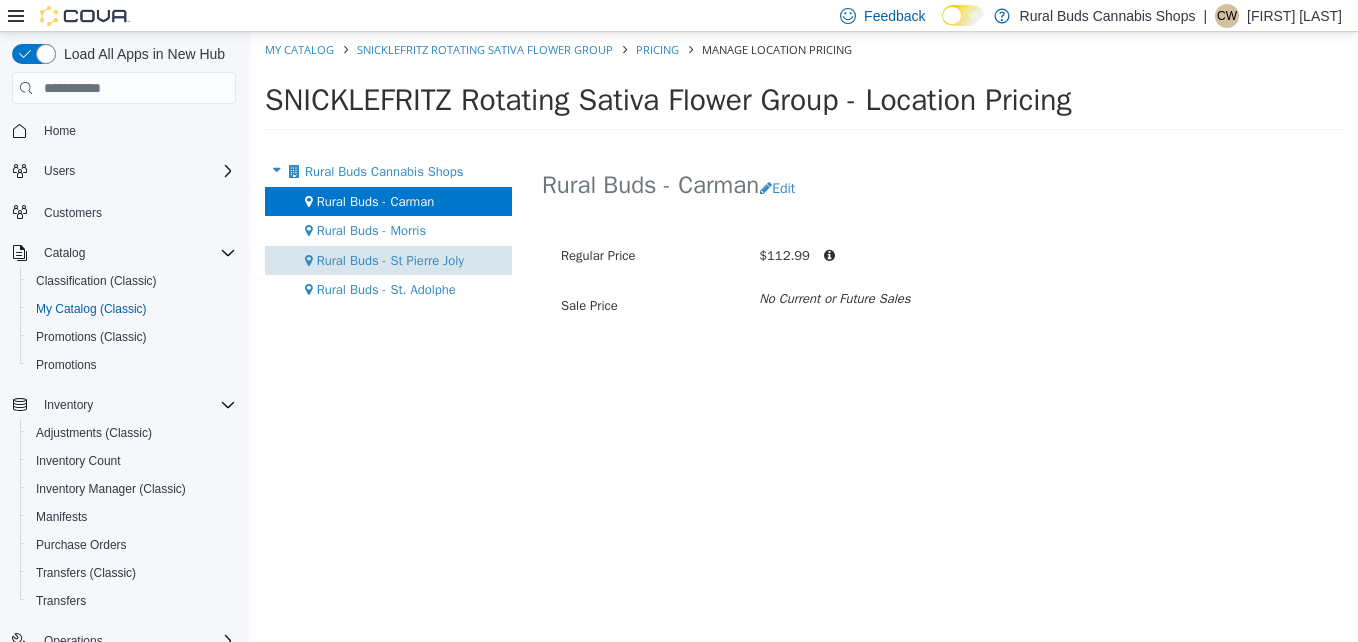 click on "Rural Buds - St Pierre Joly" at bounding box center (390, 260) 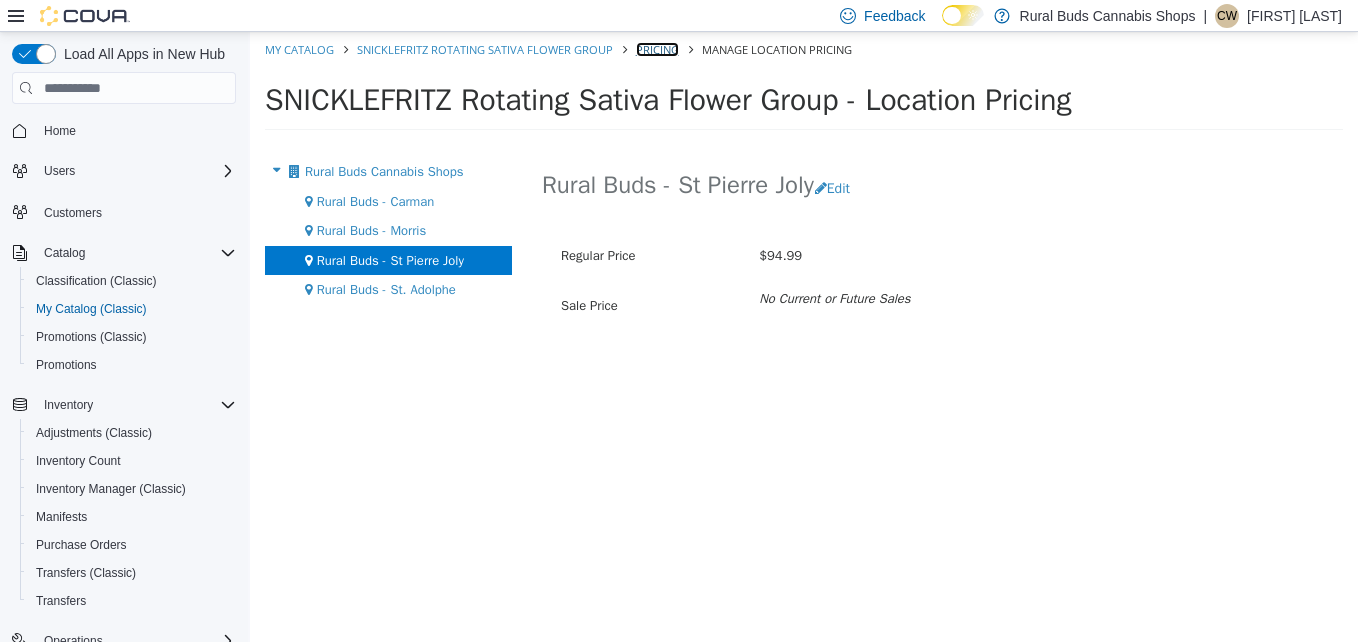 click on "Pricing" at bounding box center (657, 49) 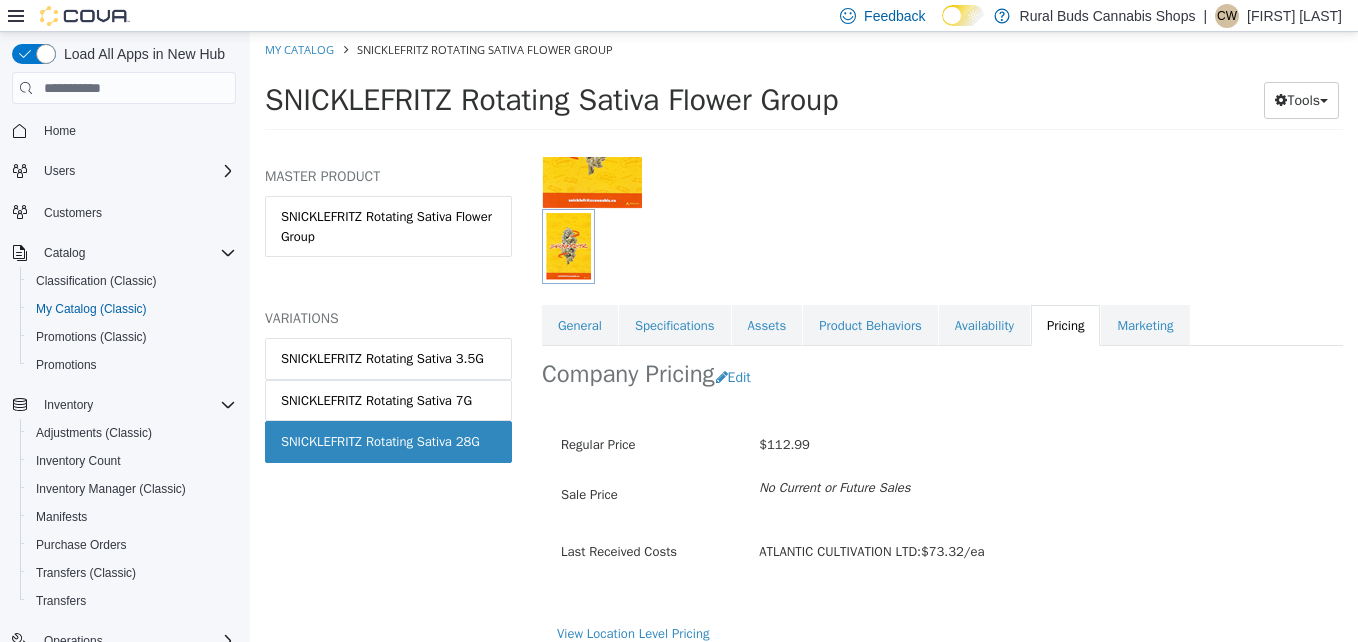scroll, scrollTop: 232, scrollLeft: 0, axis: vertical 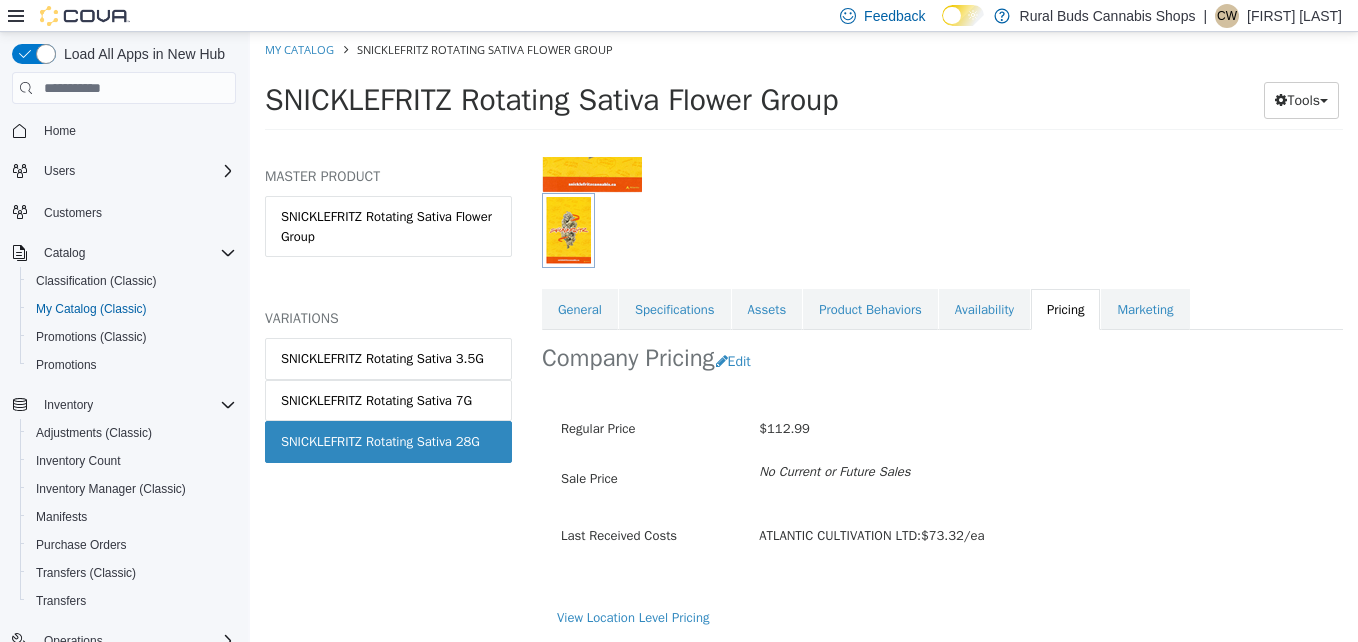 drag, startPoint x: 654, startPoint y: 101, endPoint x: 203, endPoint y: 105, distance: 451.01773 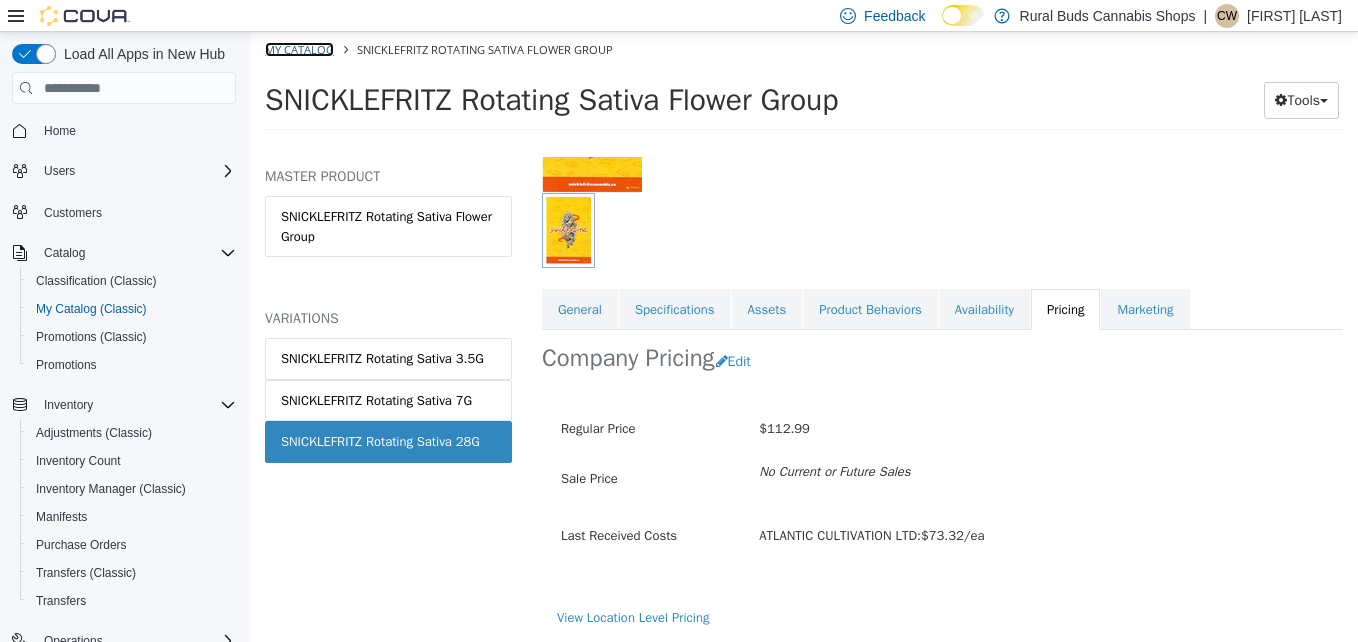 click on "My Catalog" at bounding box center [299, 49] 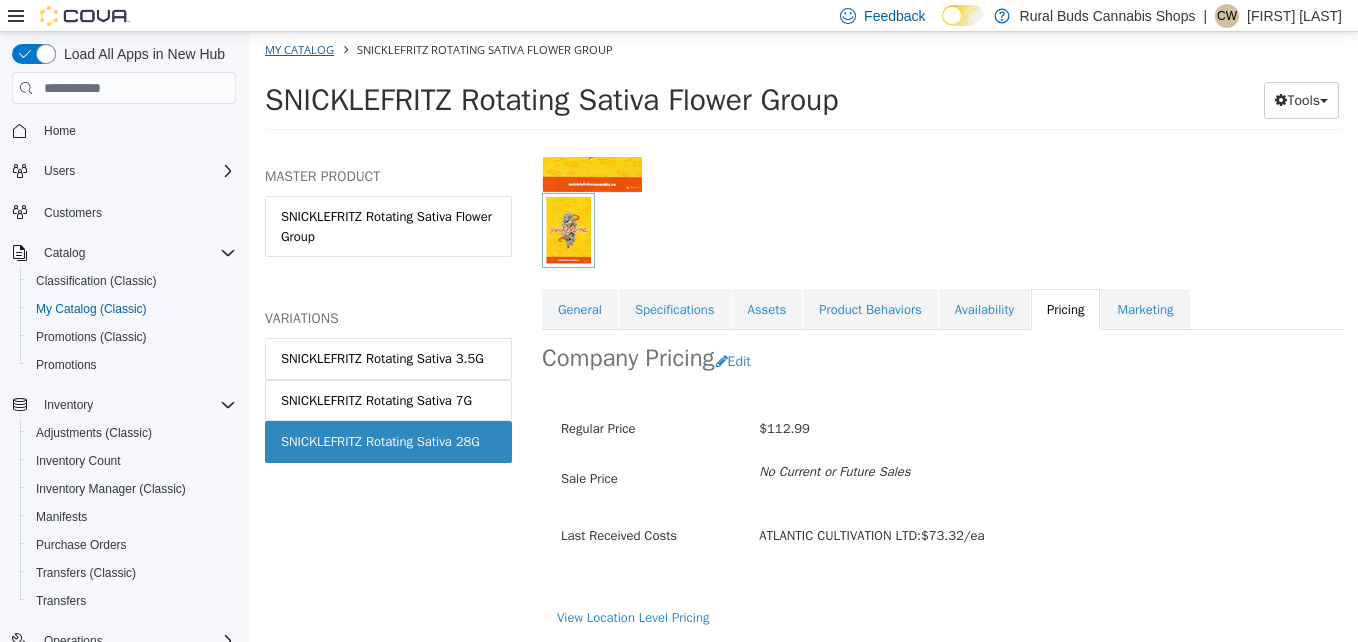 select on "**********" 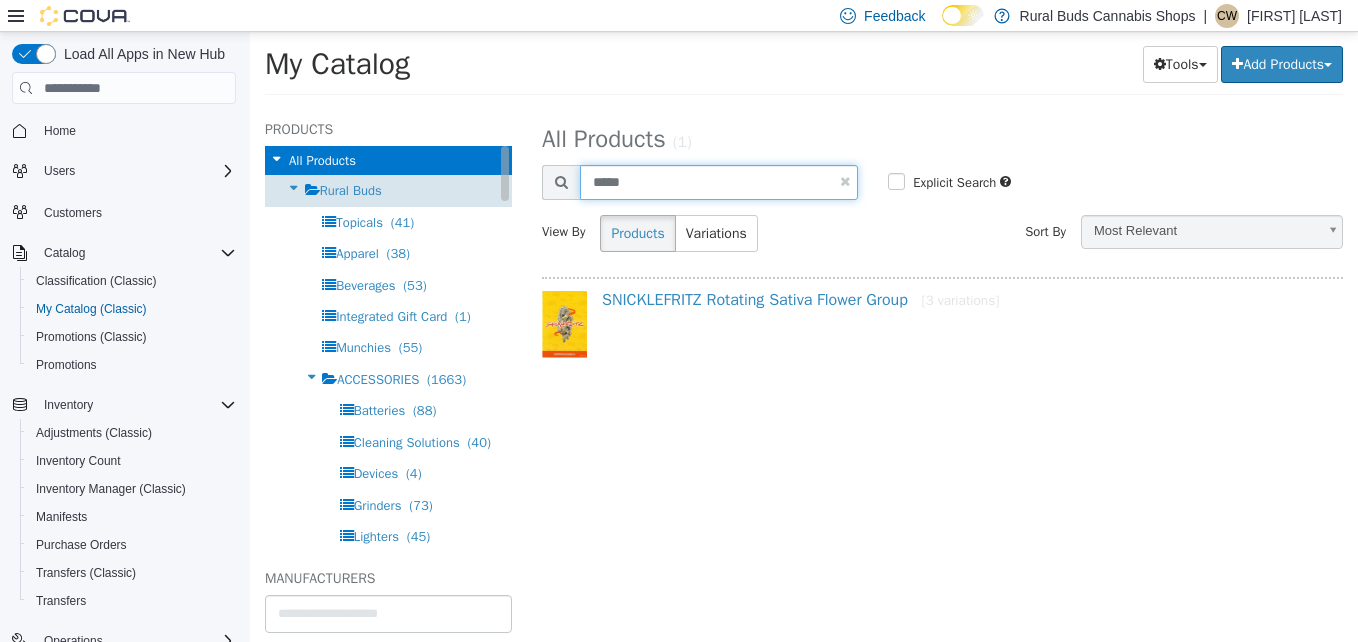 drag, startPoint x: 719, startPoint y: 186, endPoint x: 390, endPoint y: 188, distance: 329.00607 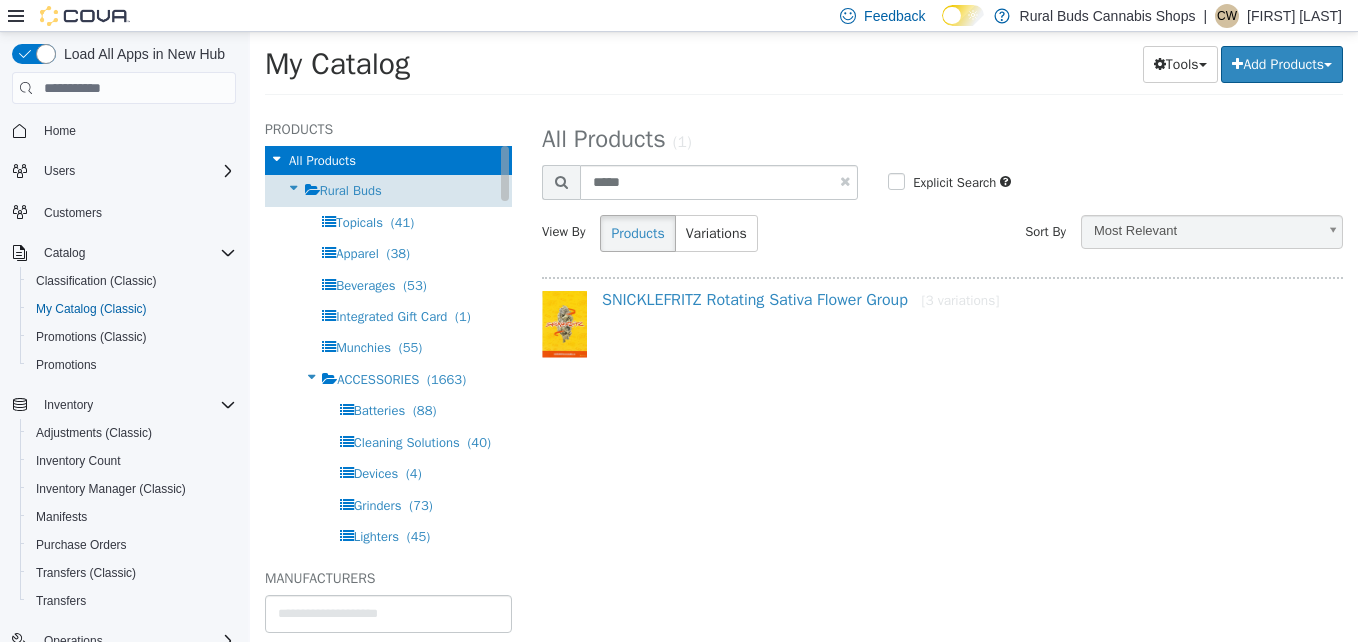 select on "**********" 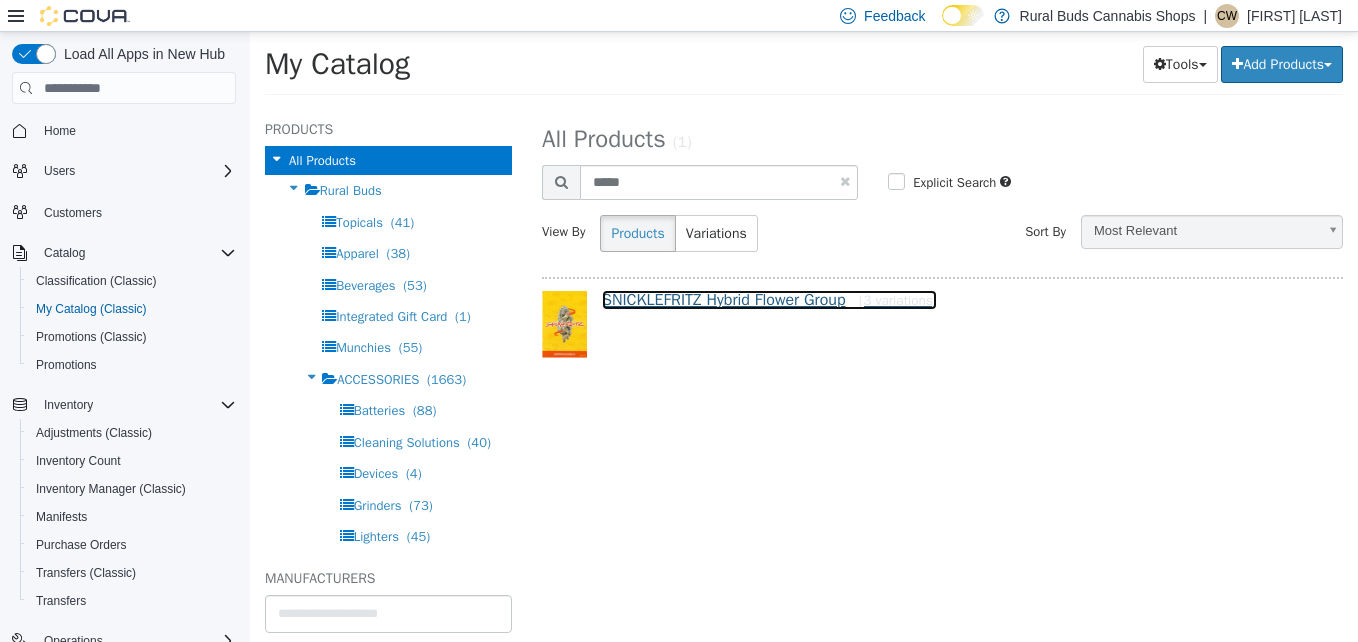 click on "SNICKLEFRITZ Hybrid Flower Group
[3 variations]" at bounding box center (769, 300) 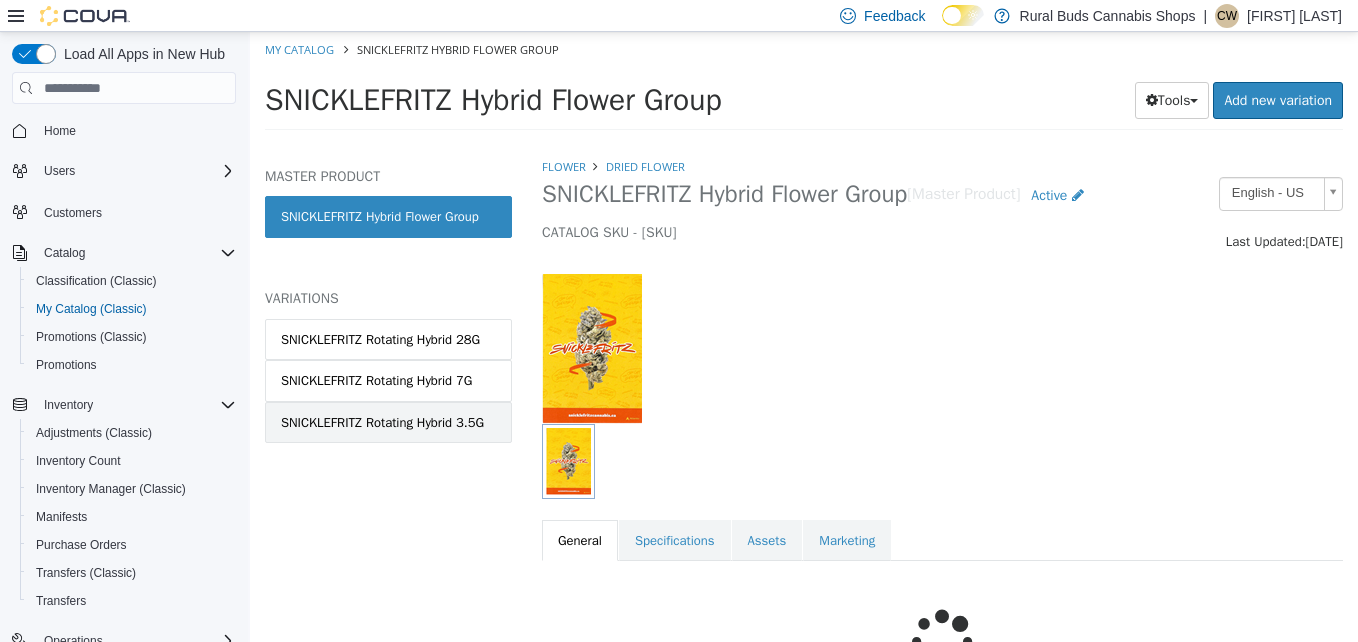 click on "SNICKLEFRITZ Rotating Hybrid 3.5G" at bounding box center (382, 423) 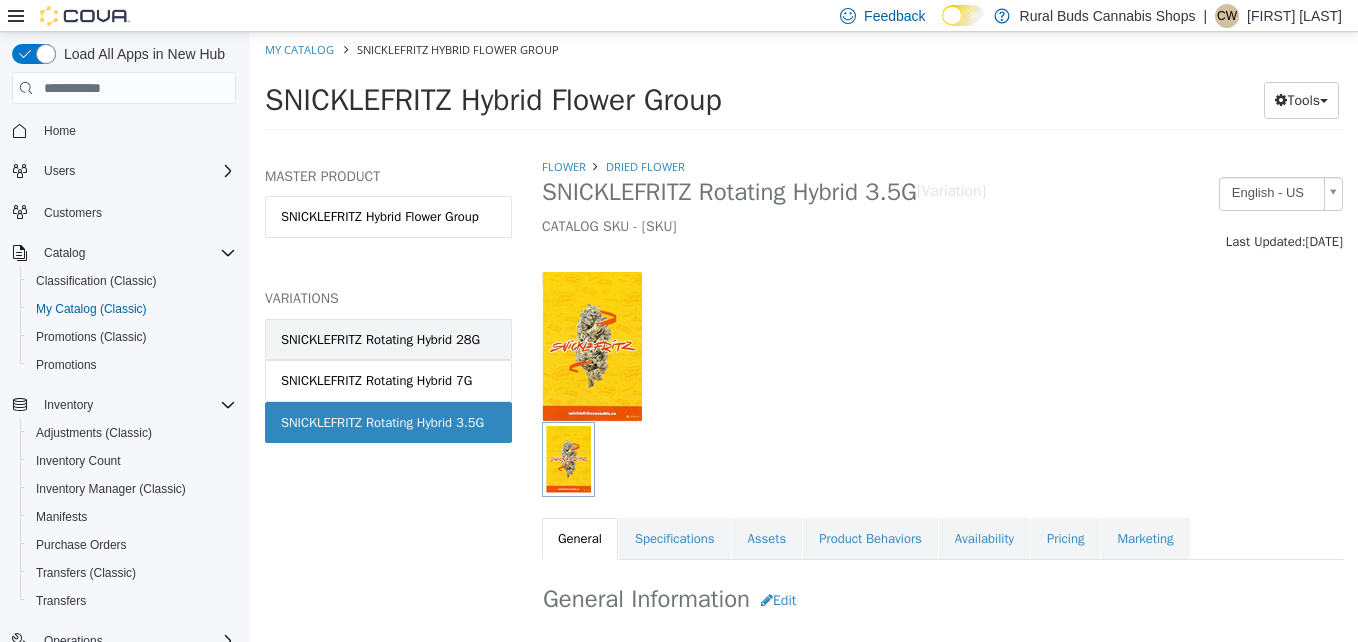 click on "SNICKLEFRITZ Rotating Hybrid 28G" at bounding box center [380, 340] 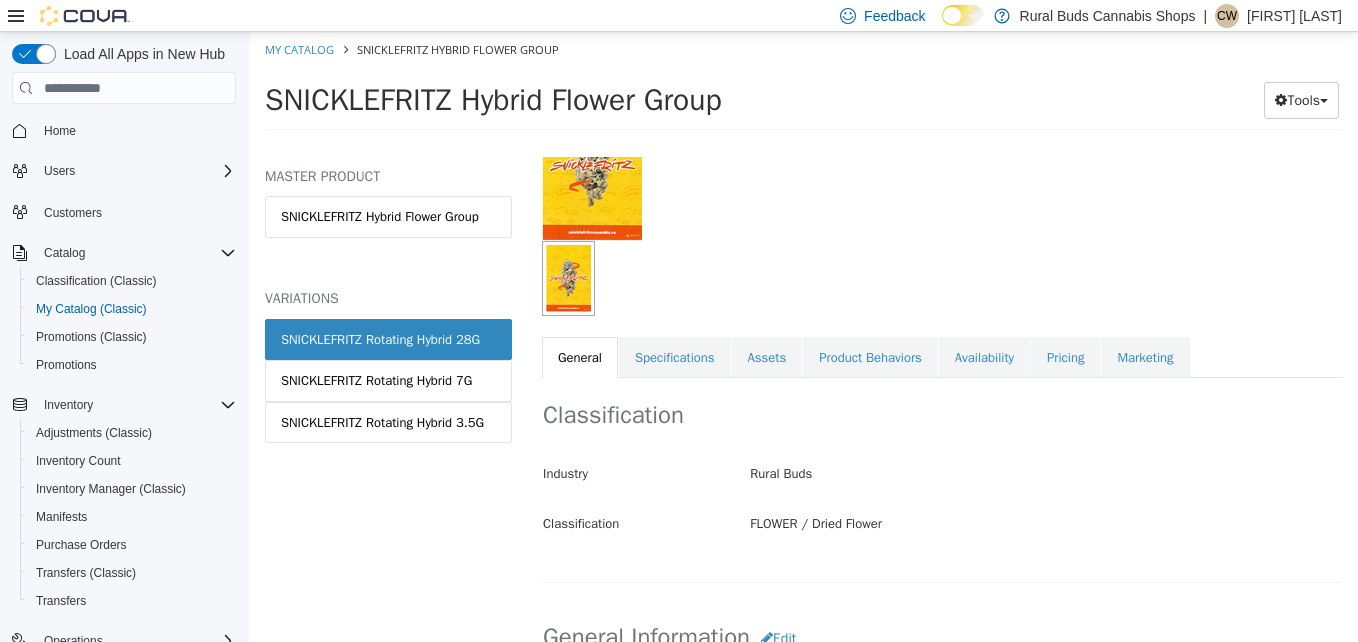 scroll, scrollTop: 233, scrollLeft: 0, axis: vertical 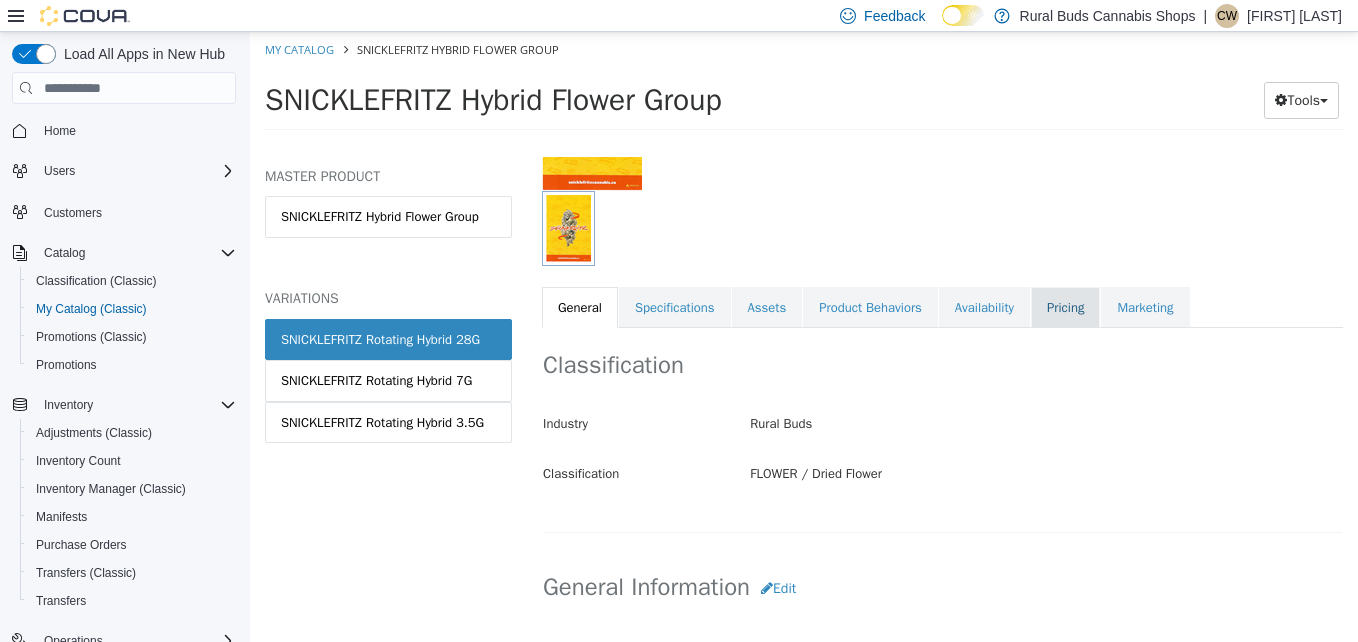 click on "Pricing" at bounding box center (1065, 308) 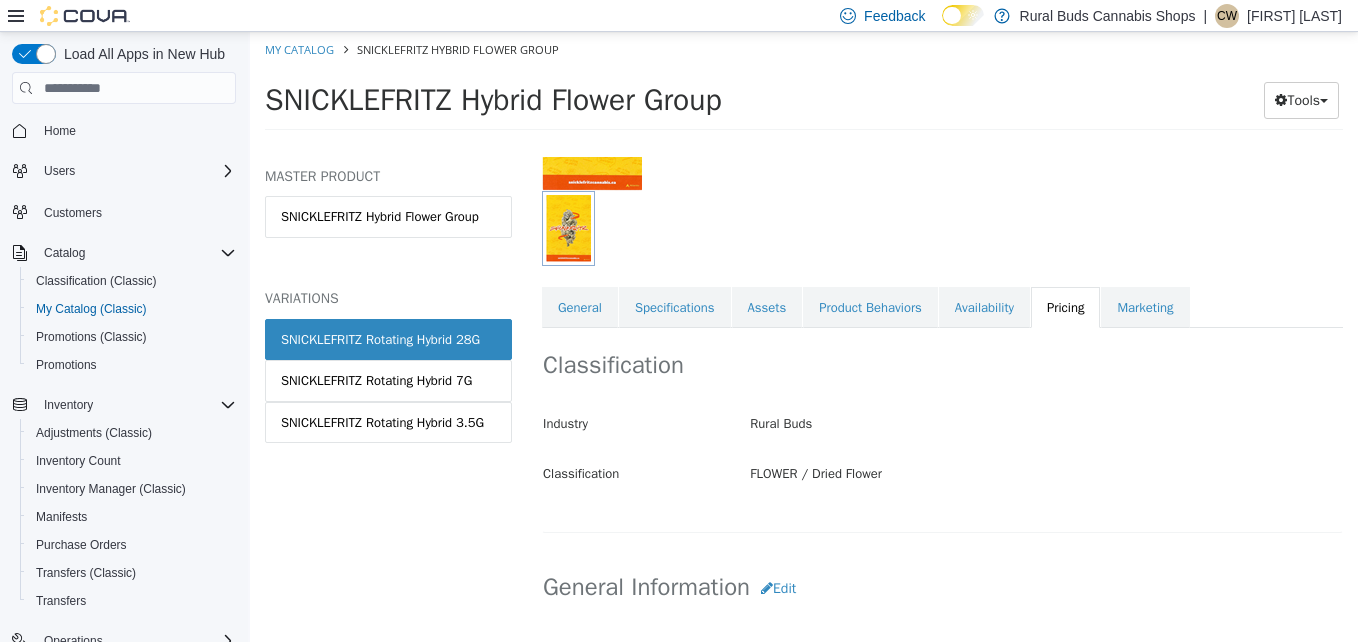 scroll, scrollTop: 232, scrollLeft: 0, axis: vertical 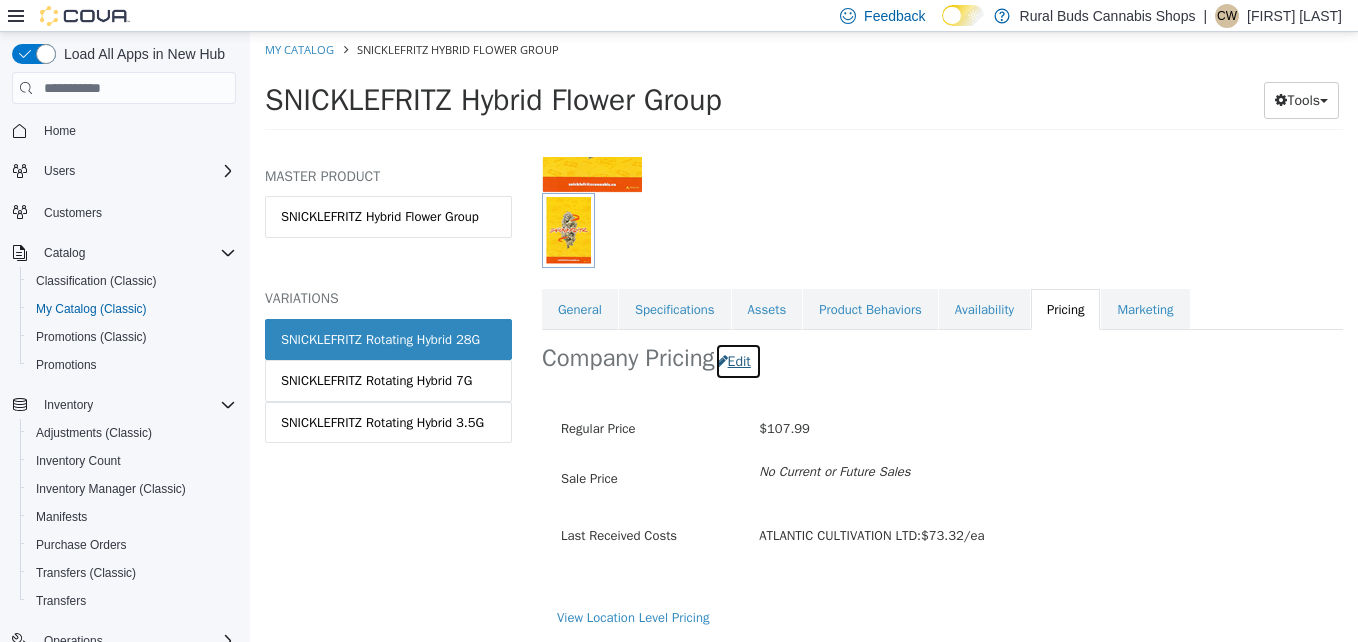 click on "Edit" at bounding box center [738, 361] 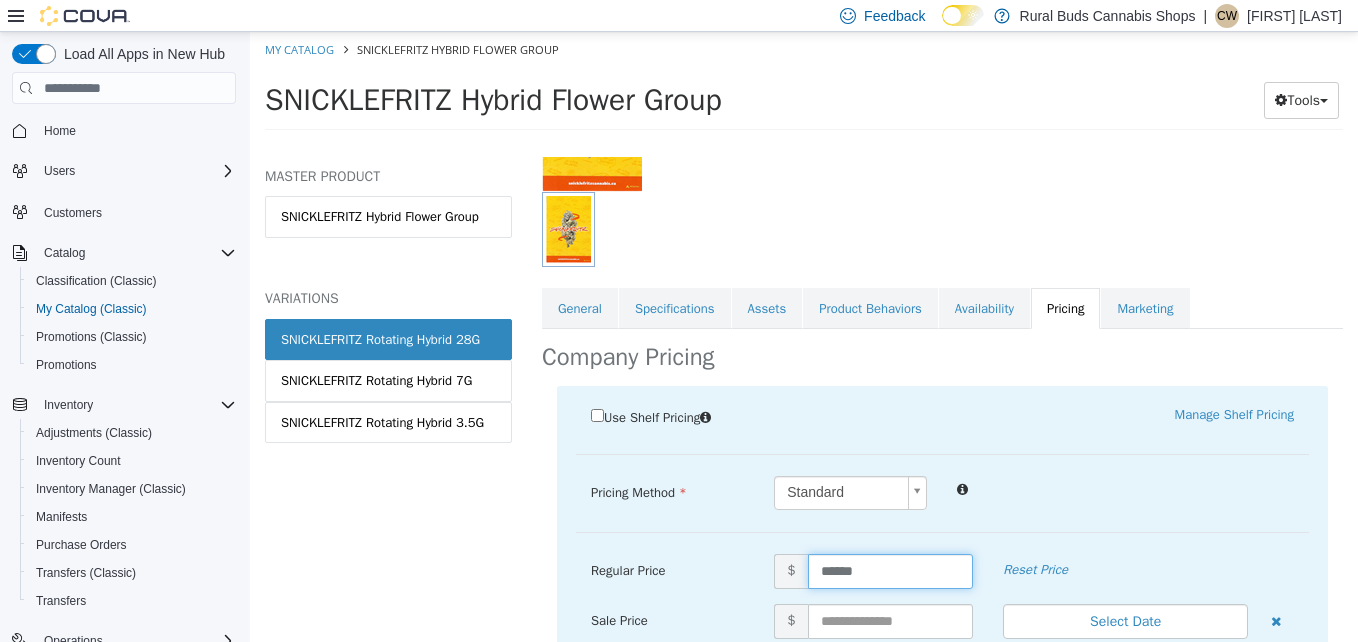 click on "******" at bounding box center (891, 571) 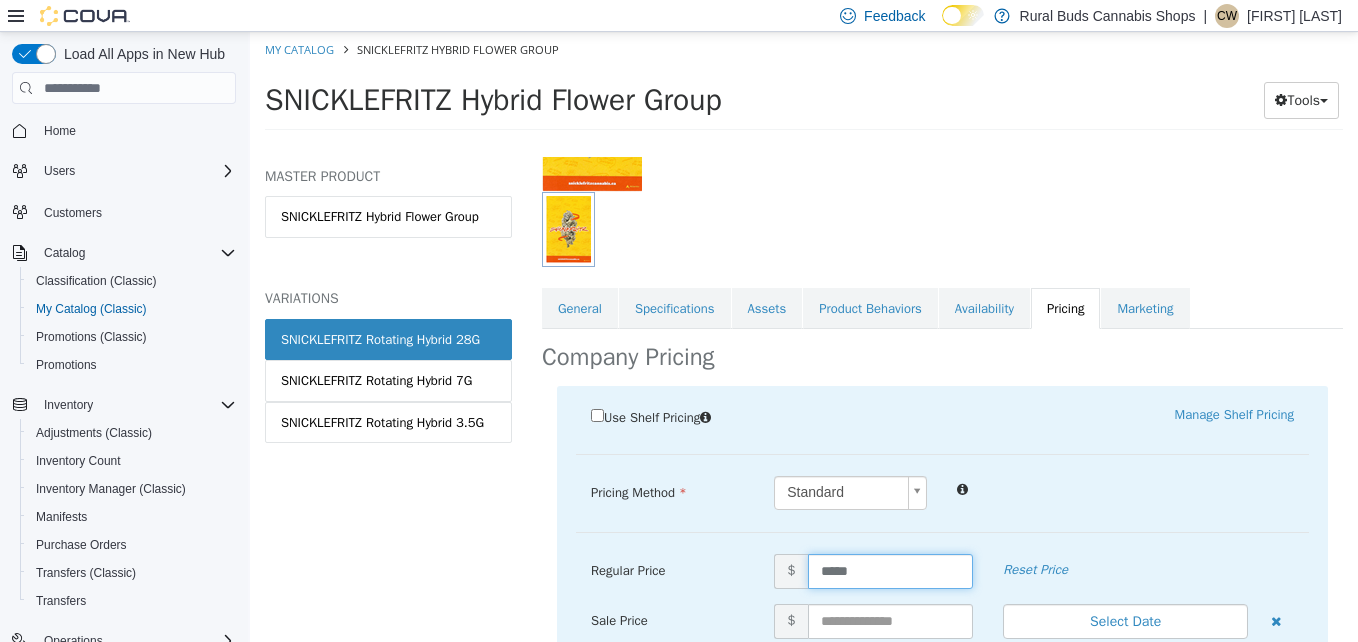 type on "******" 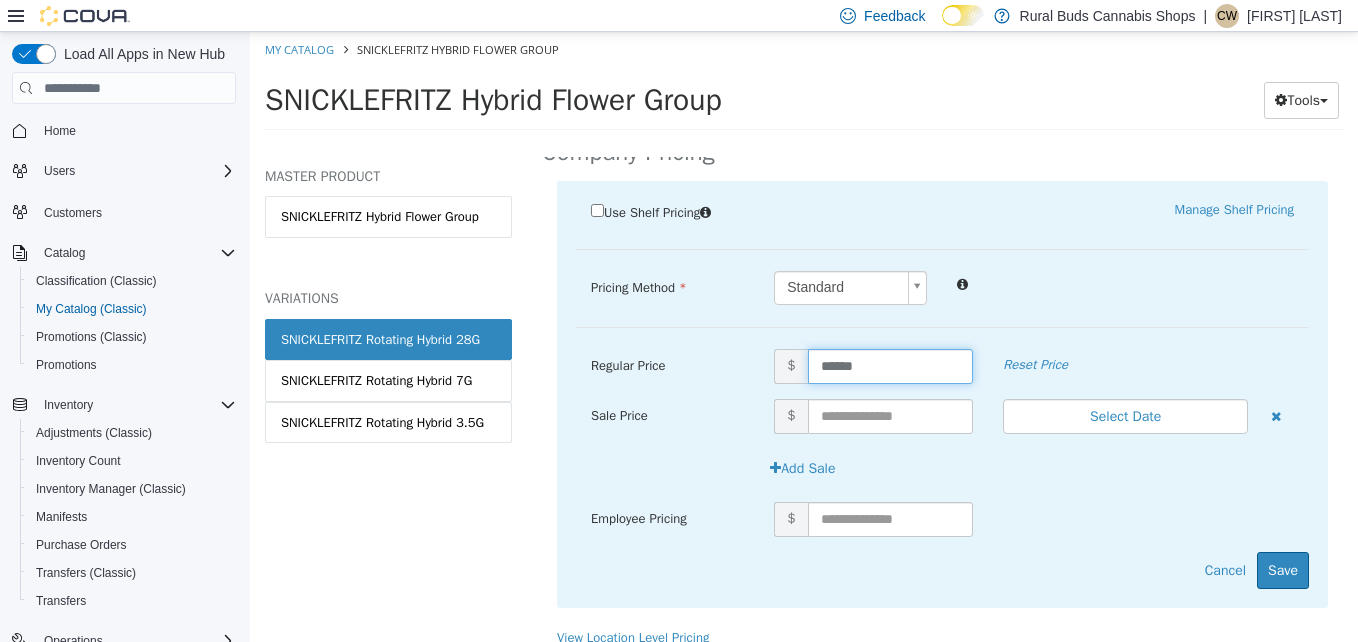 scroll, scrollTop: 457, scrollLeft: 0, axis: vertical 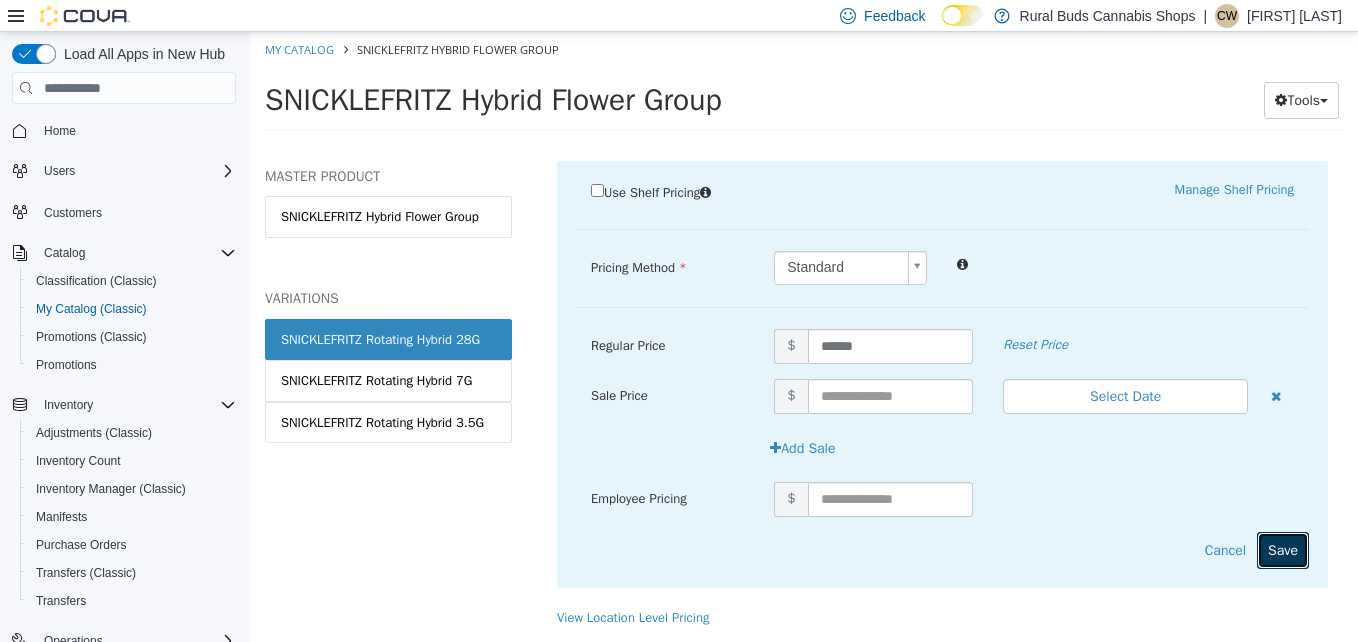 click on "Save" at bounding box center [1283, 550] 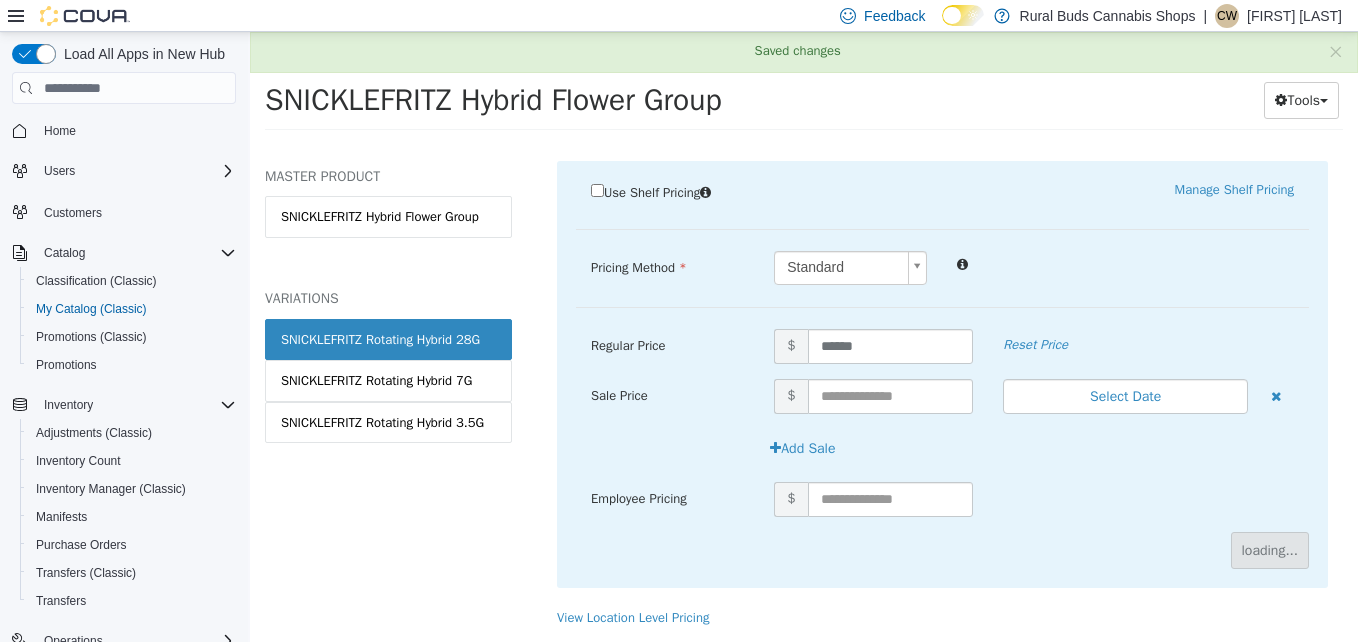 scroll, scrollTop: 232, scrollLeft: 0, axis: vertical 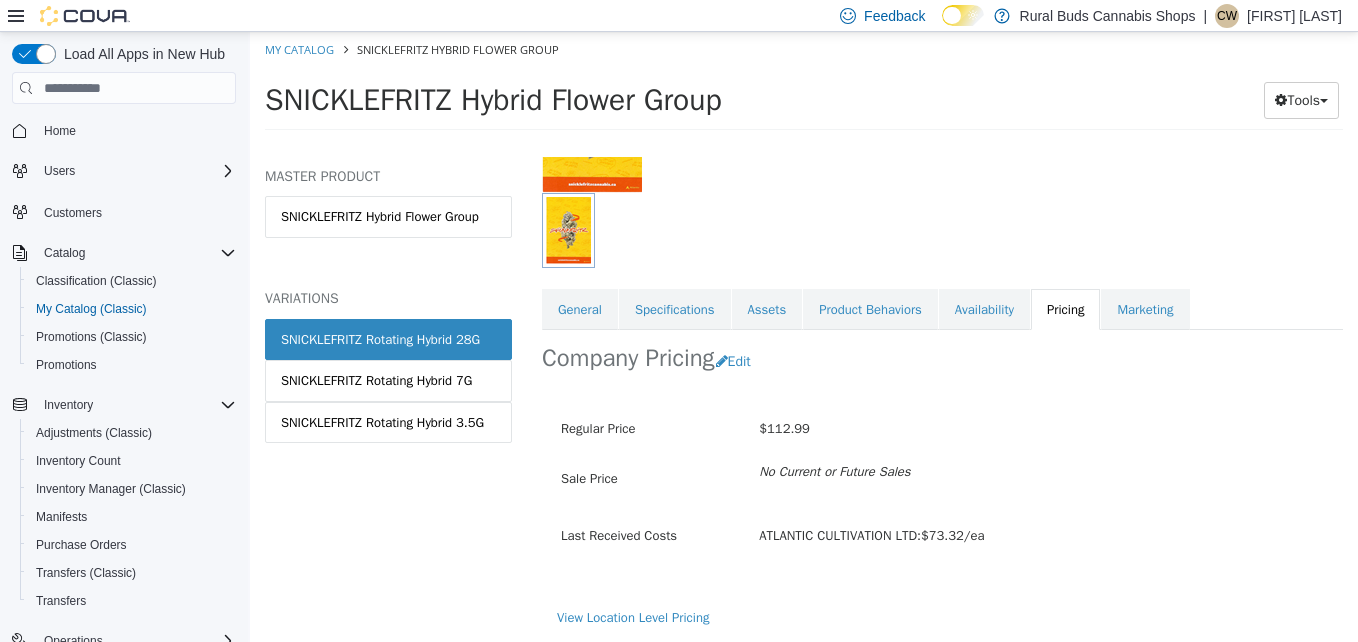 drag, startPoint x: 640, startPoint y: 111, endPoint x: 236, endPoint y: 118, distance: 404.06064 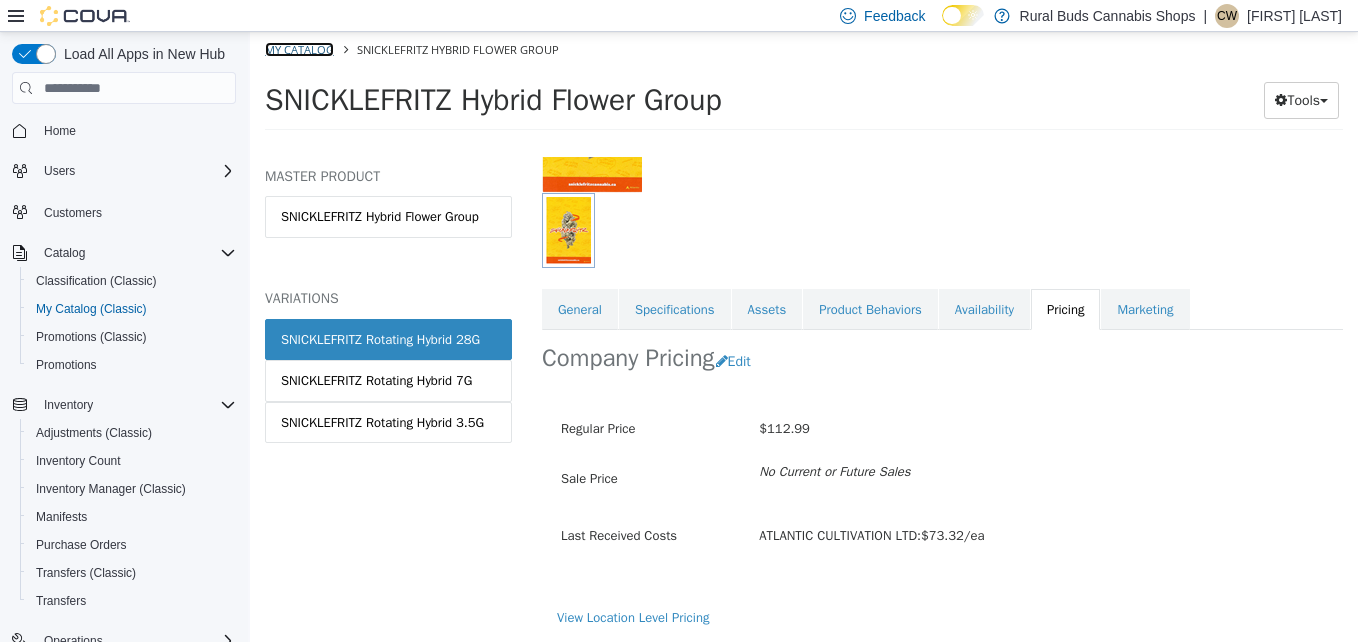 click on "My Catalog" at bounding box center [299, 49] 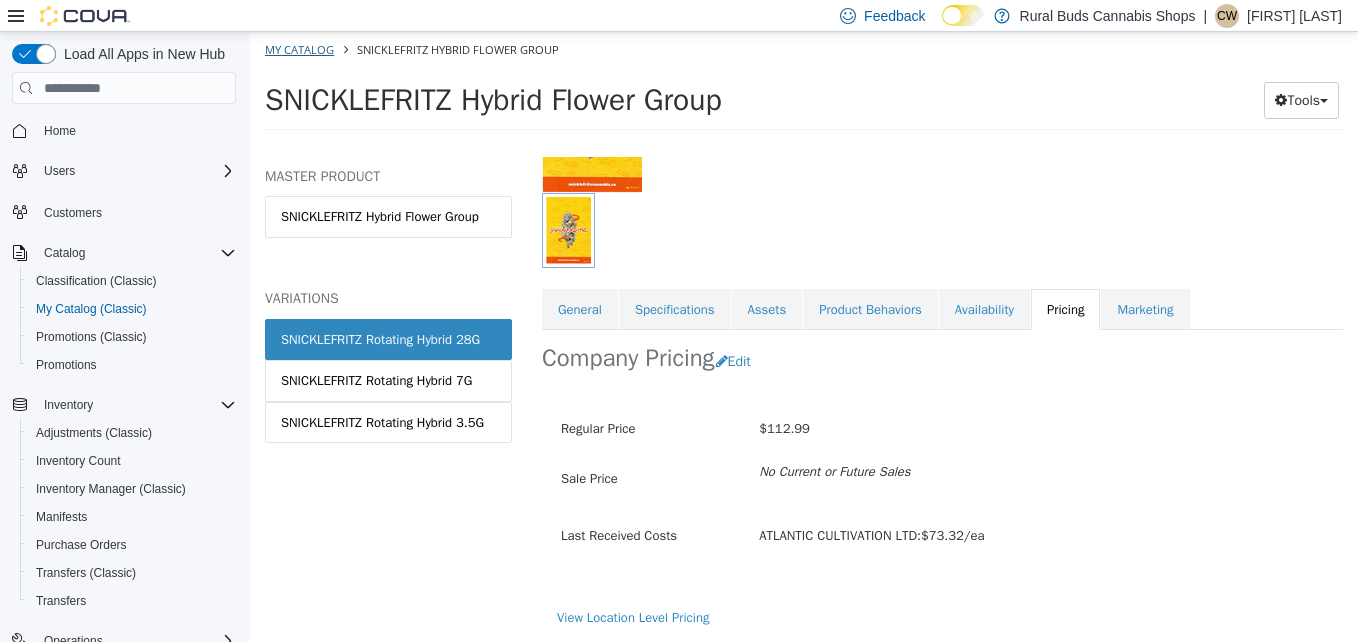 select on "**********" 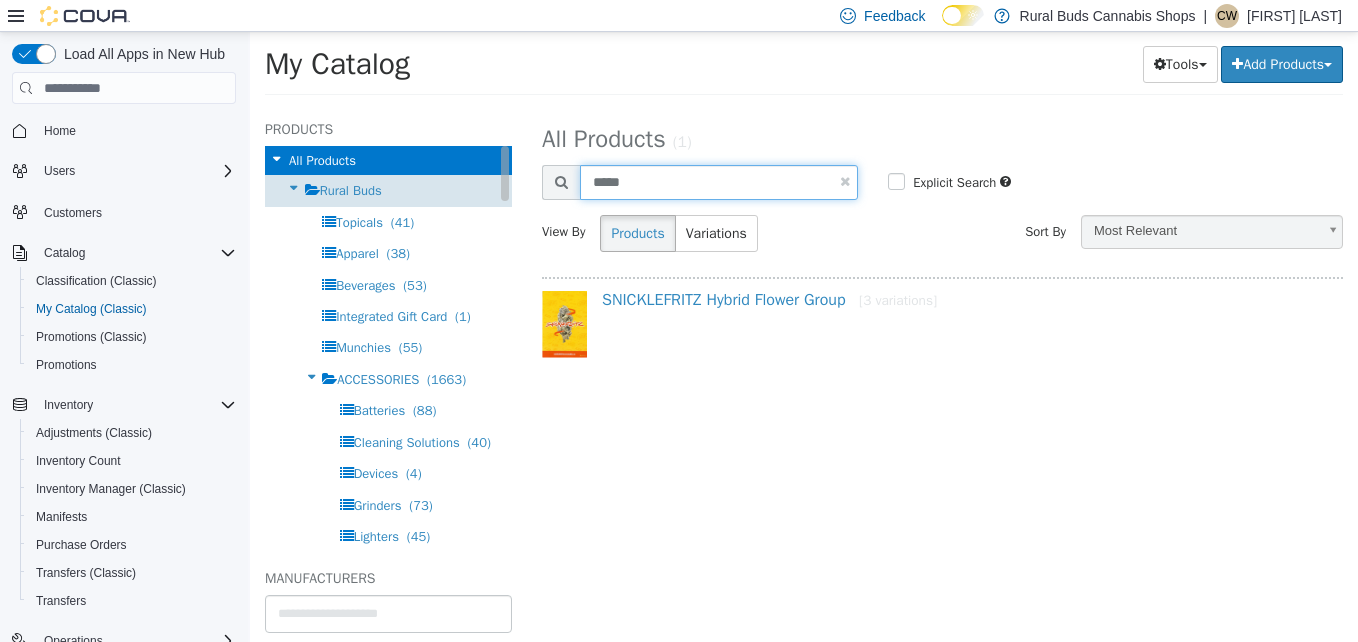 drag, startPoint x: 672, startPoint y: 181, endPoint x: 305, endPoint y: 191, distance: 367.1362 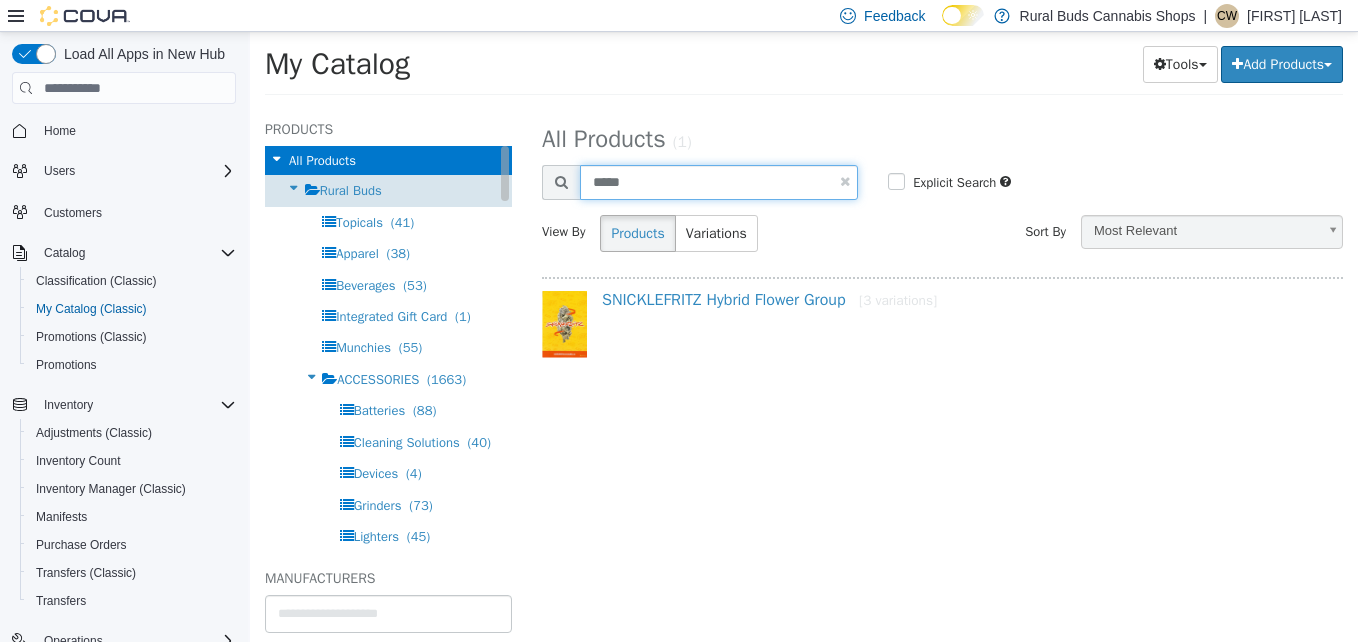 type on "*****" 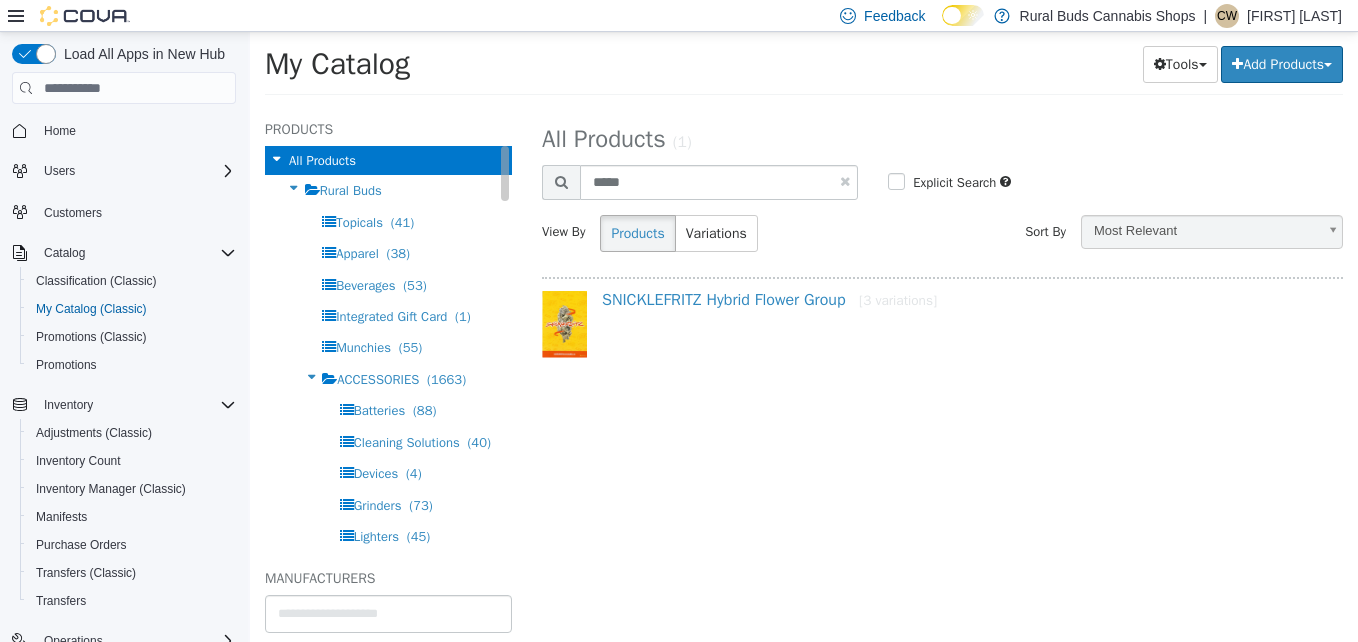 select on "**********" 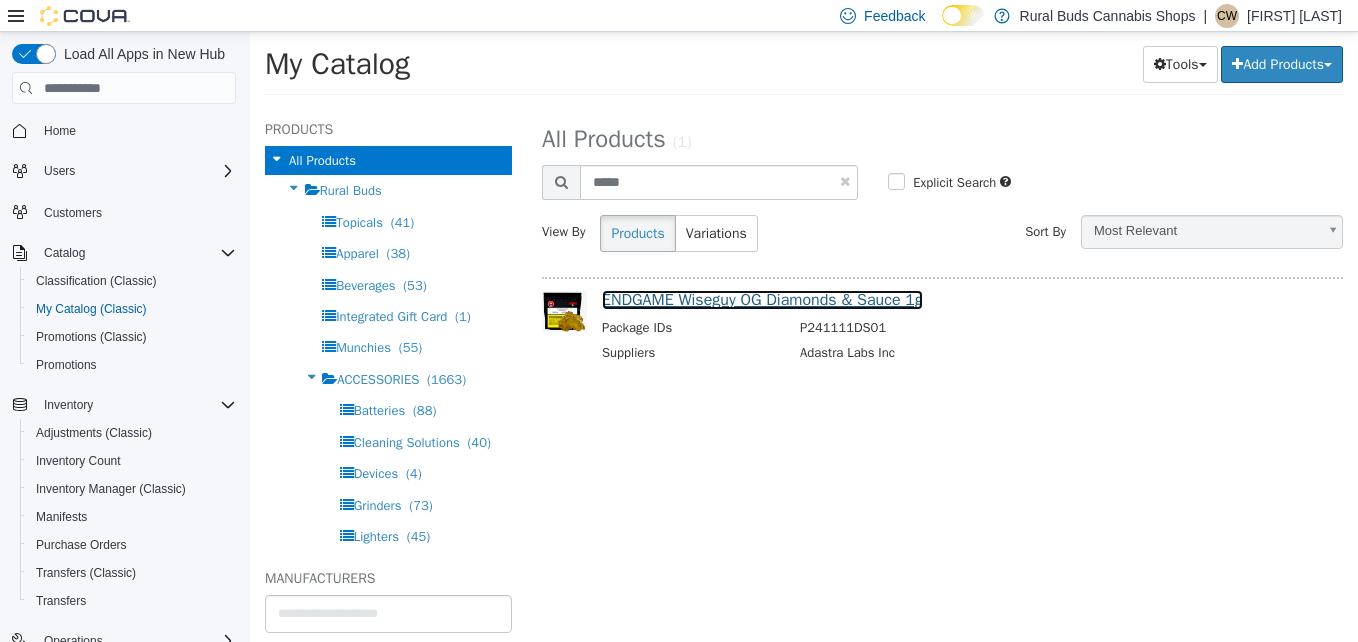 click on "ENDGAME Wiseguy OG Diamonds & Sauce 1g" at bounding box center [762, 300] 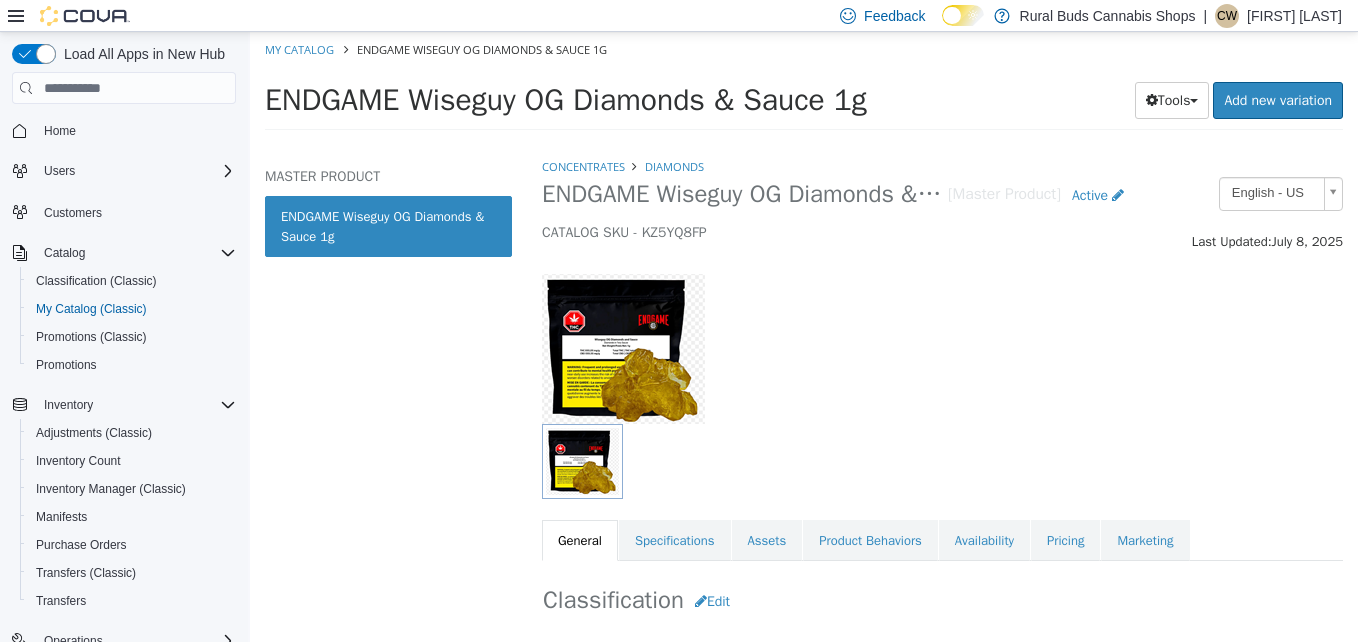 drag, startPoint x: 846, startPoint y: 102, endPoint x: 199, endPoint y: 114, distance: 647.11127 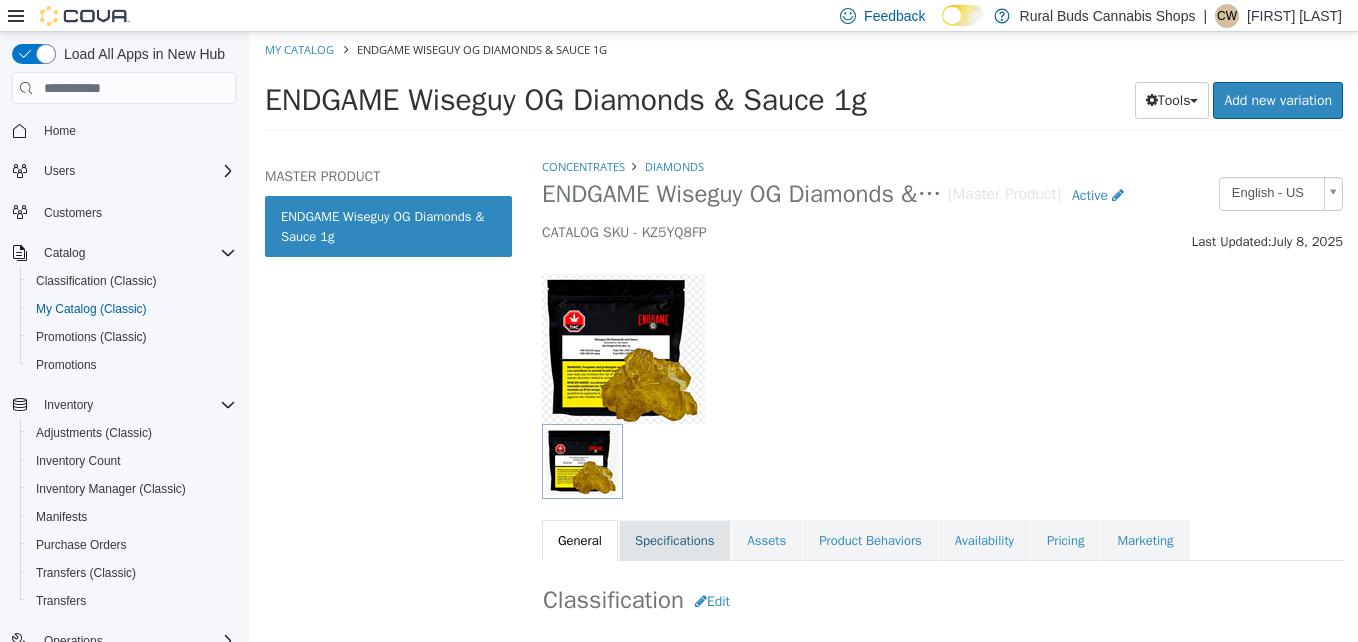 click on "Specifications" at bounding box center [675, 541] 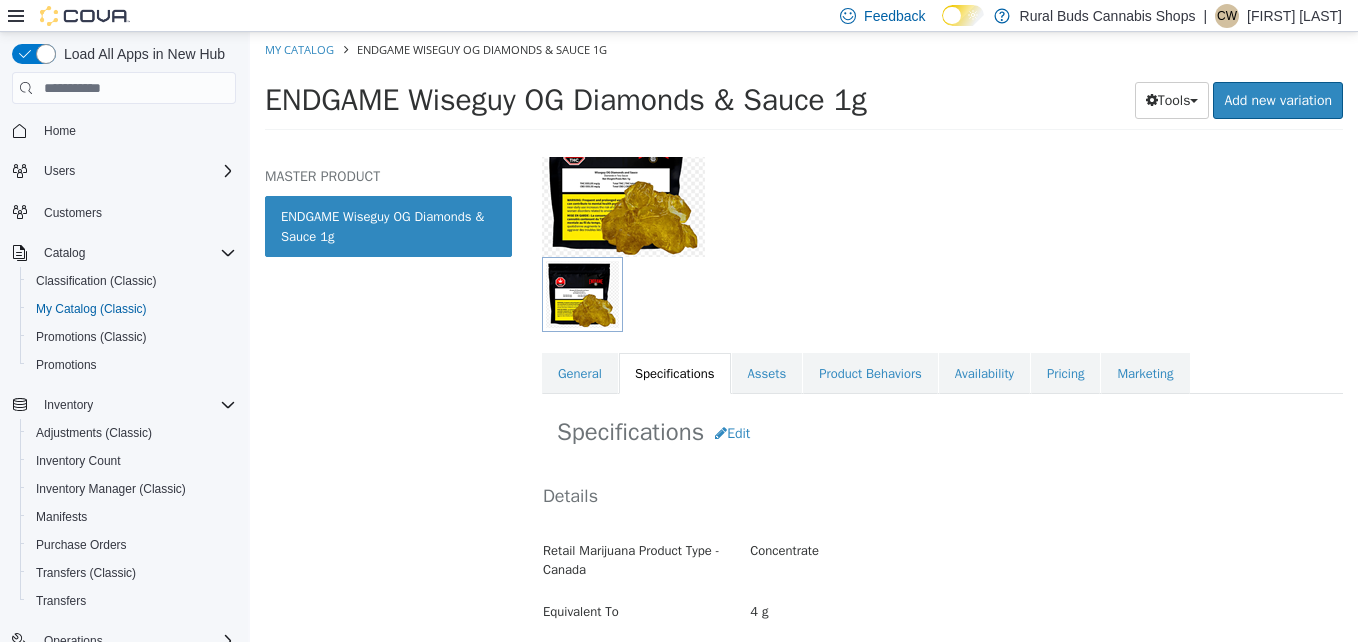 scroll, scrollTop: 200, scrollLeft: 0, axis: vertical 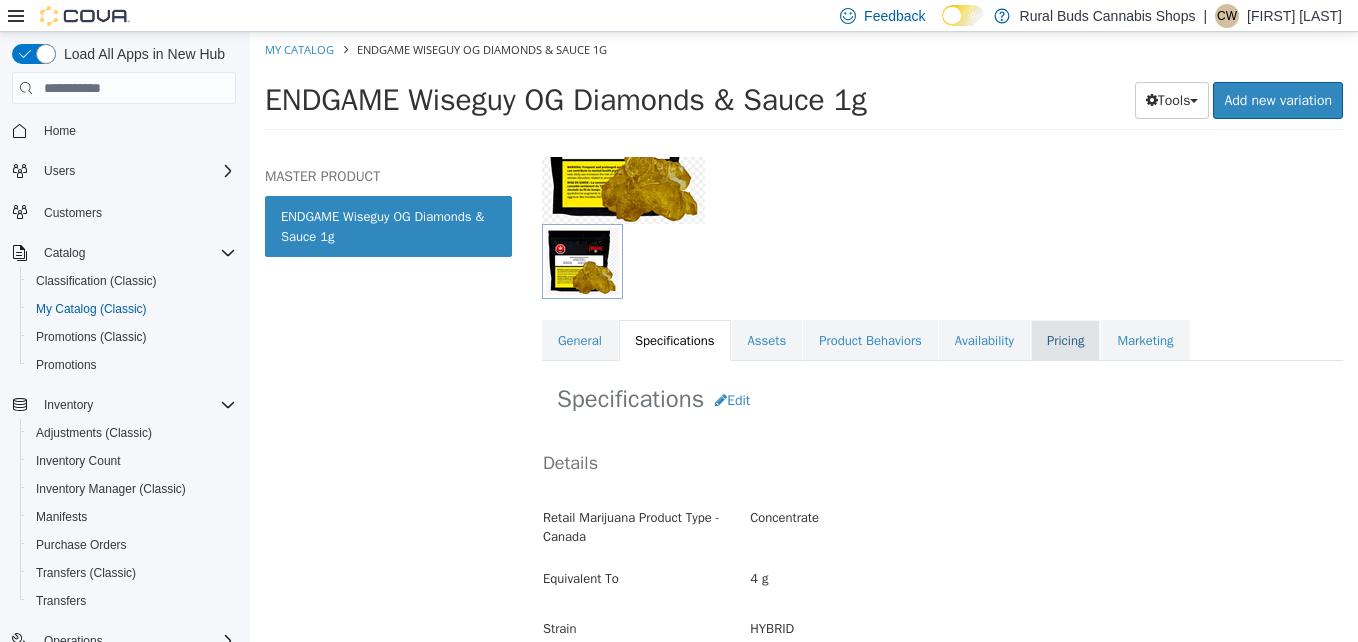 click on "Pricing" at bounding box center [1065, 341] 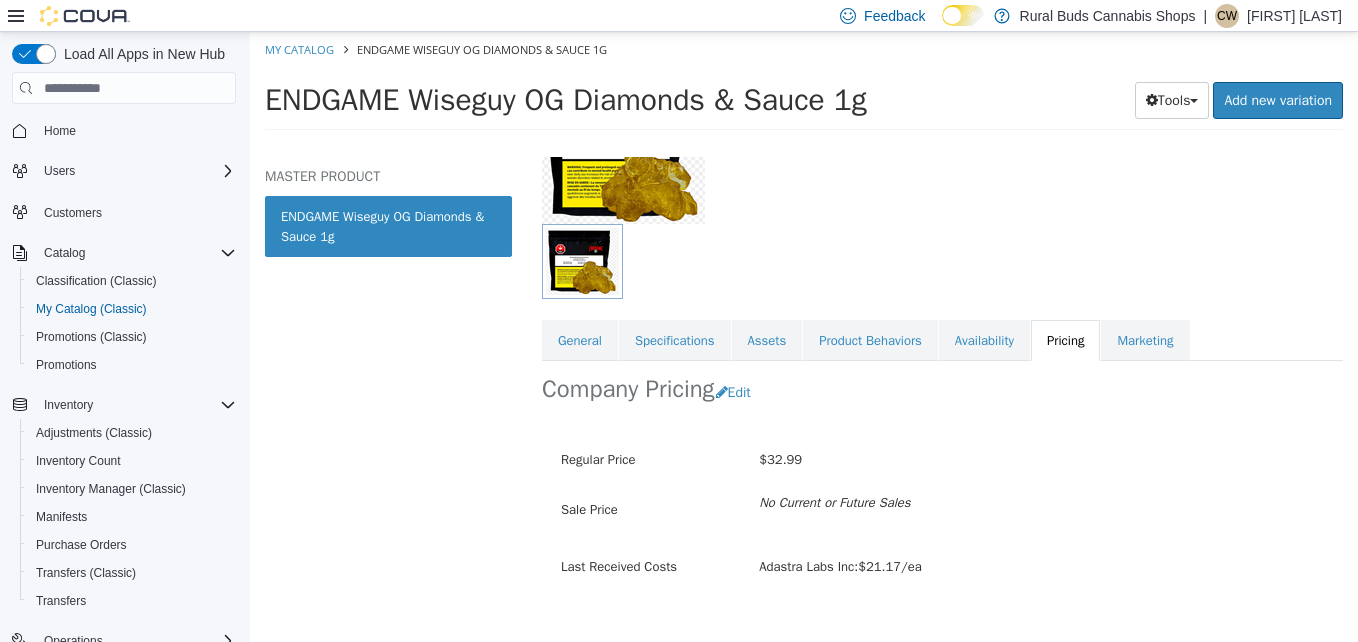 scroll, scrollTop: 200, scrollLeft: 0, axis: vertical 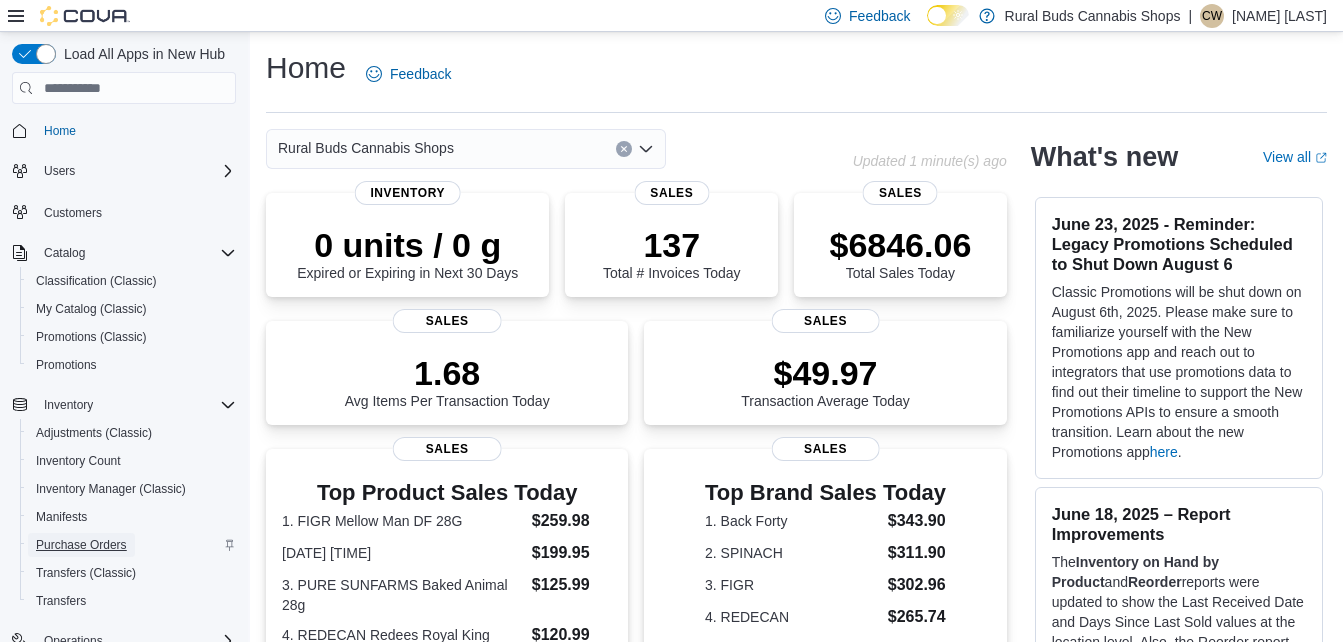 click on "Purchase Orders" at bounding box center [81, 545] 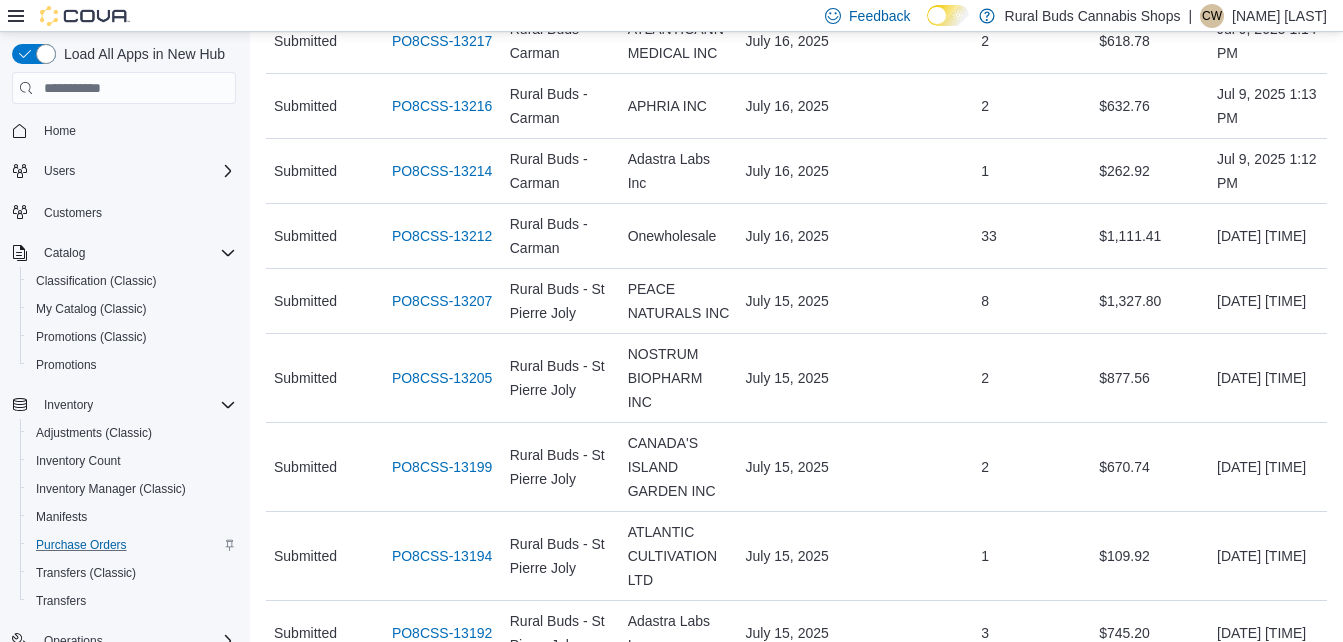 scroll, scrollTop: 1567, scrollLeft: 0, axis: vertical 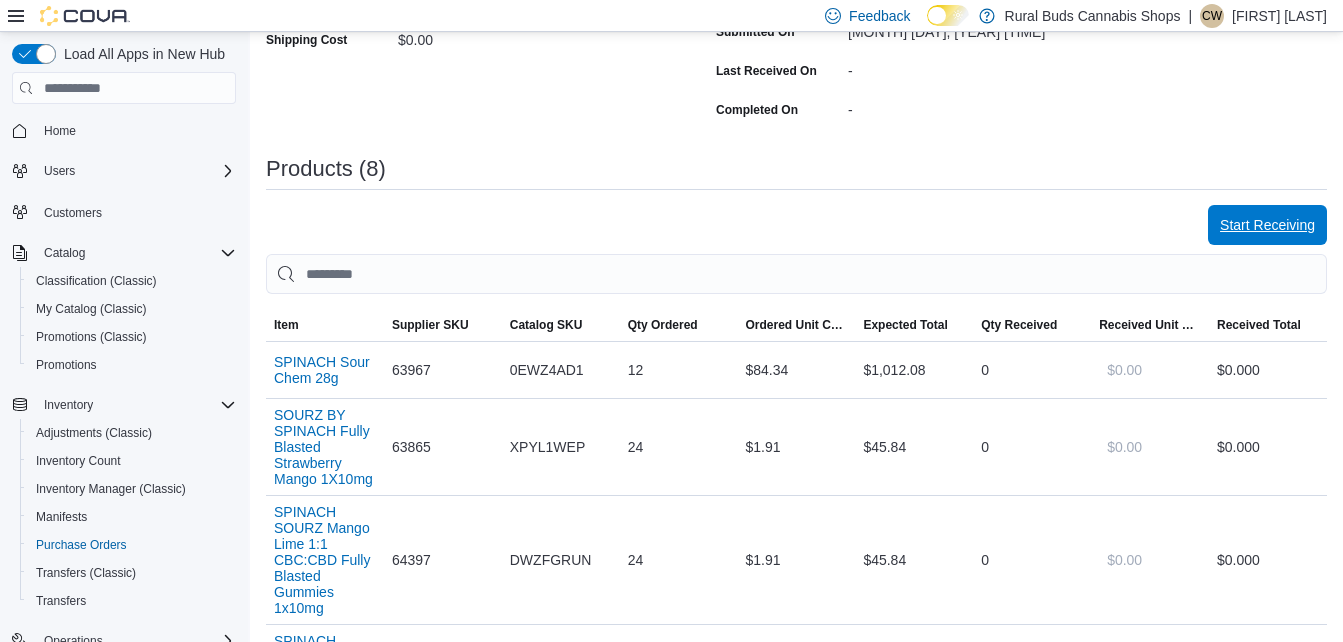 click on "Start Receiving" at bounding box center (1267, 225) 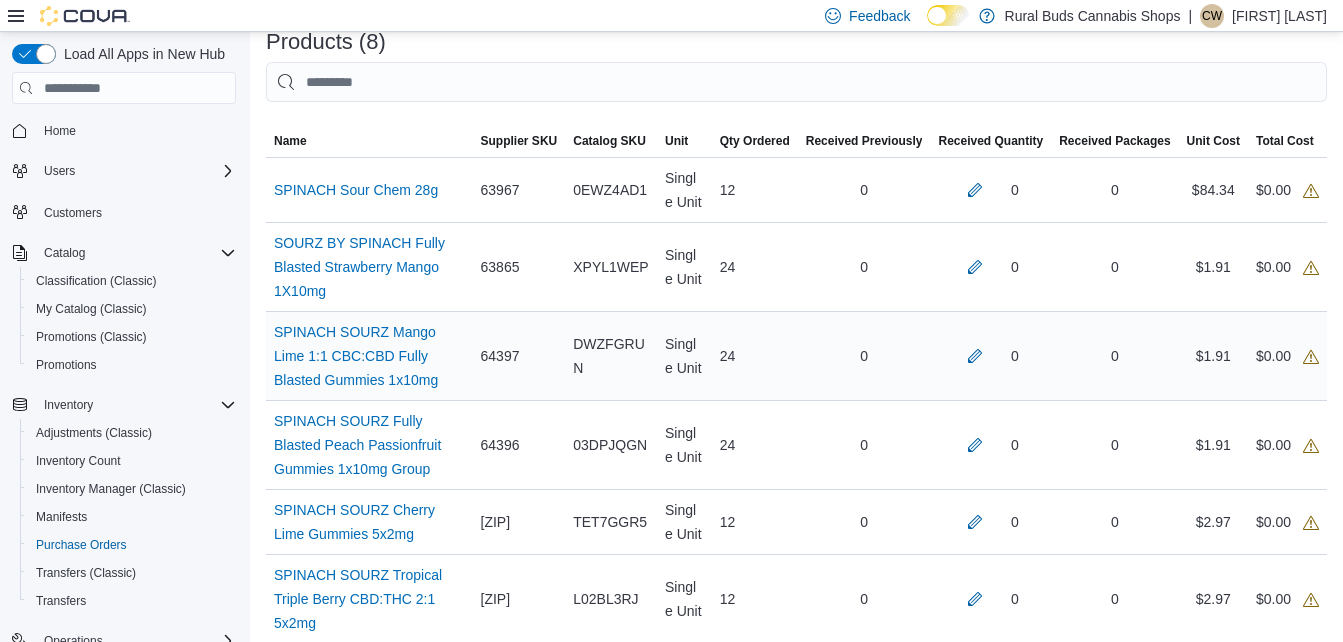 scroll, scrollTop: 467, scrollLeft: 0, axis: vertical 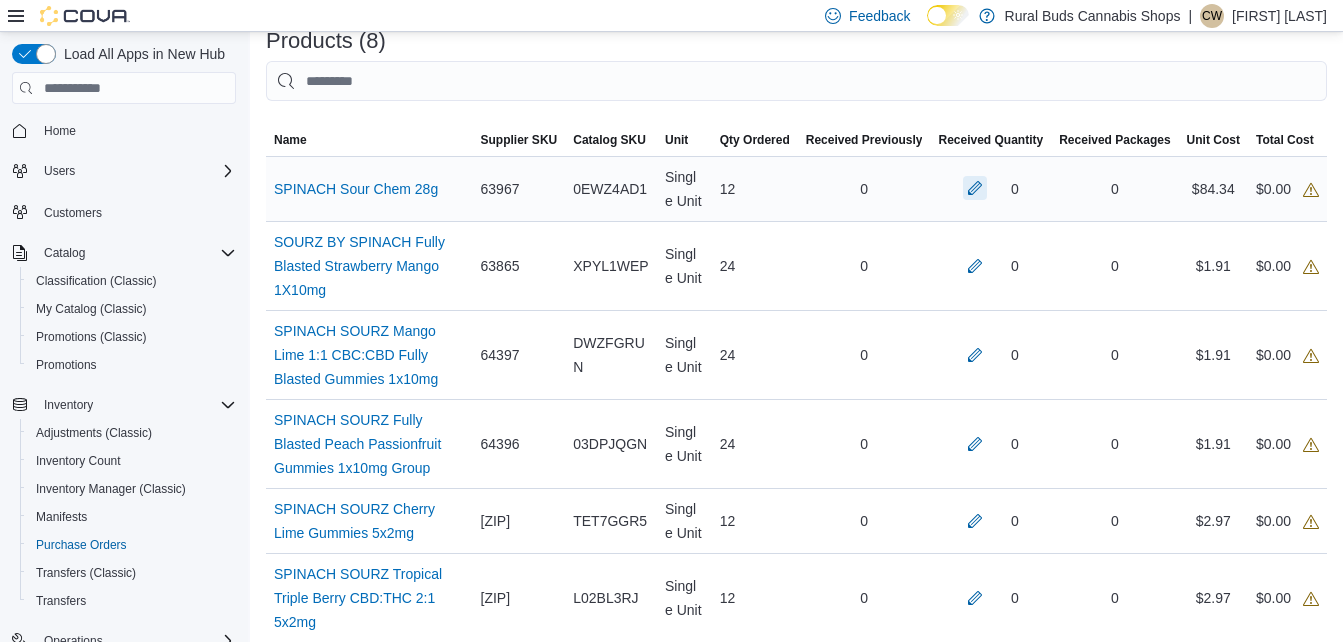 click at bounding box center (975, 188) 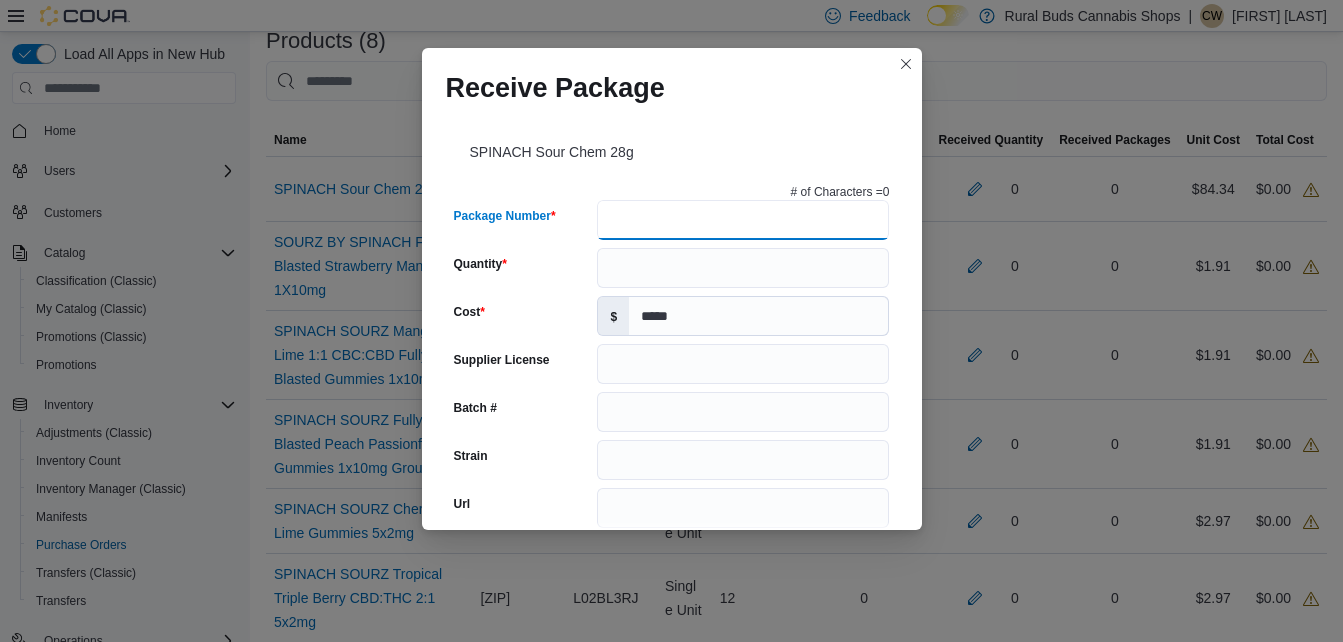 click on "Package Number" at bounding box center [743, 220] 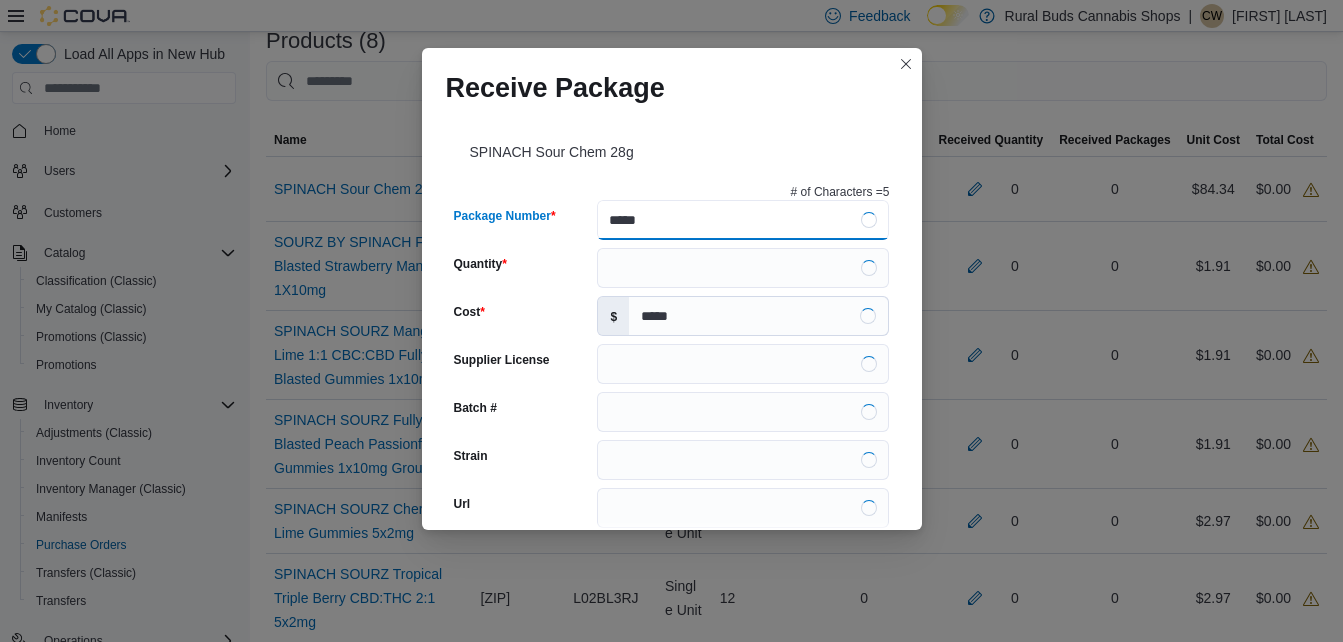type on "******" 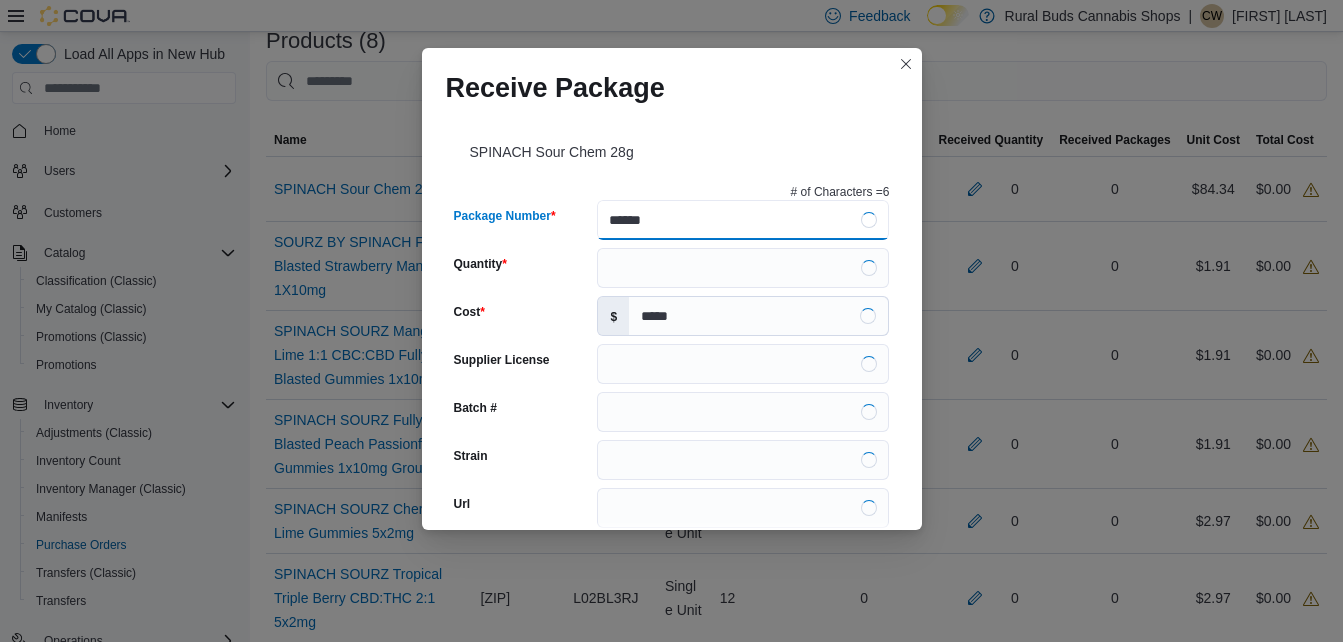 type on "**********" 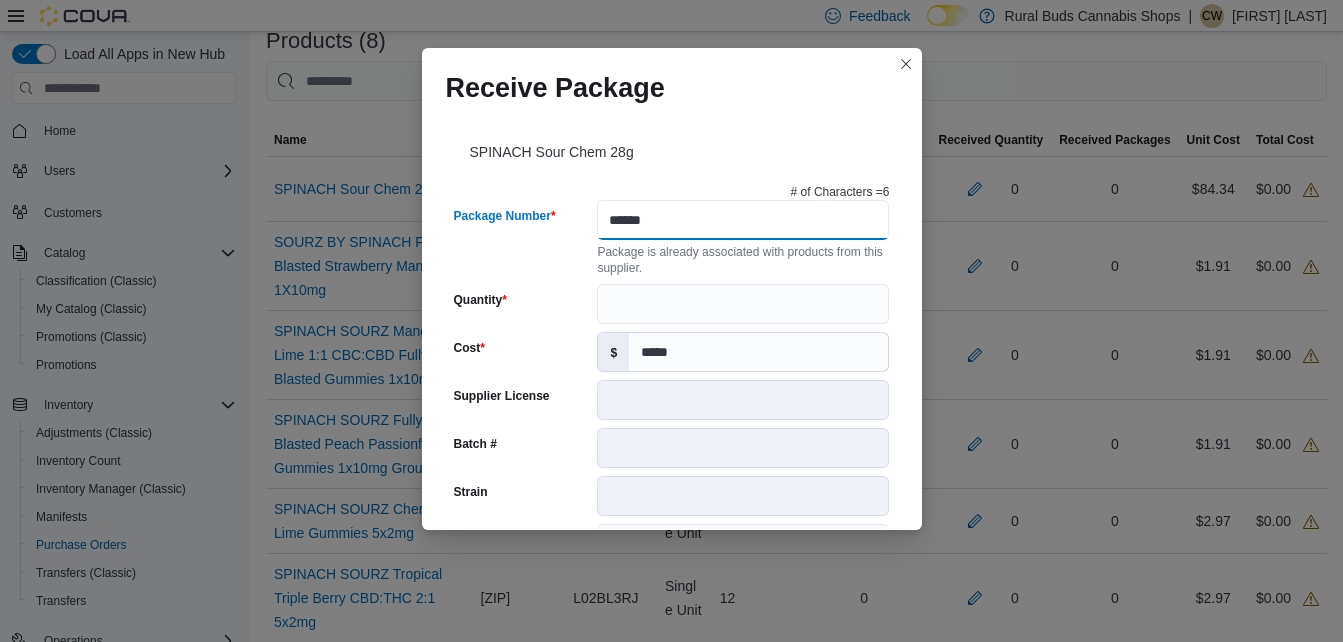 type on "******" 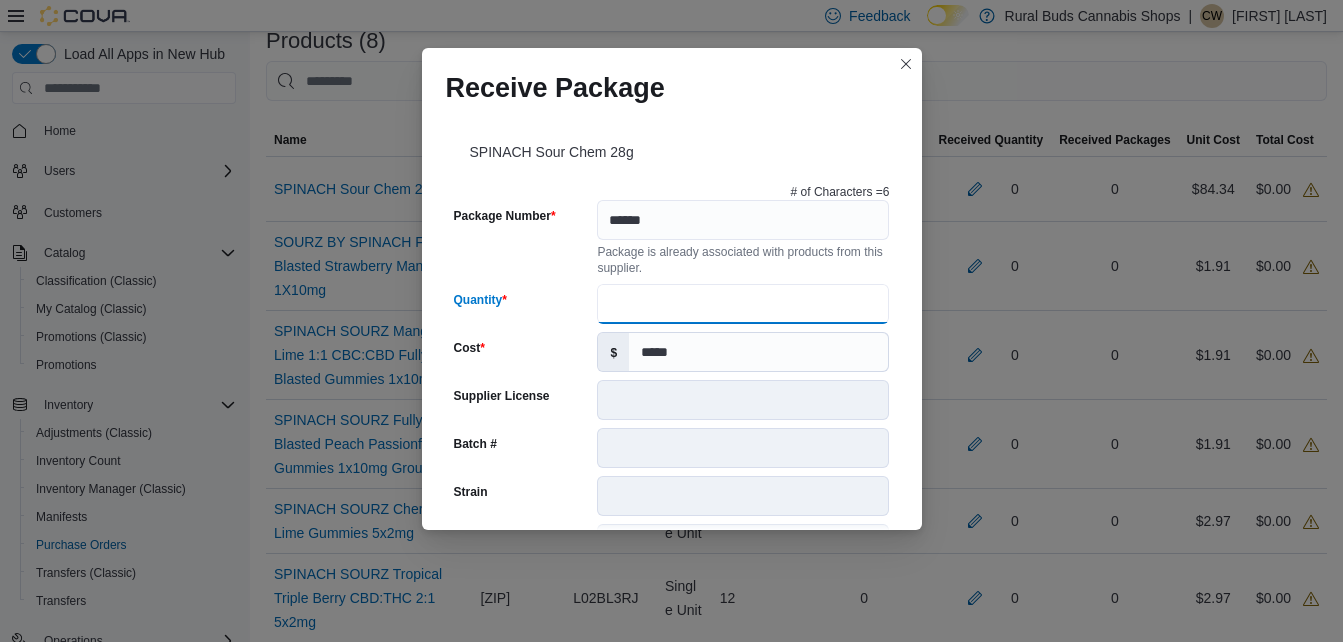 click on "Quantity" at bounding box center (743, 304) 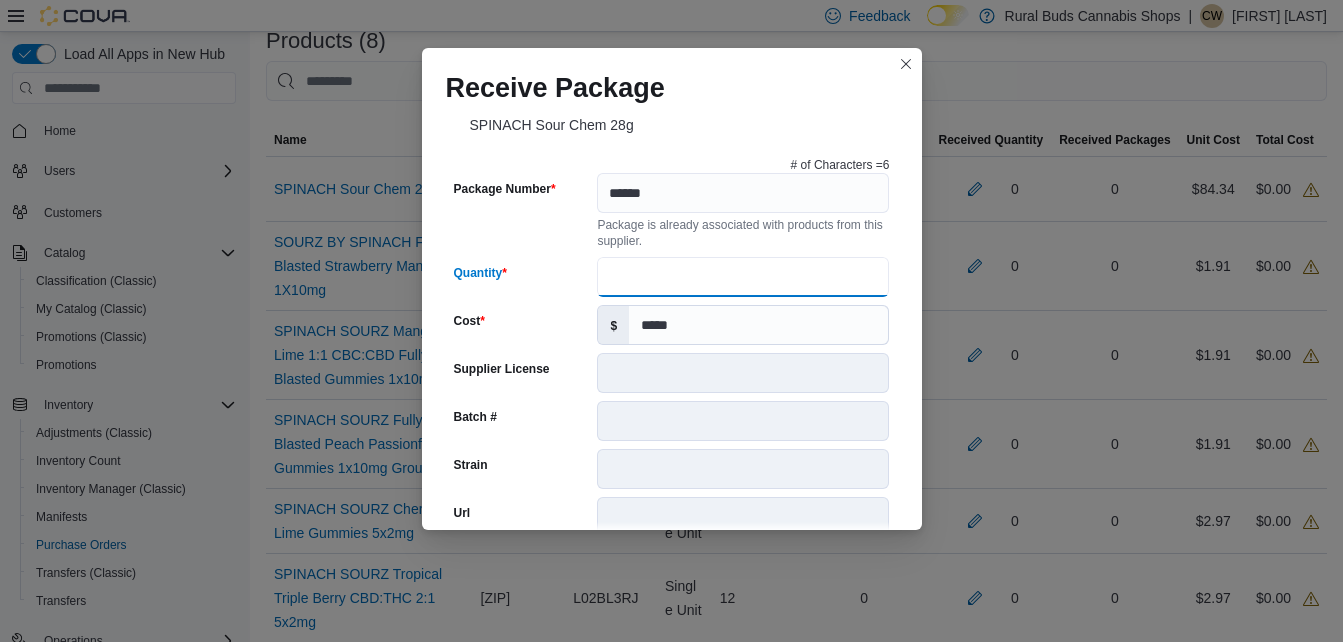 scroll, scrollTop: 0, scrollLeft: 0, axis: both 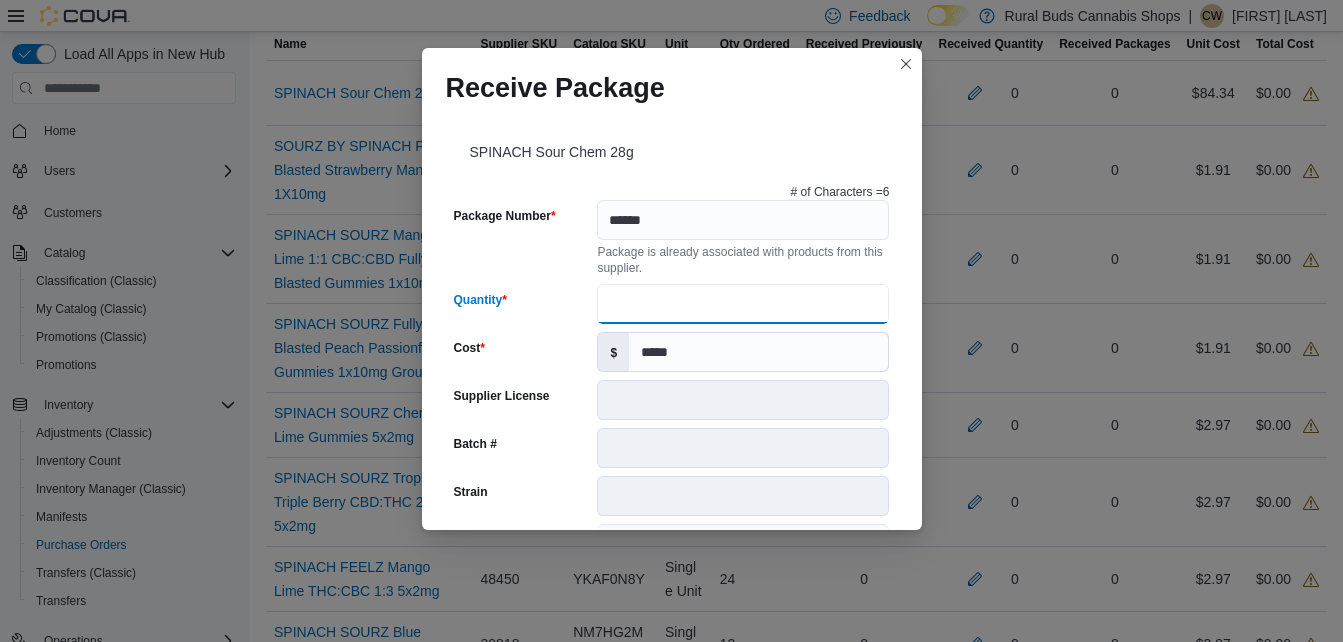 type on "**" 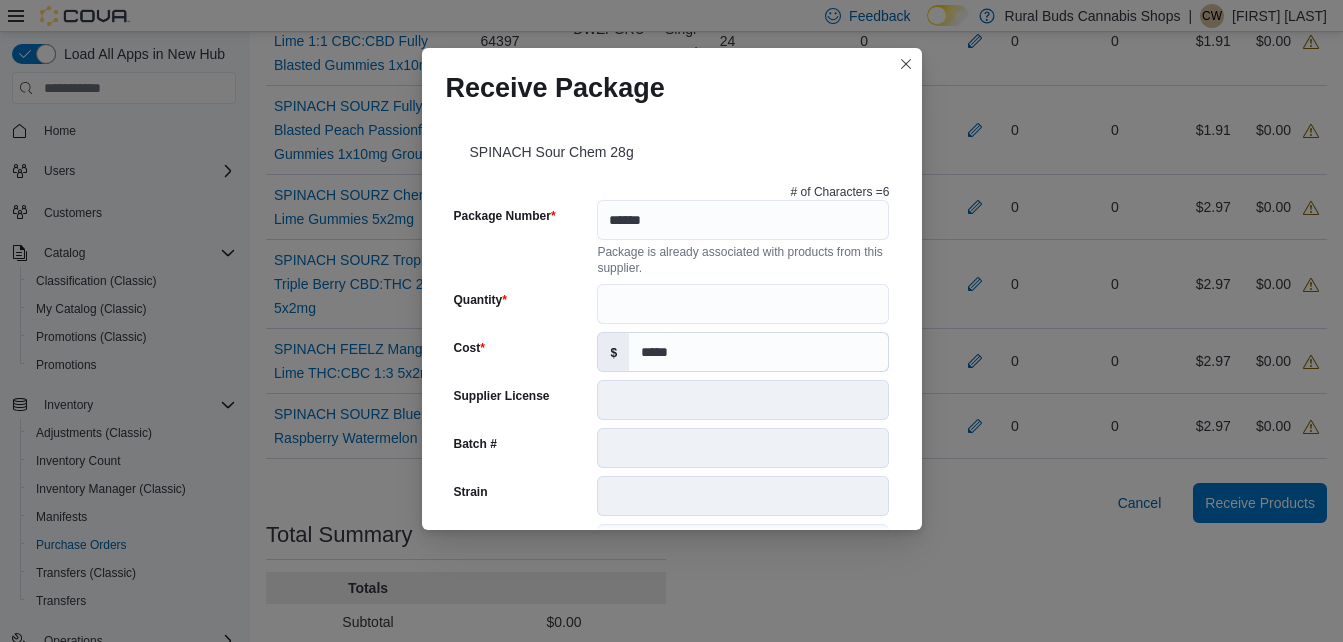 scroll, scrollTop: 833, scrollLeft: 0, axis: vertical 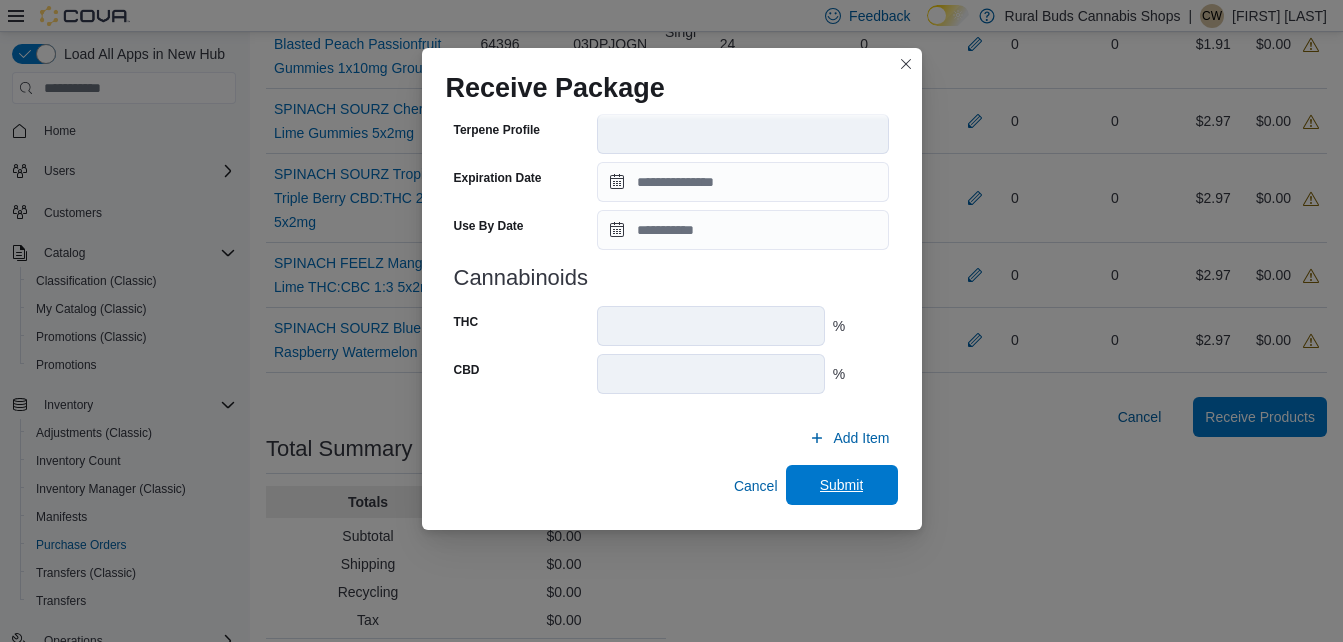 click on "Submit" at bounding box center (842, 485) 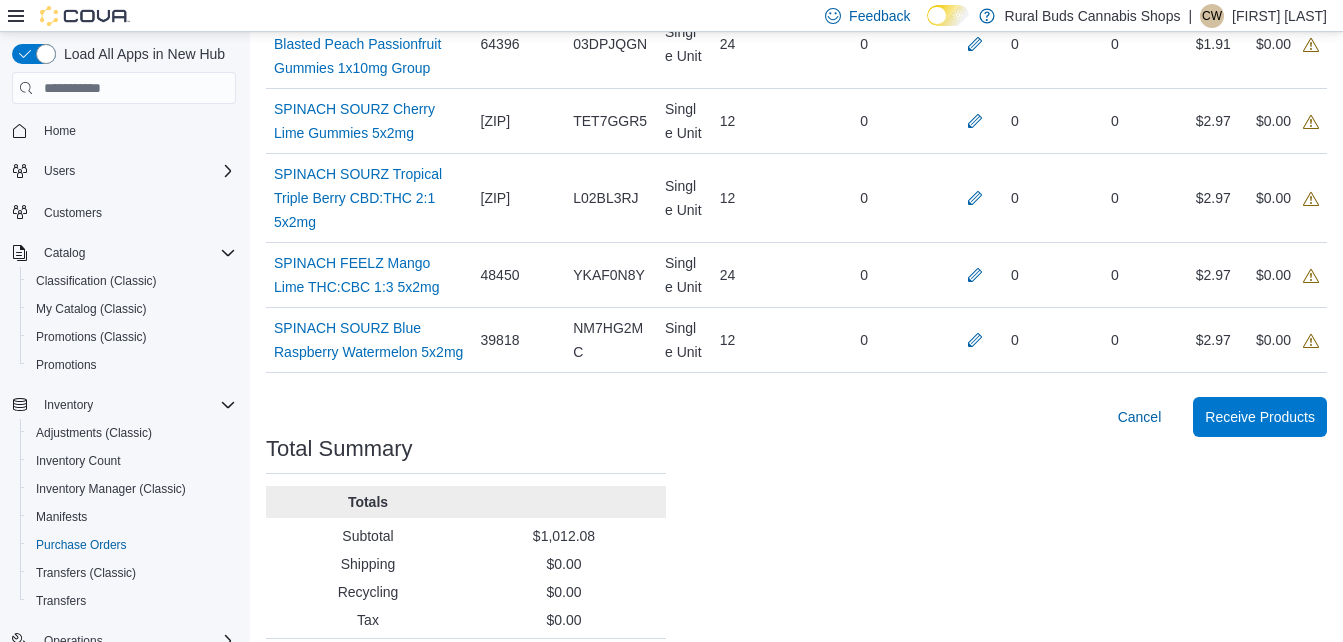 scroll, scrollTop: 335, scrollLeft: 0, axis: vertical 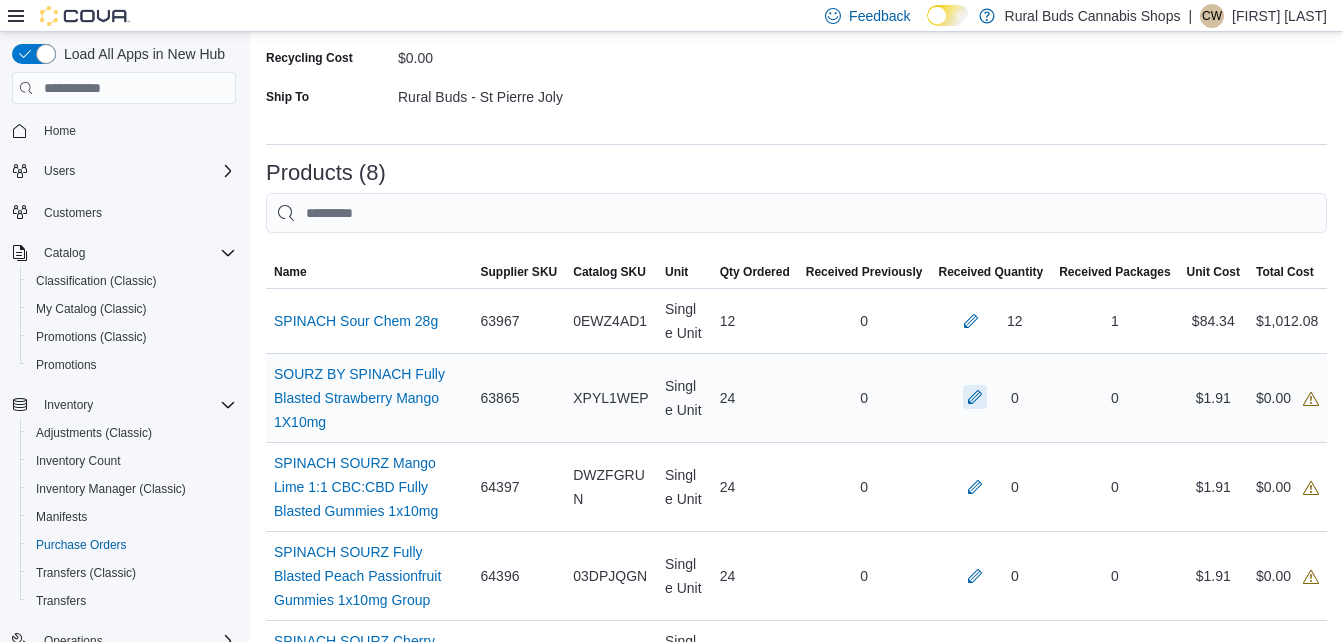click at bounding box center (975, 397) 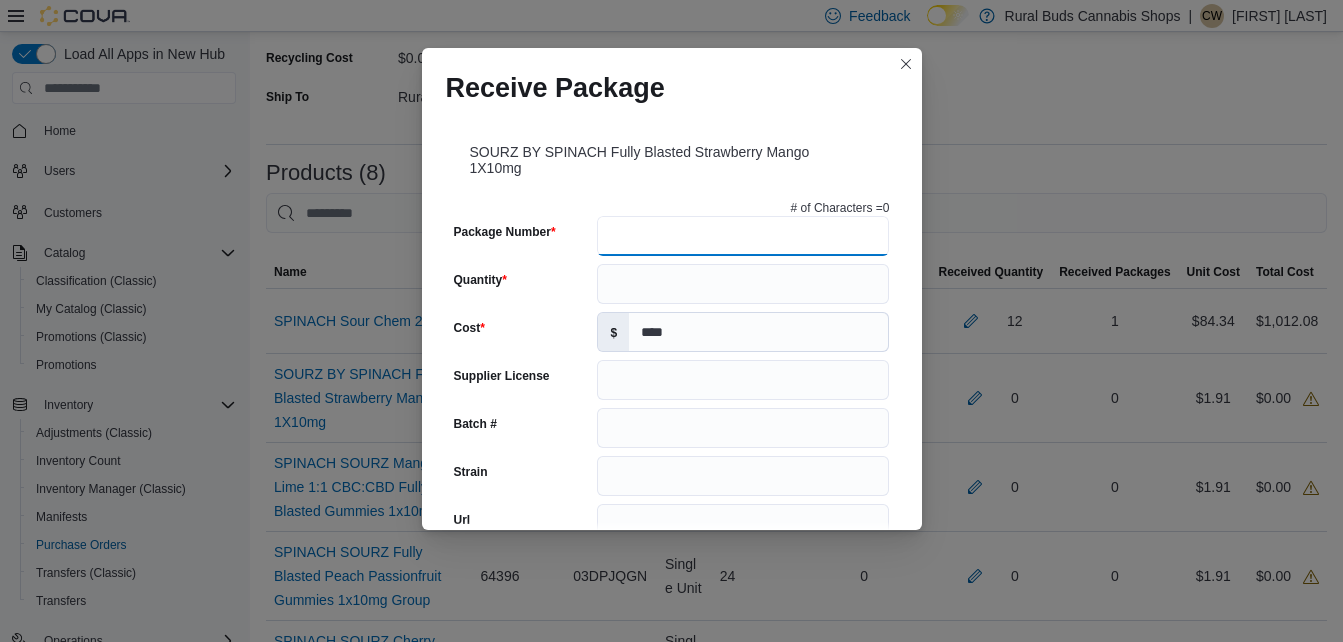 click on "Package Number" at bounding box center [743, 236] 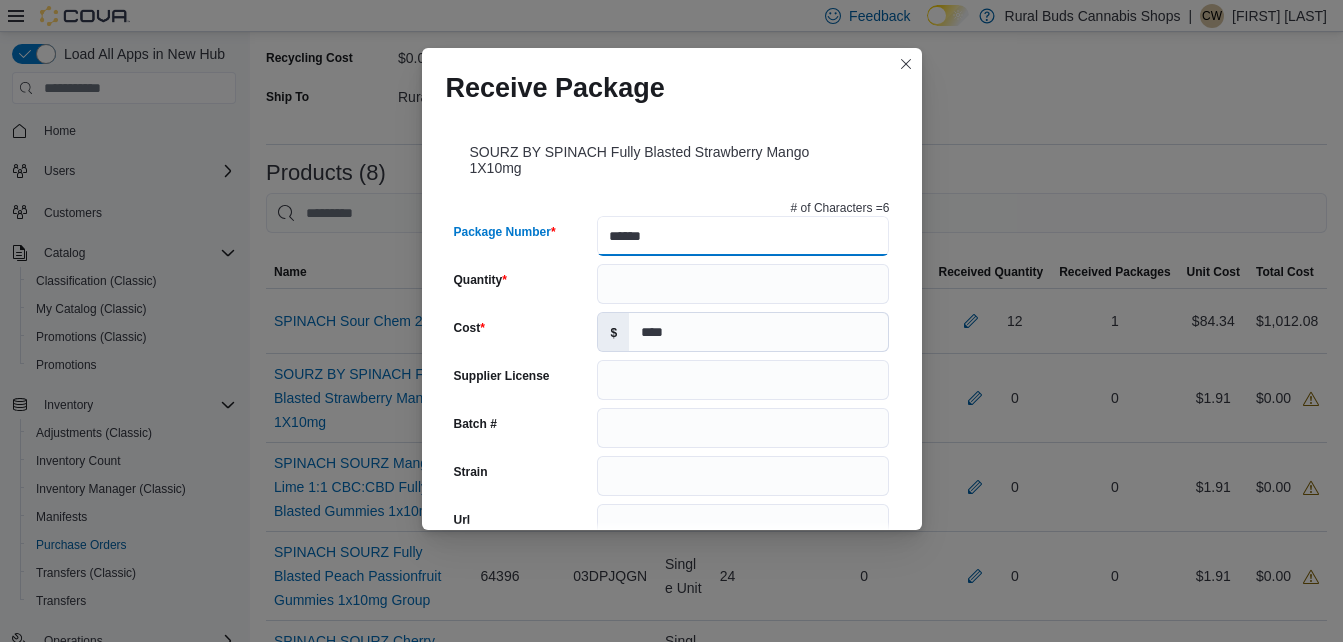type on "******" 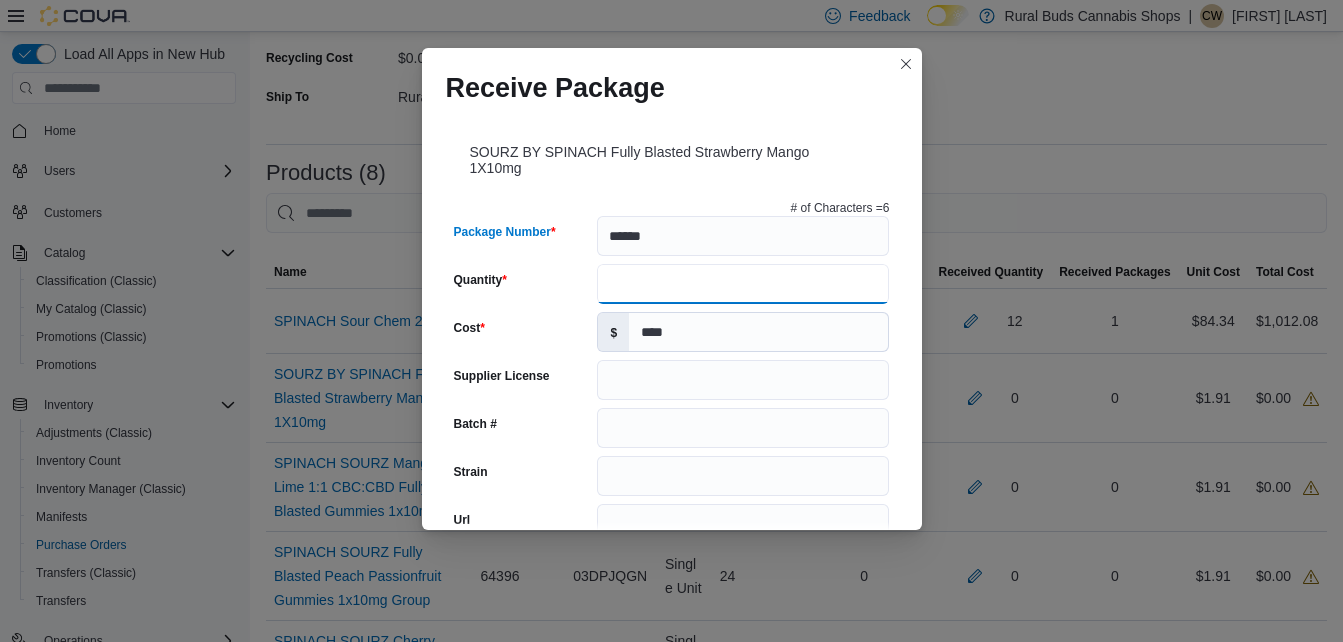 click on "Quantity" at bounding box center [743, 284] 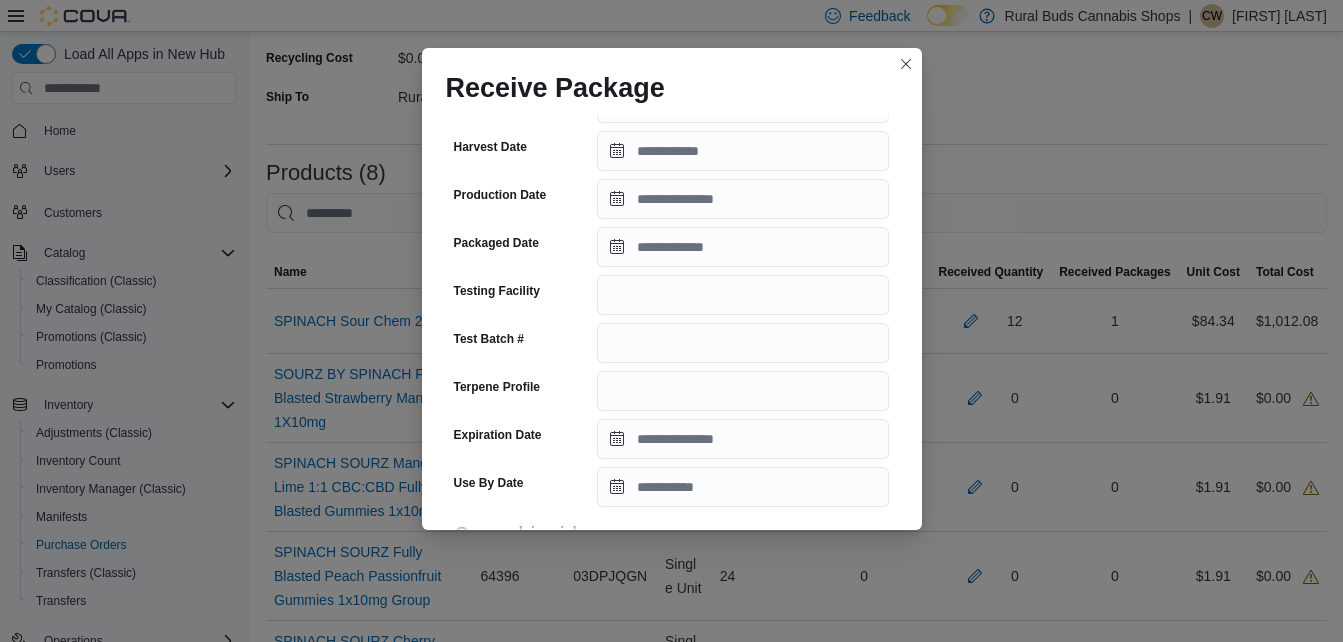 scroll, scrollTop: 467, scrollLeft: 0, axis: vertical 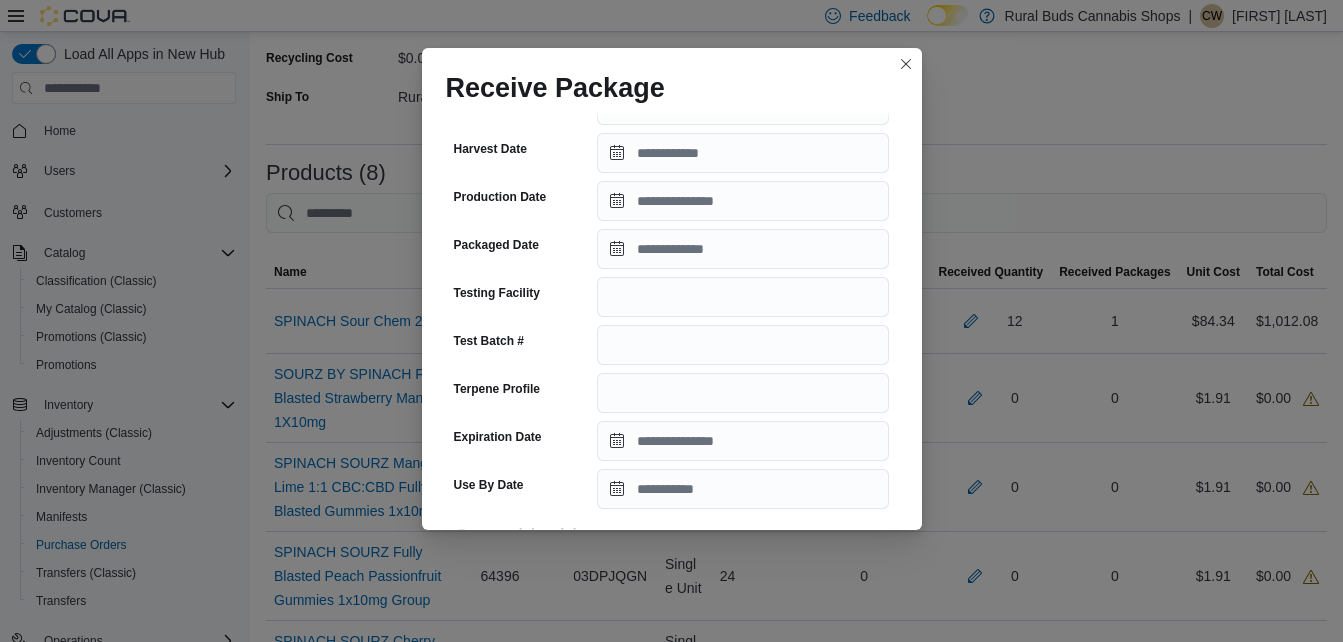 type on "**" 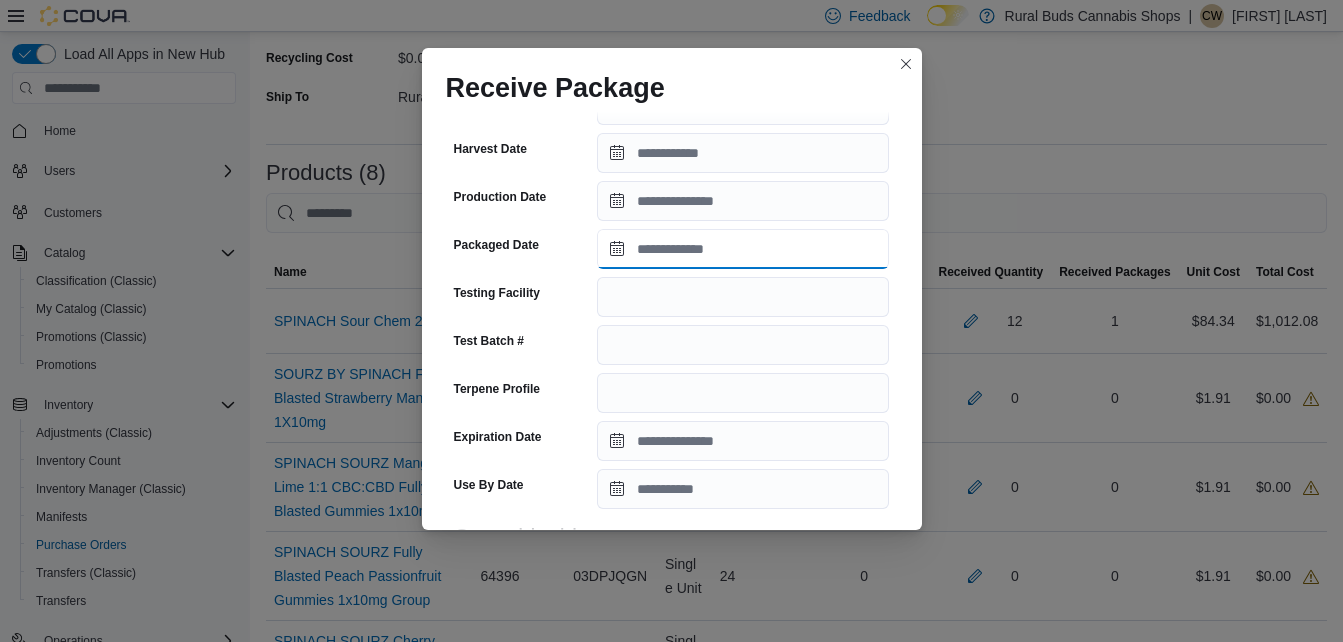 click on "Packaged Date" at bounding box center [743, 249] 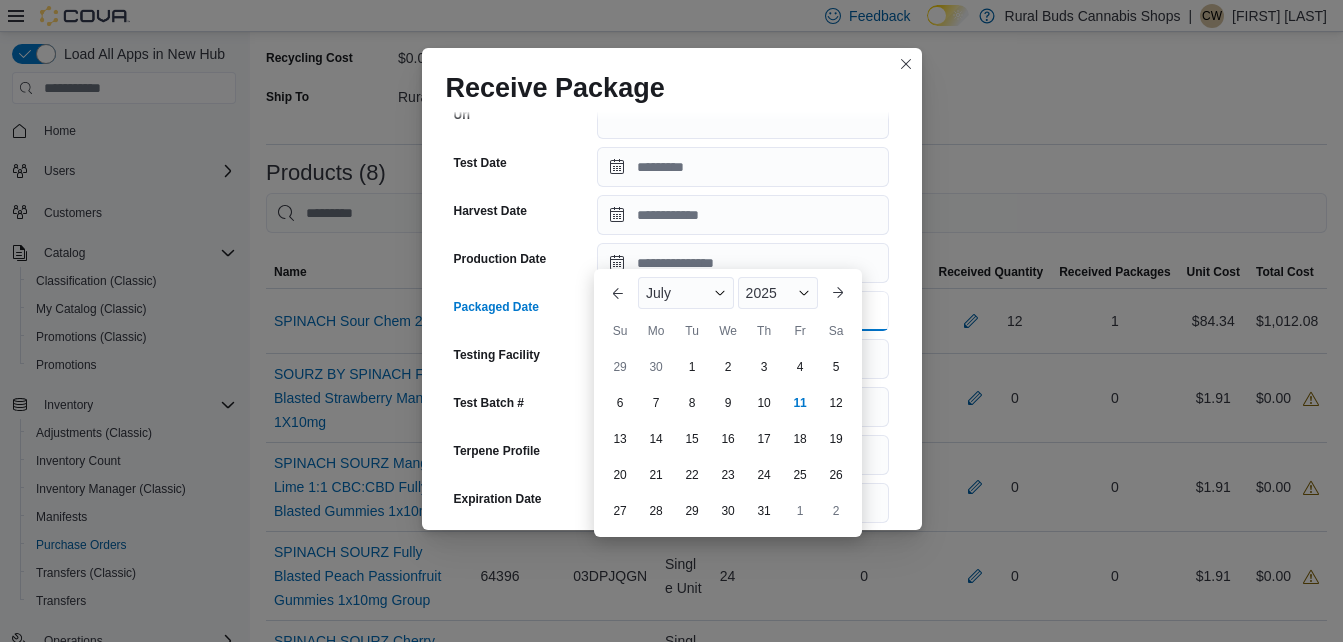 scroll, scrollTop: 400, scrollLeft: 0, axis: vertical 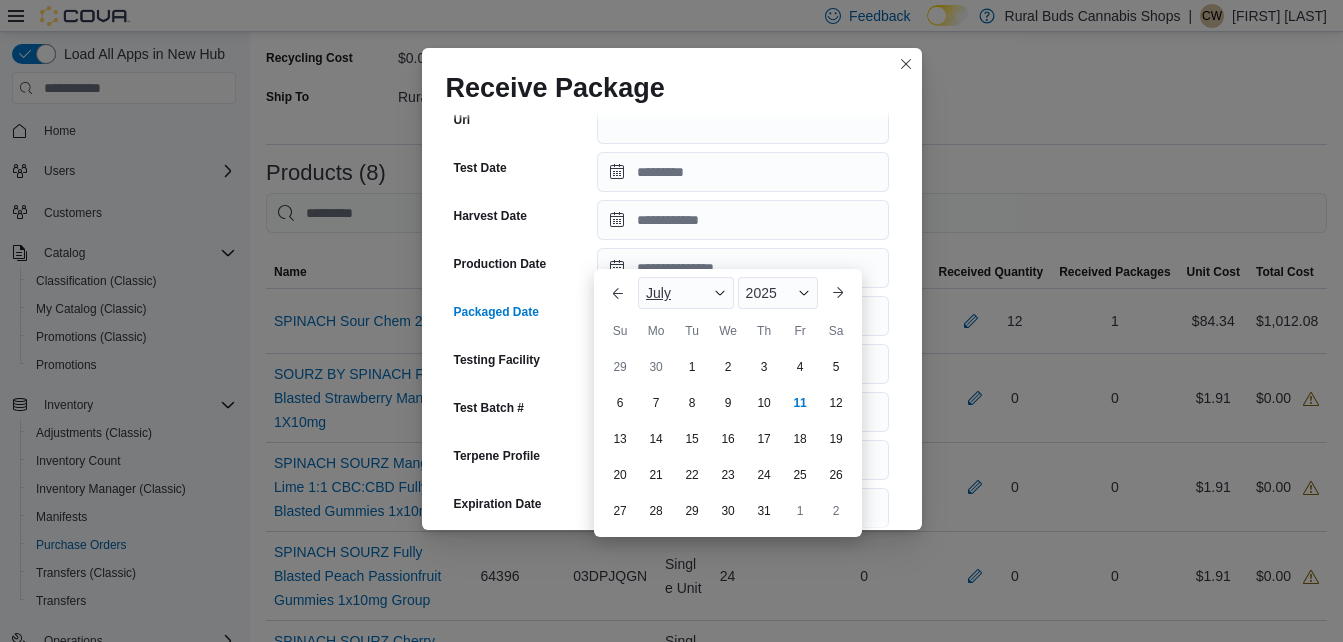 click on "July" at bounding box center [686, 293] 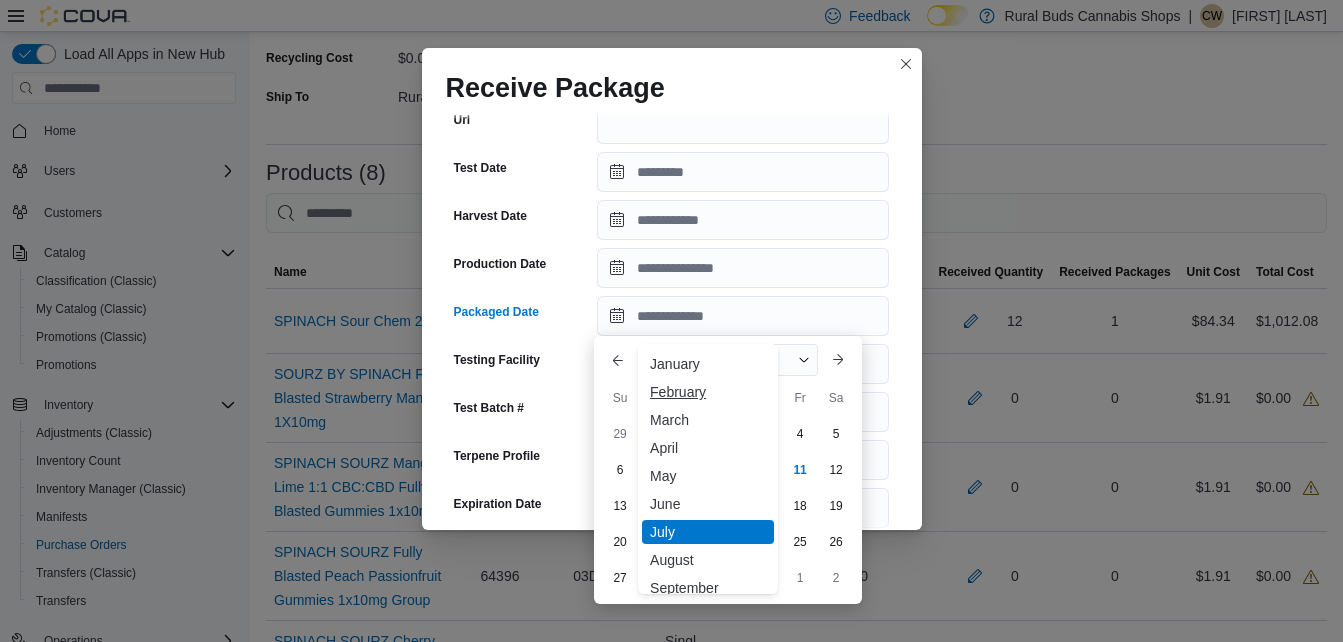 click on "February" at bounding box center [708, 392] 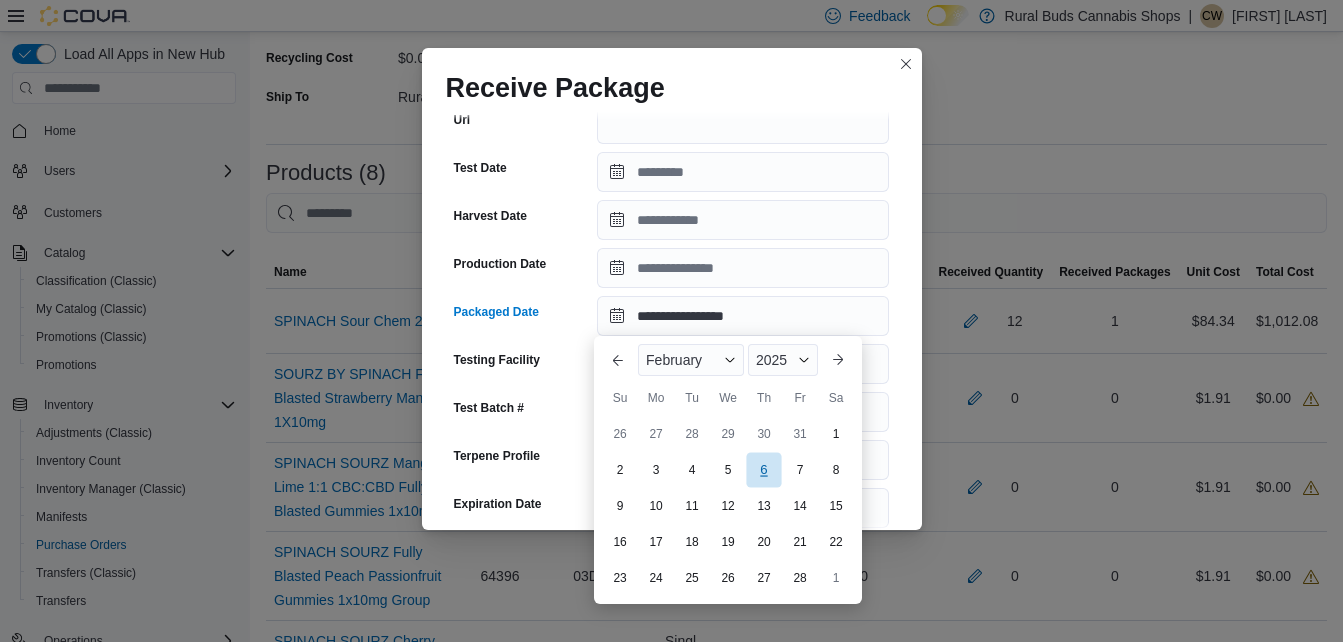 click on "6" at bounding box center [763, 470] 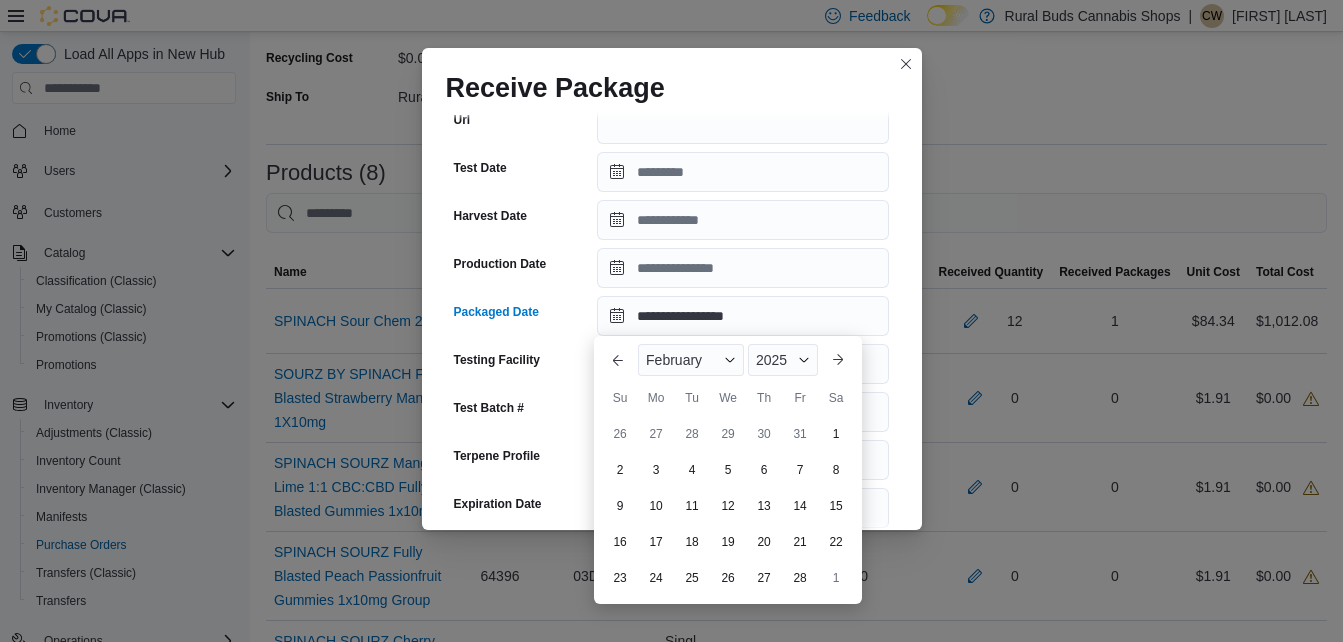 type on "**********" 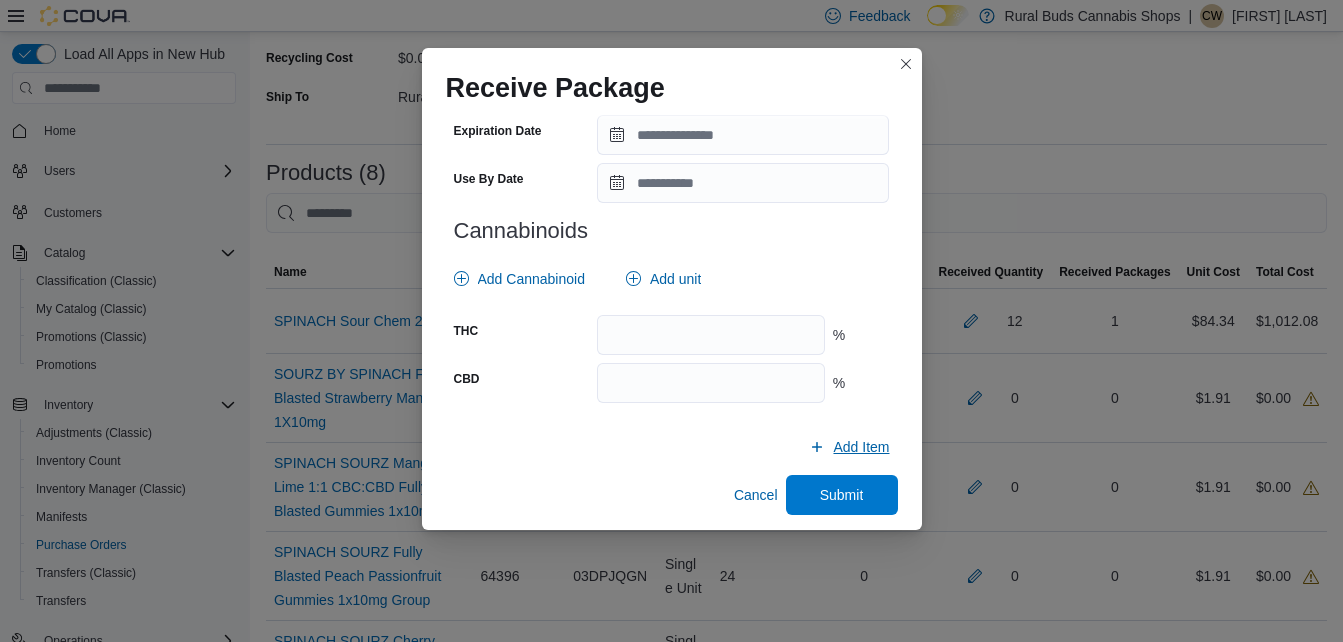 scroll, scrollTop: 782, scrollLeft: 0, axis: vertical 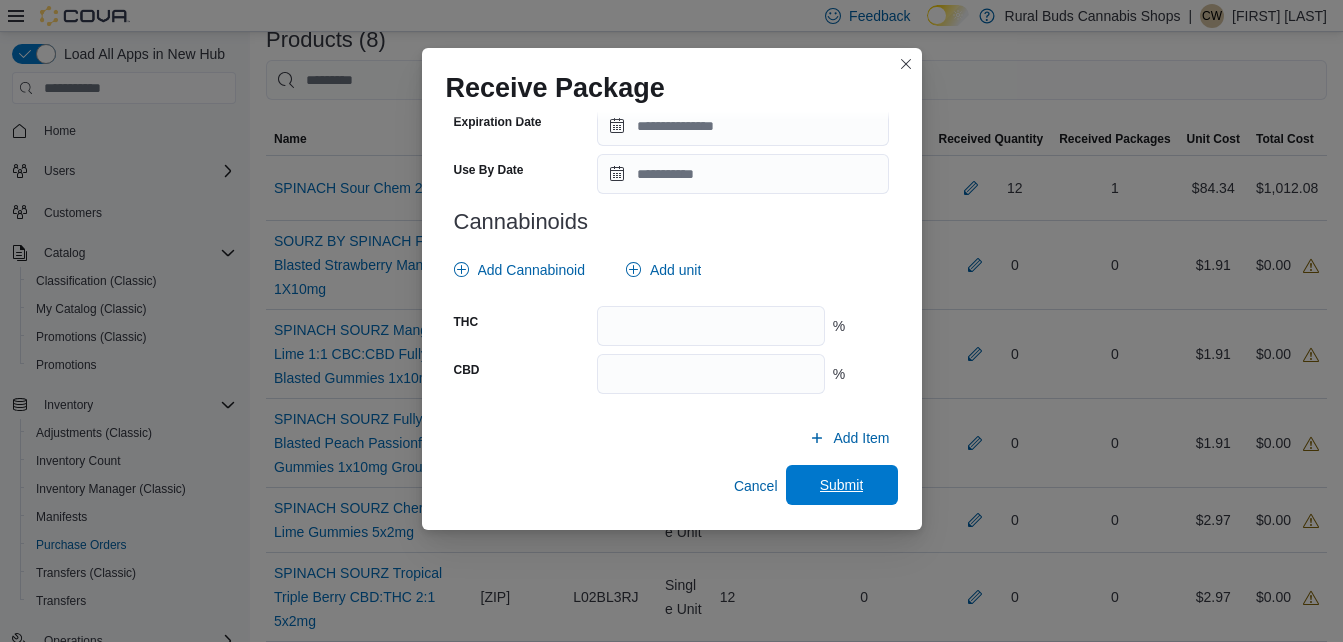 click on "Submit" at bounding box center [842, 485] 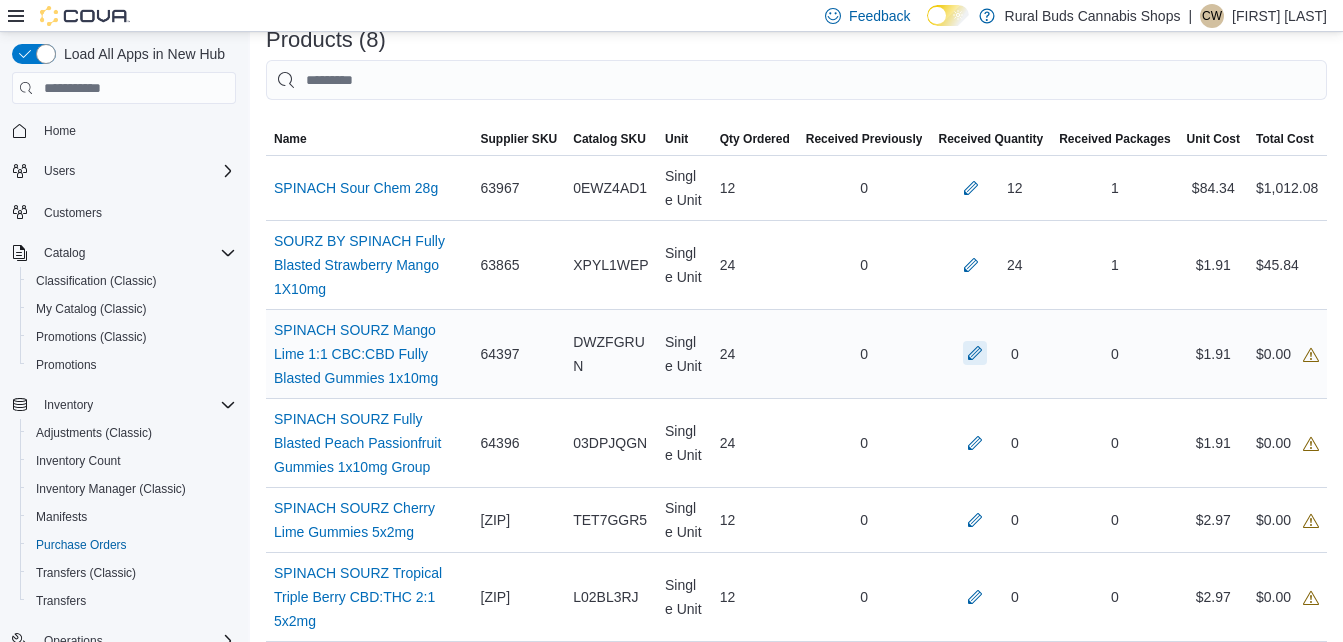 click at bounding box center (975, 353) 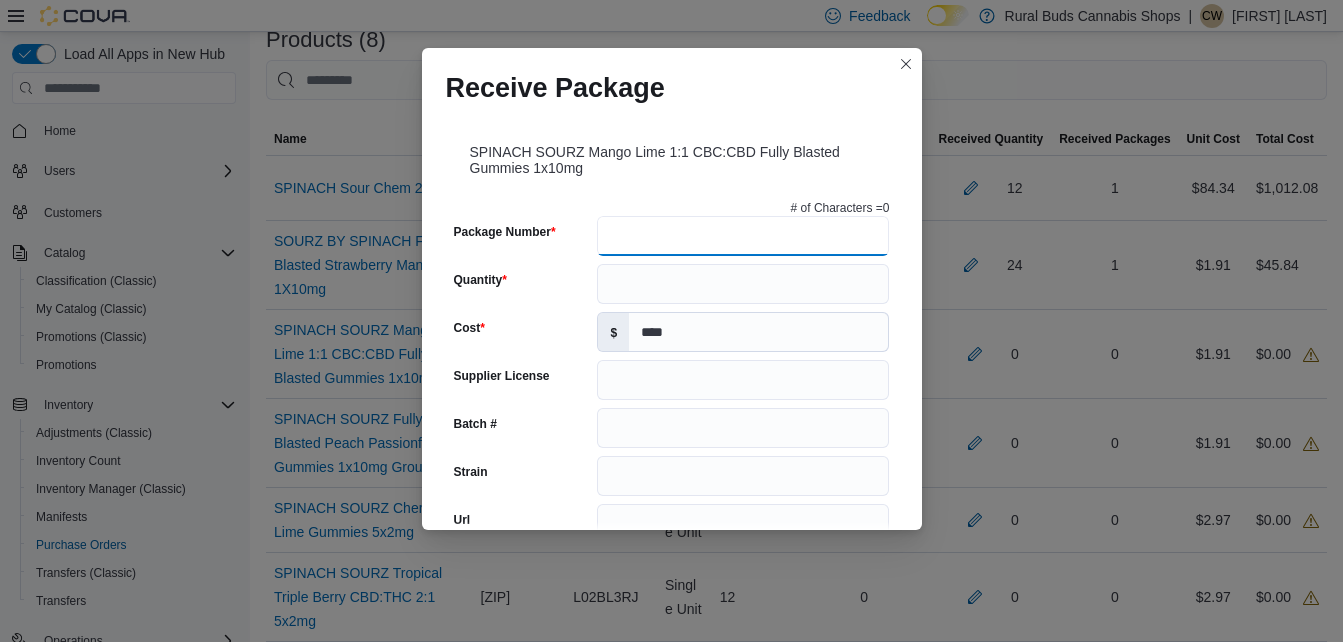 click on "Package Number" at bounding box center [743, 236] 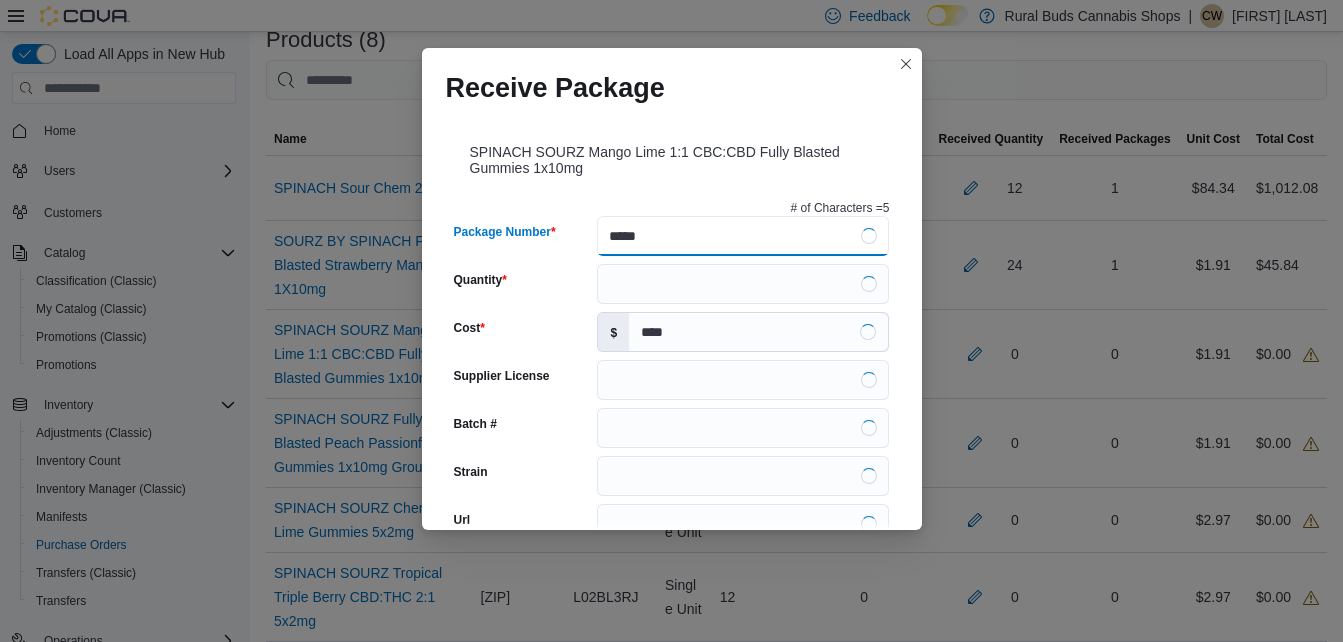 type on "******" 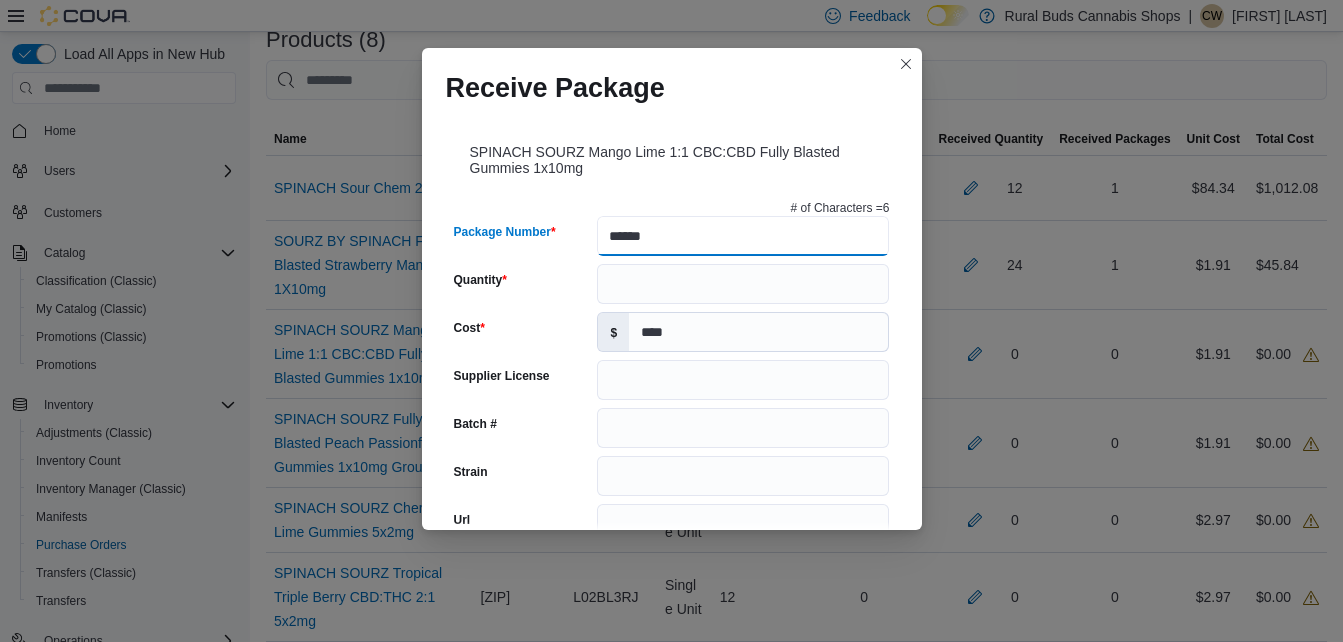 type on "**********" 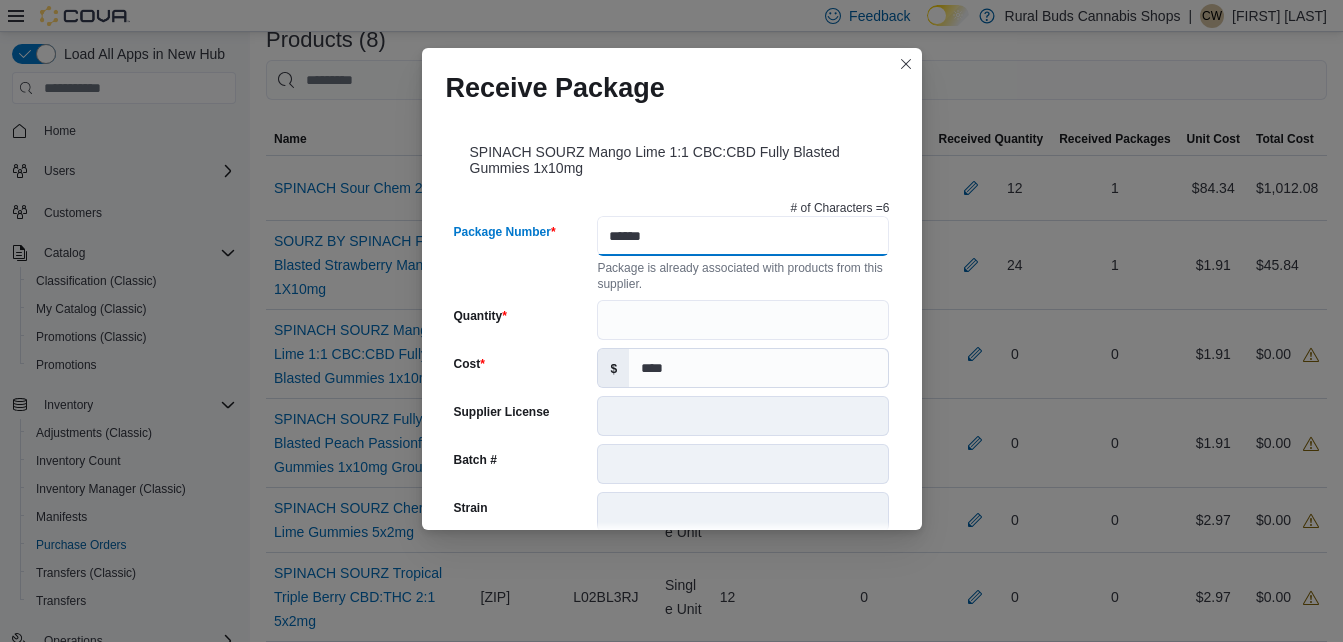 type on "******" 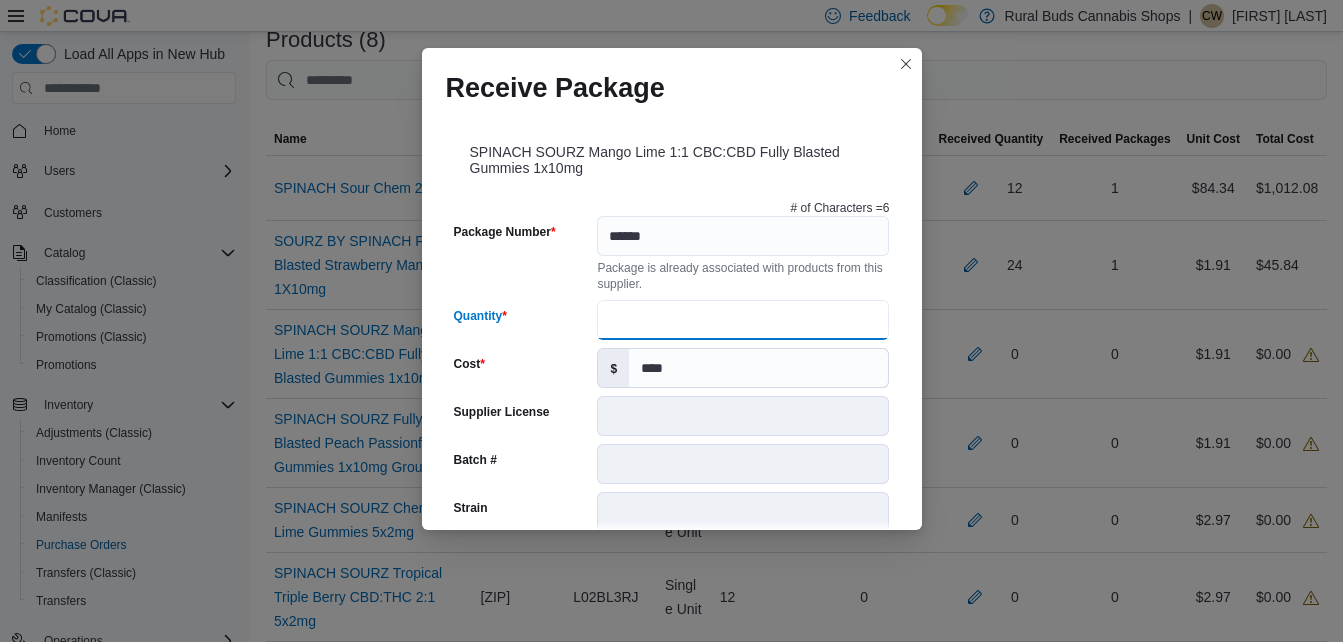 click on "Quantity" at bounding box center (743, 320) 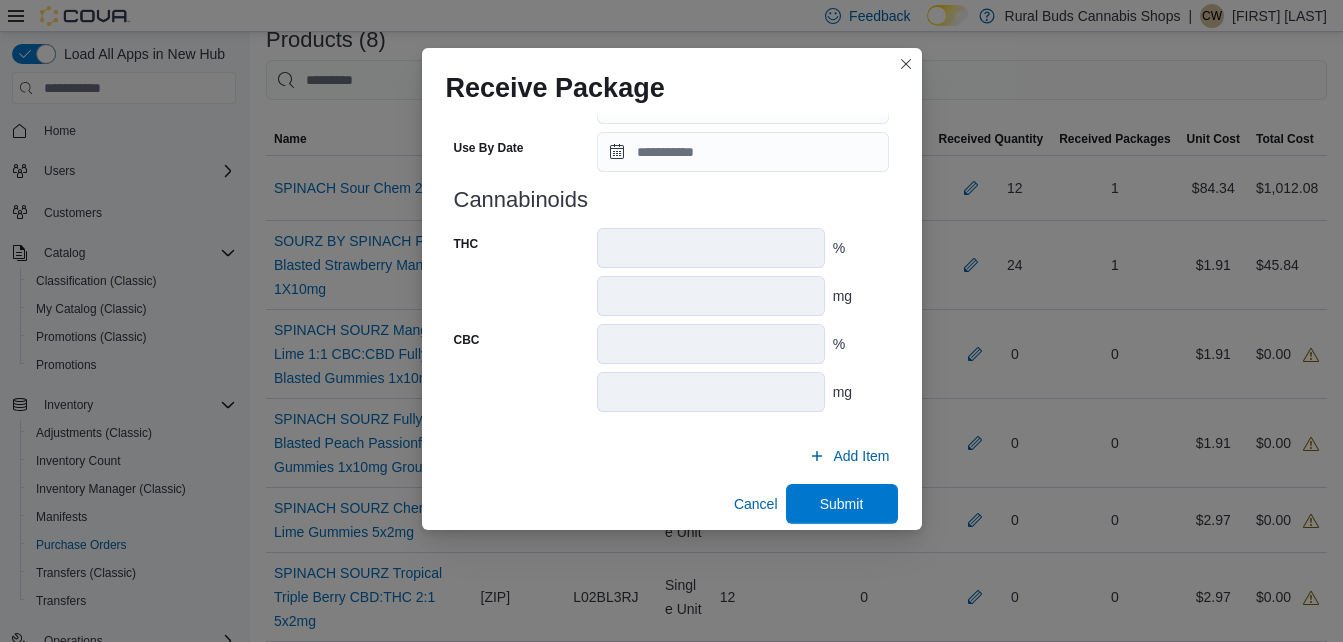 scroll, scrollTop: 858, scrollLeft: 0, axis: vertical 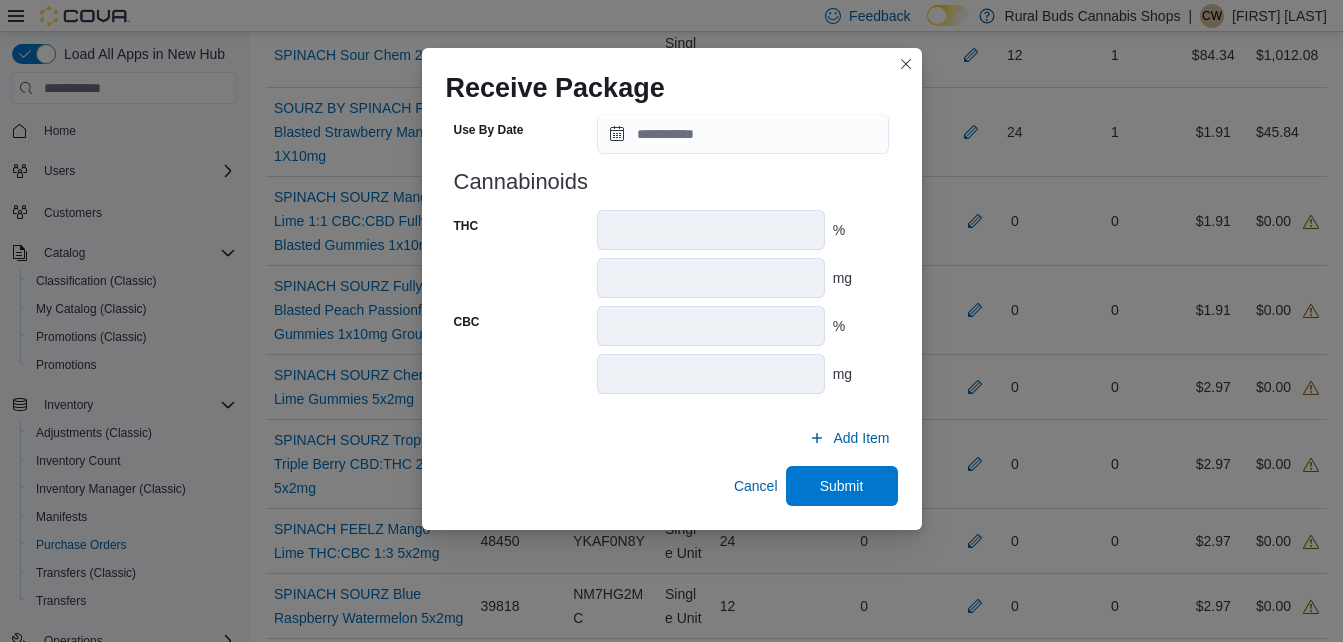 type on "**" 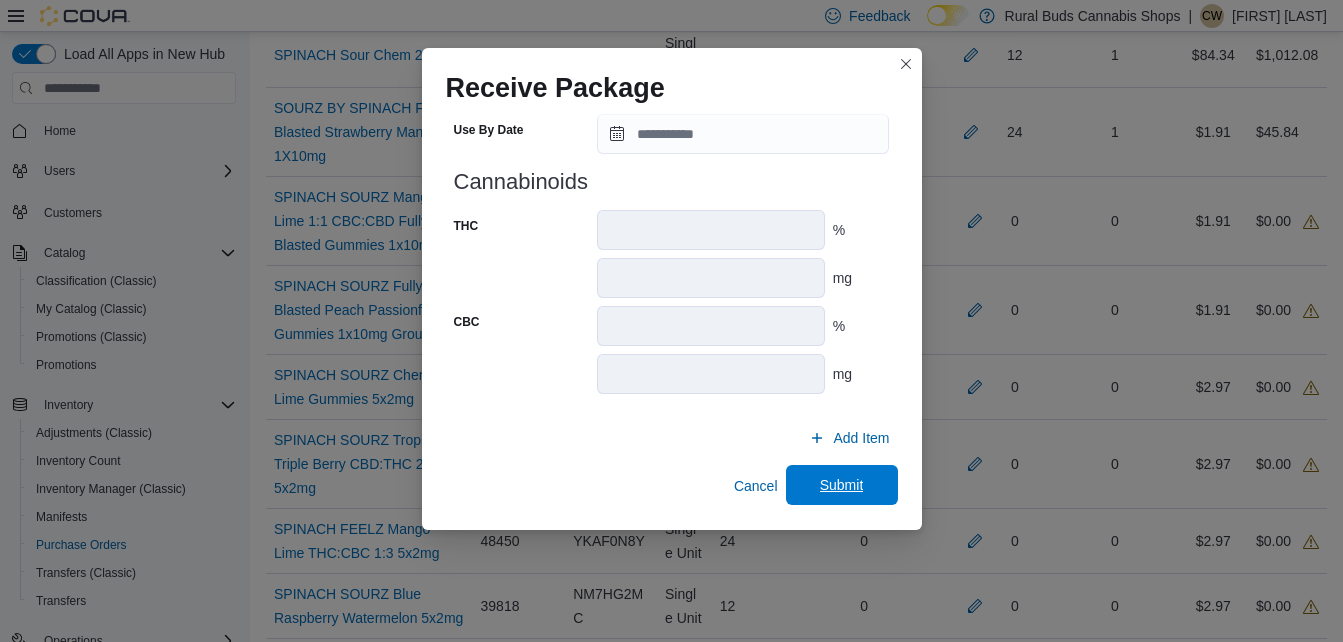 drag, startPoint x: 824, startPoint y: 509, endPoint x: 825, endPoint y: 497, distance: 12.0415945 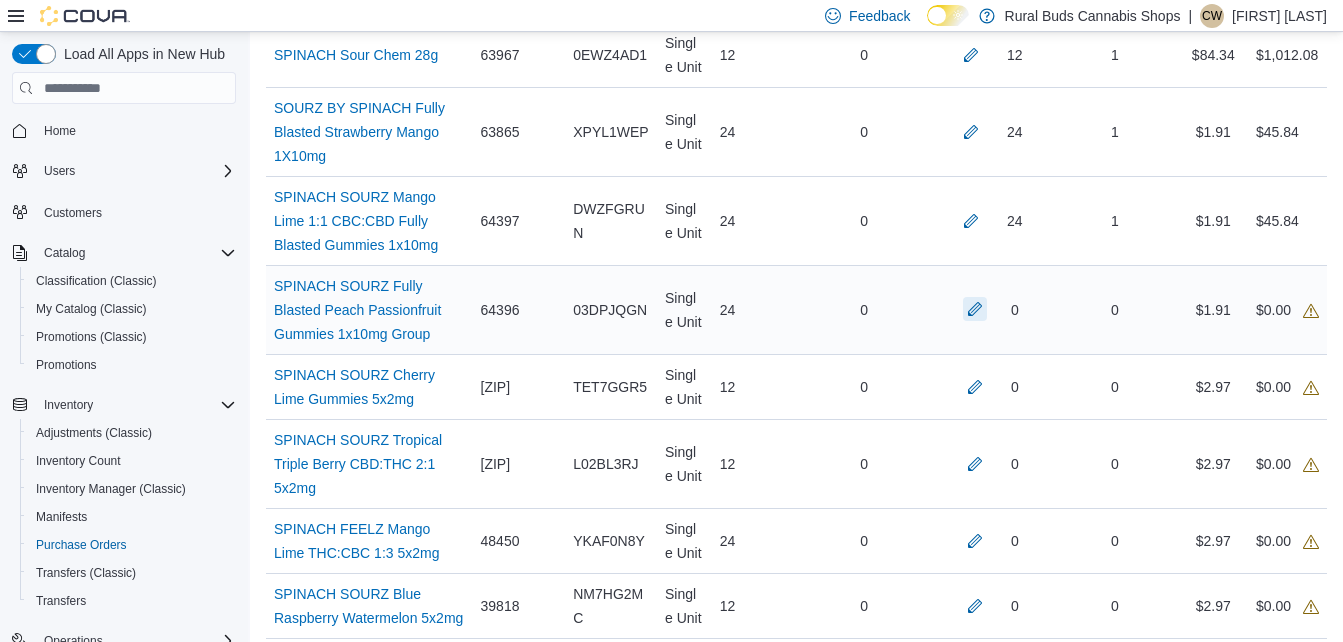click at bounding box center [975, 309] 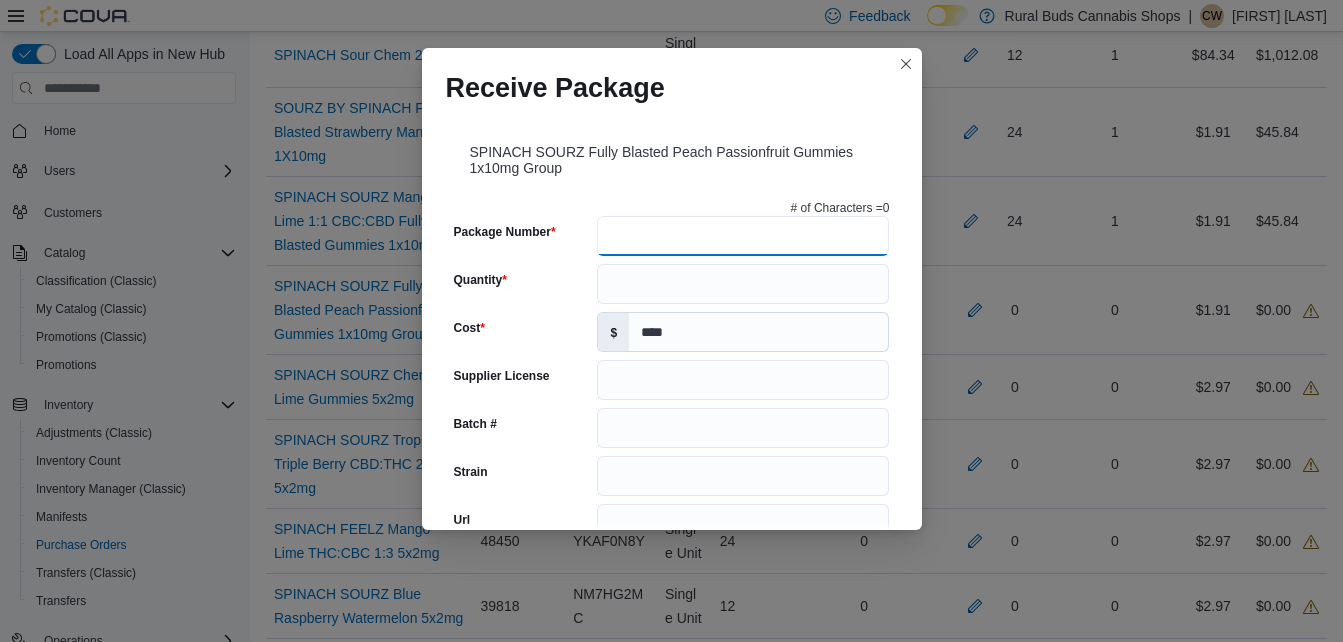 click on "Package Number" at bounding box center (743, 236) 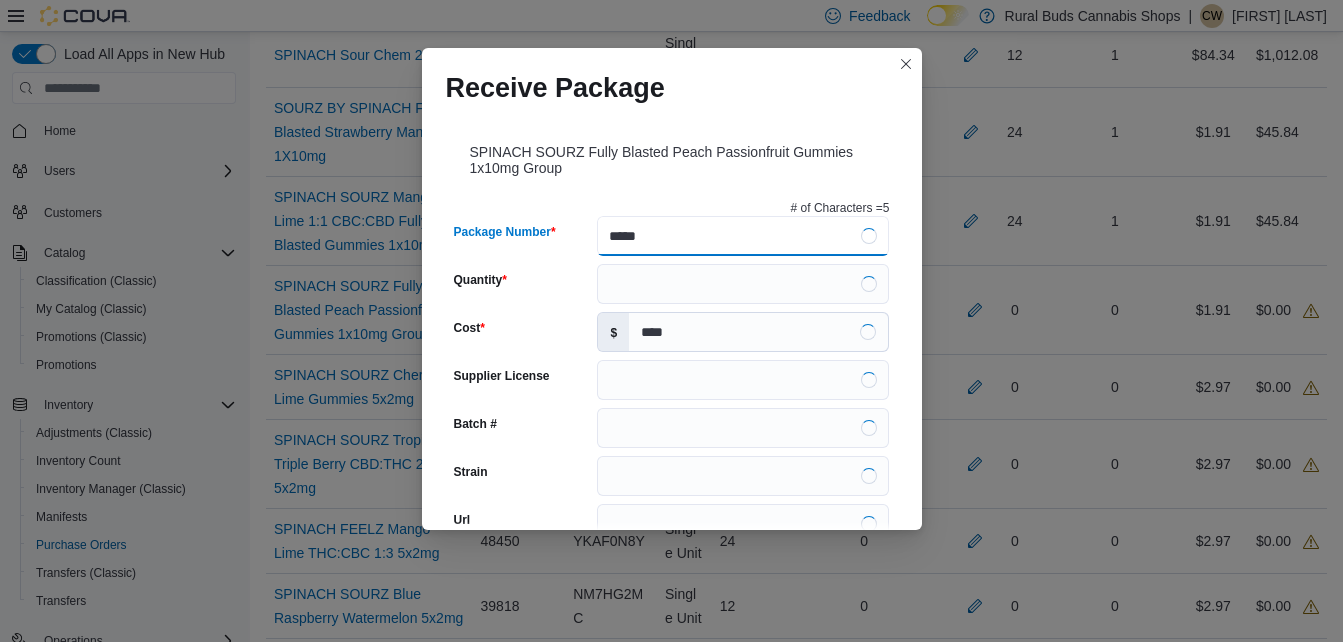 type on "******" 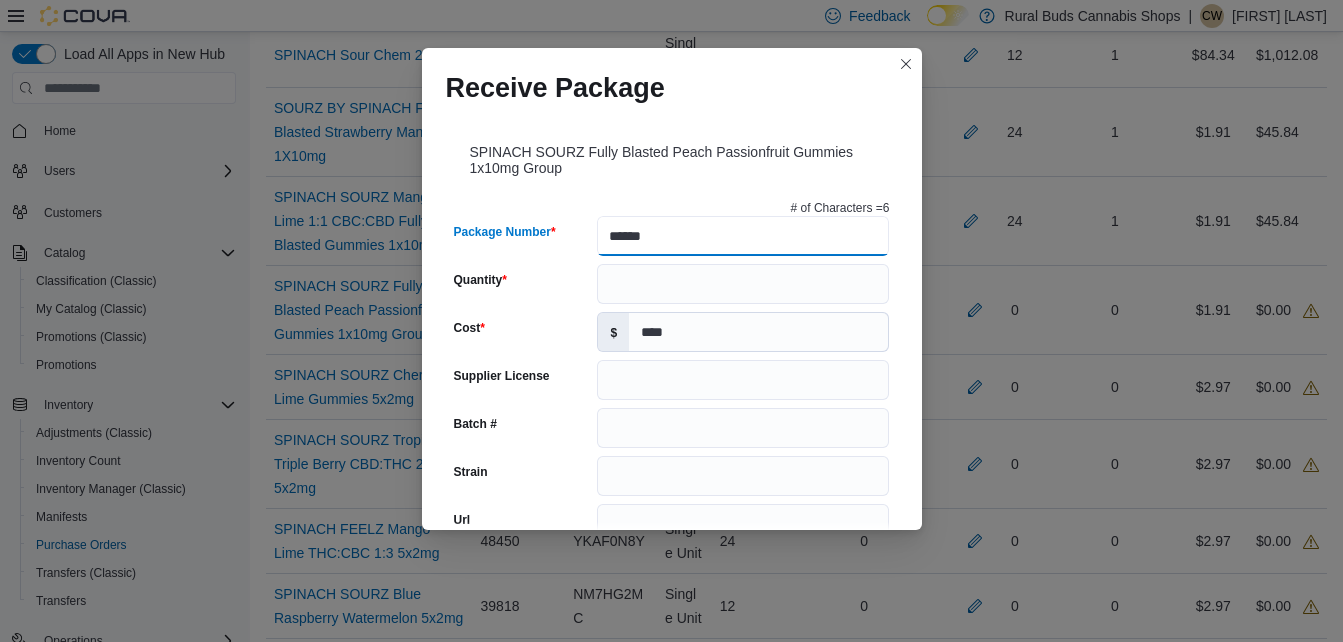 type on "**********" 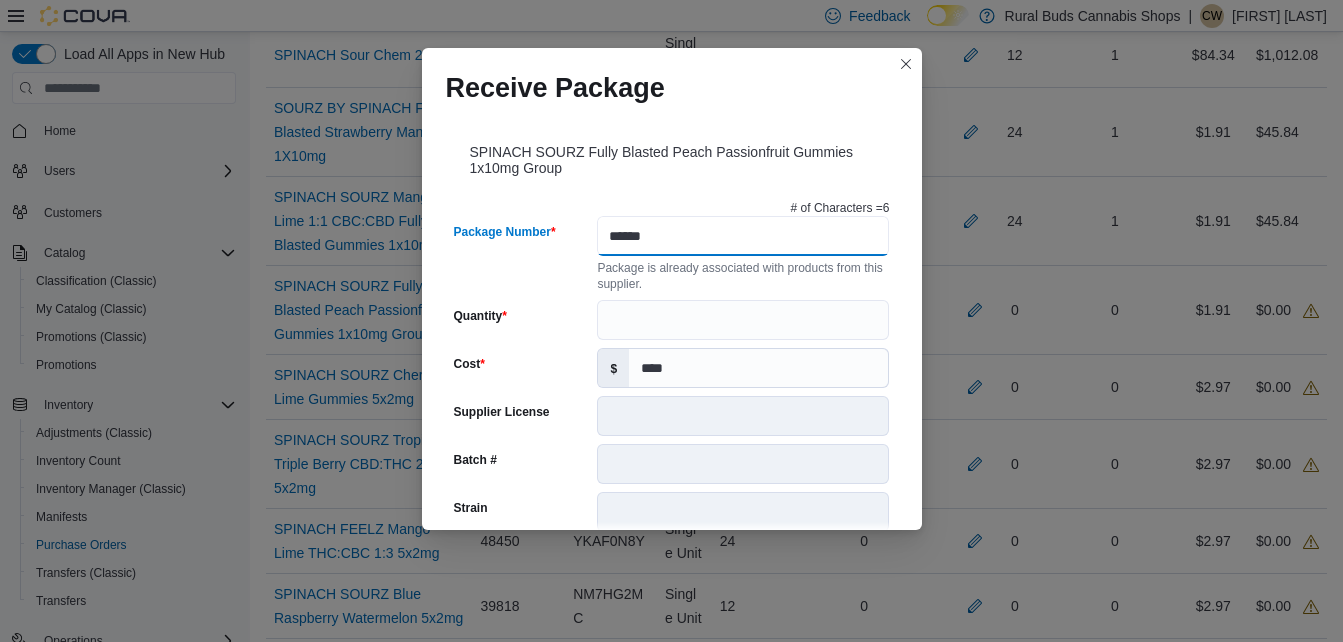 type on "******" 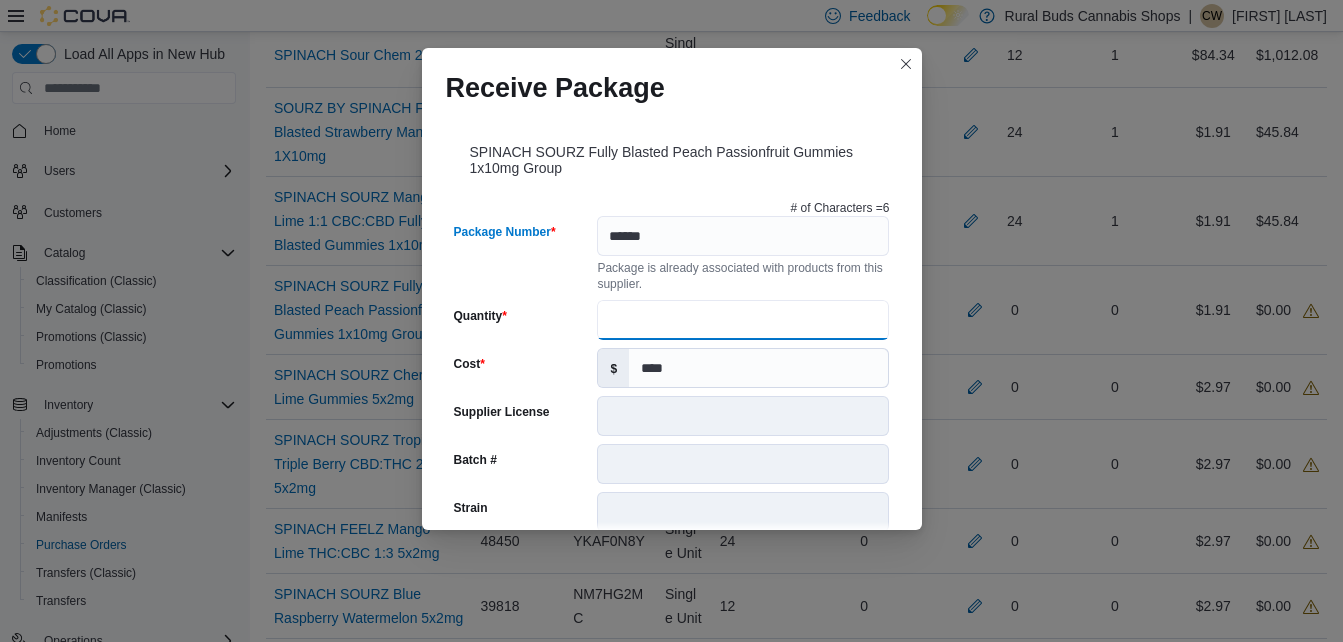 click on "Quantity" at bounding box center [743, 320] 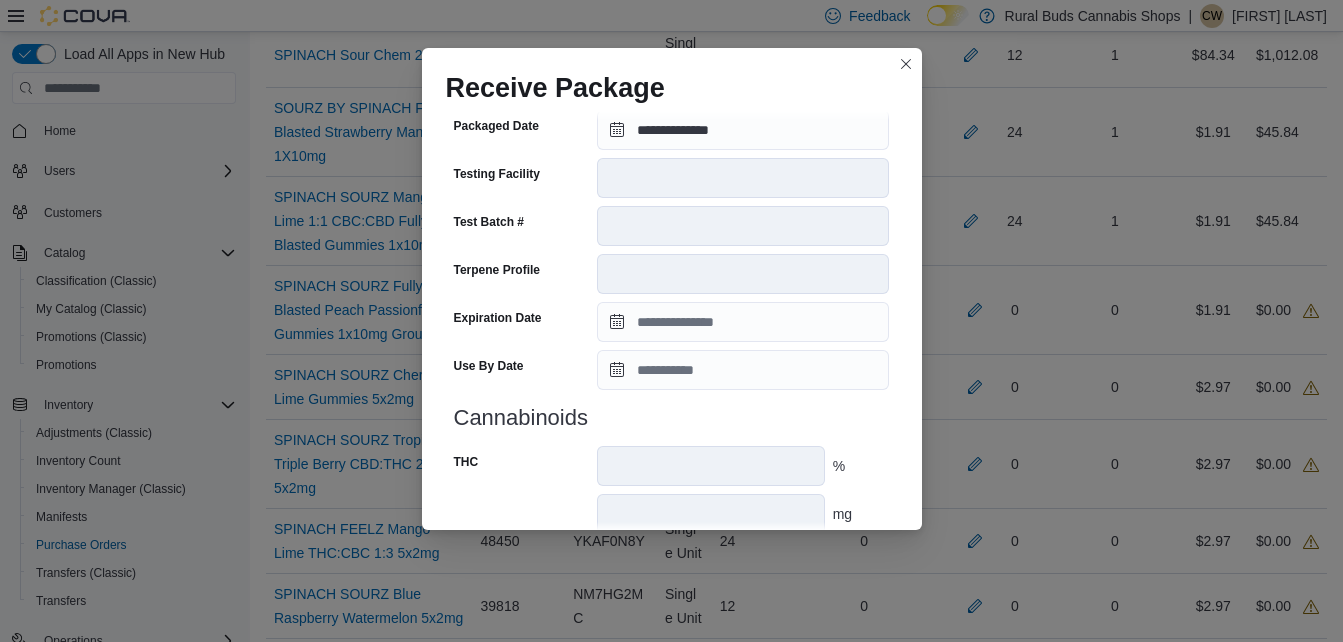 scroll, scrollTop: 633, scrollLeft: 0, axis: vertical 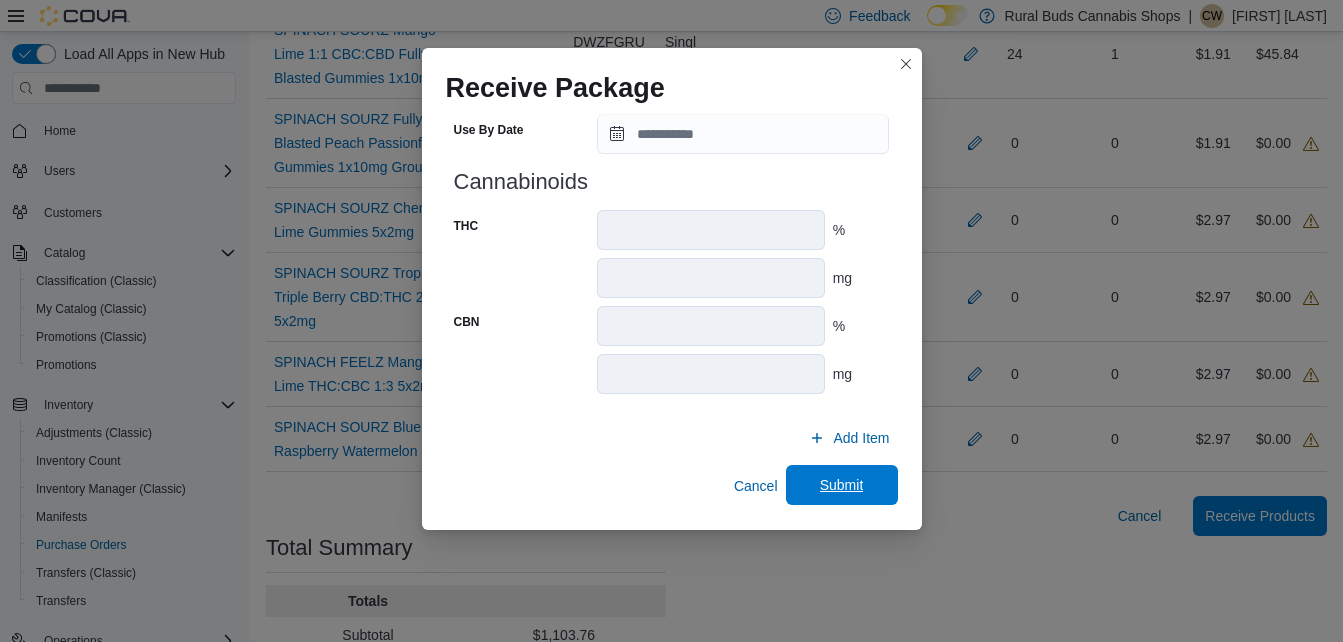type on "**" 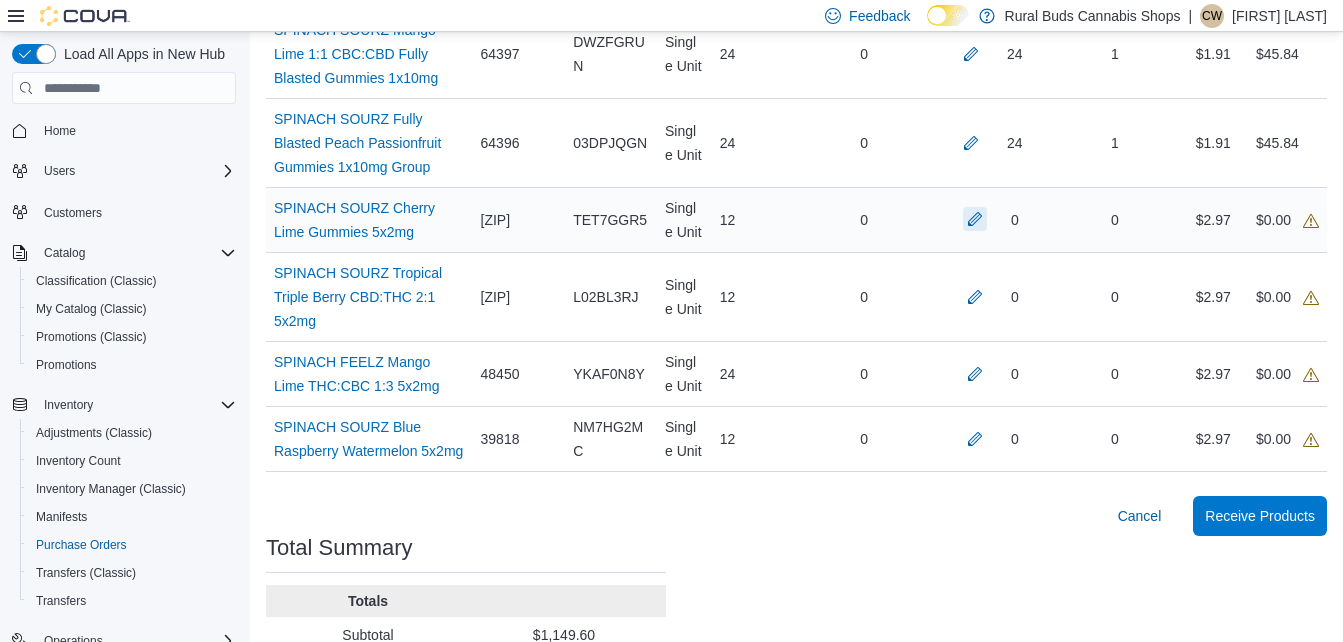 click at bounding box center (975, 219) 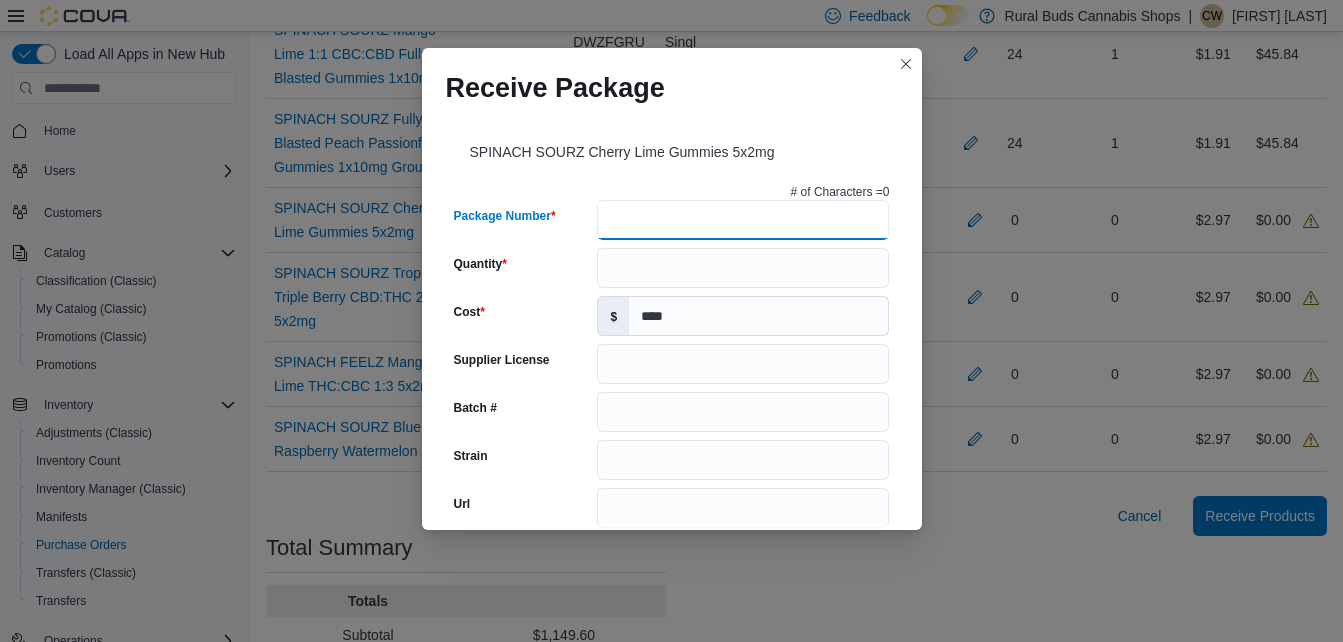 click on "Package Number" at bounding box center (743, 220) 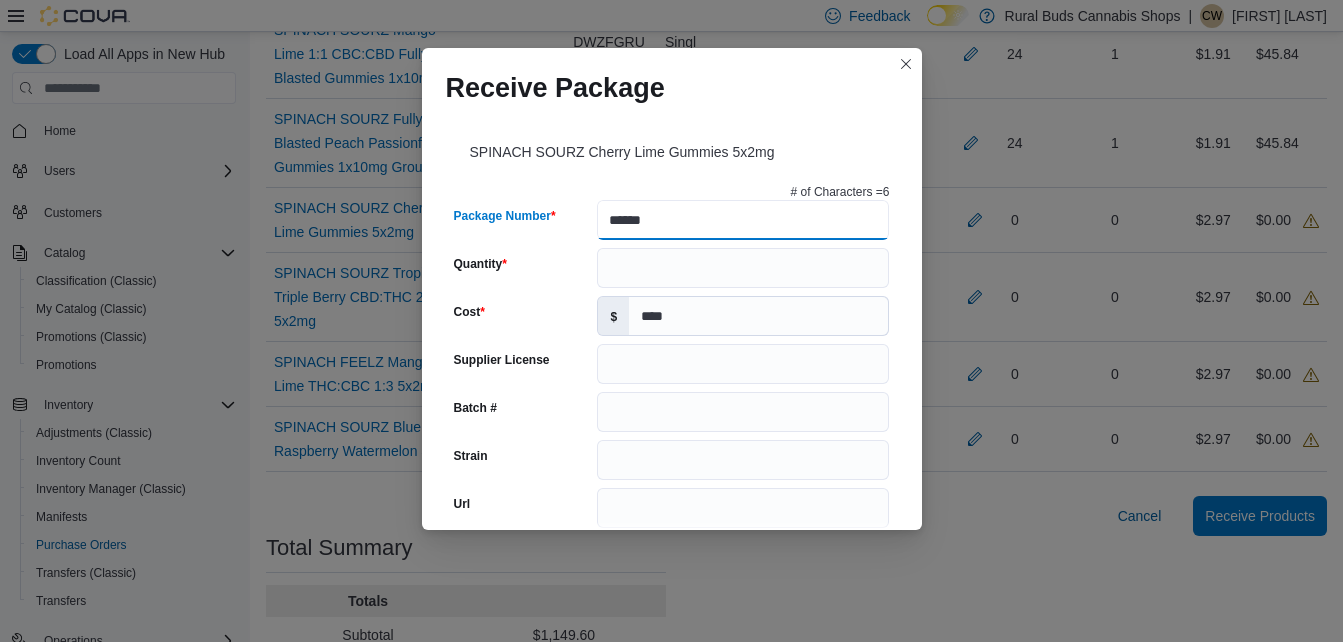 type on "******" 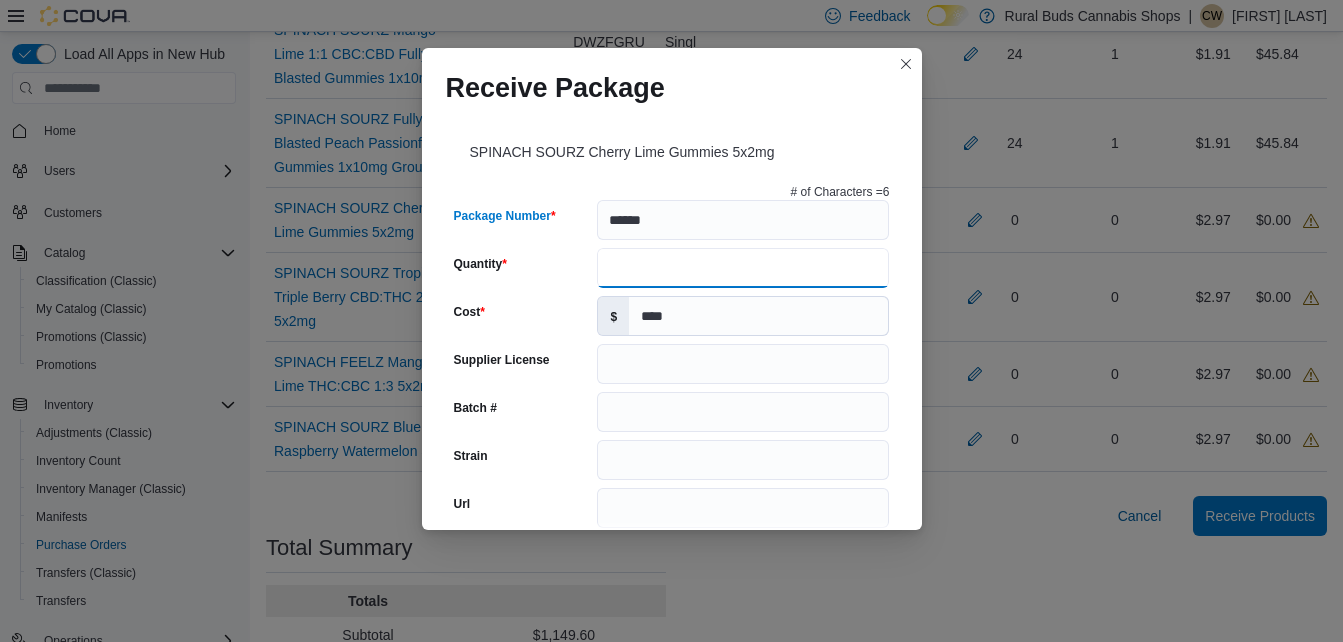 click on "Quantity" at bounding box center (743, 268) 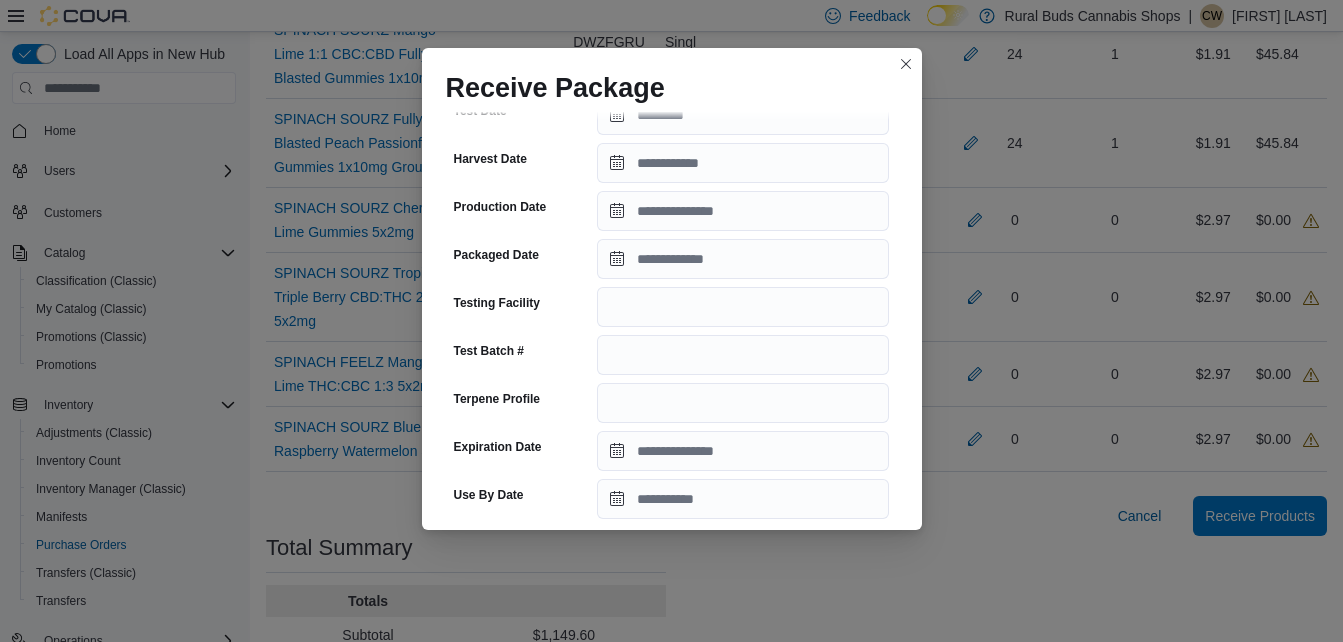 scroll, scrollTop: 467, scrollLeft: 0, axis: vertical 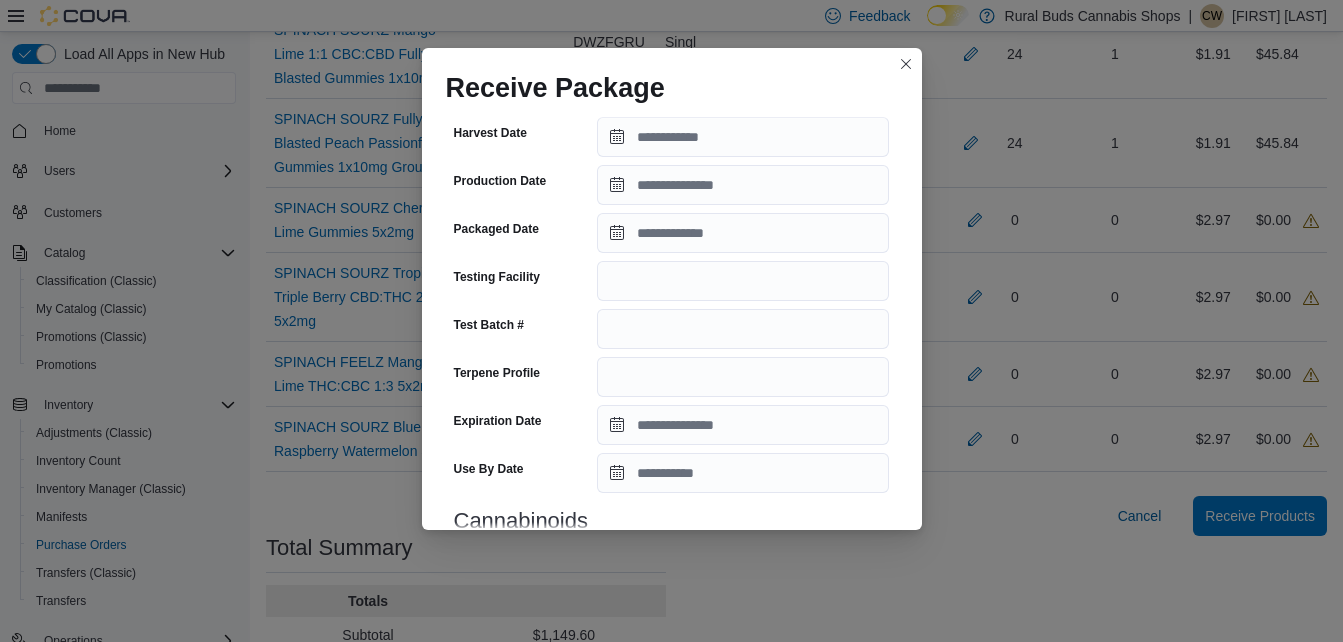 type on "**" 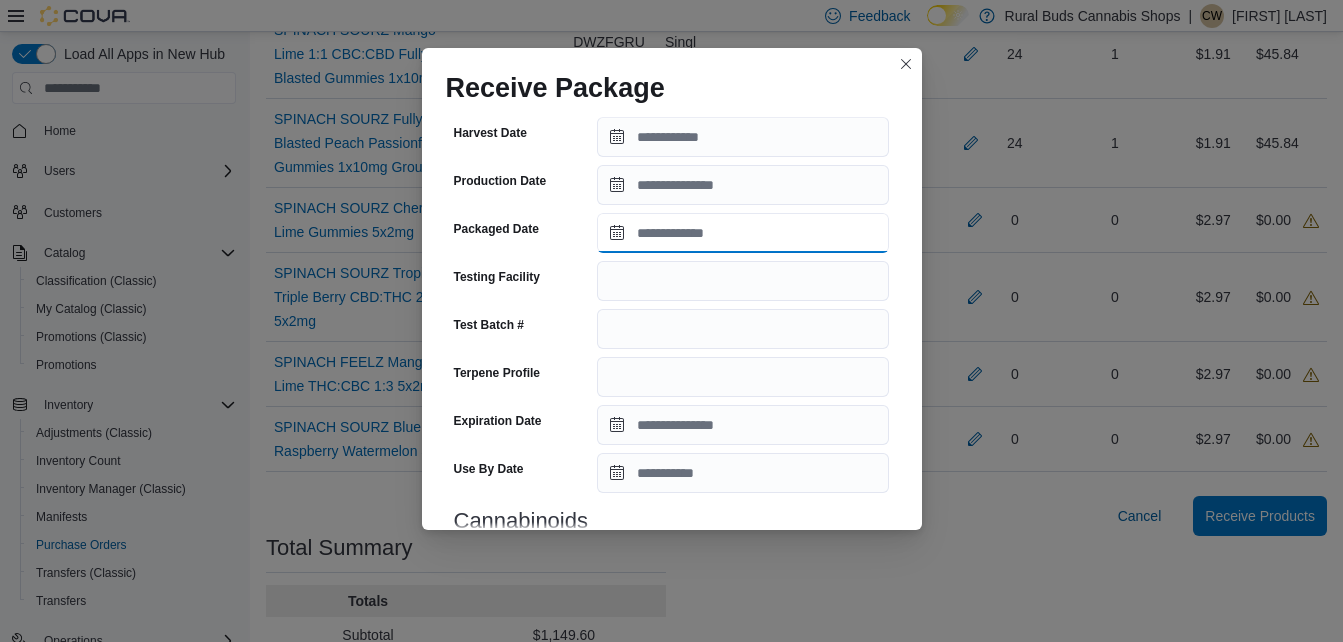 click on "Packaged Date" at bounding box center [743, 233] 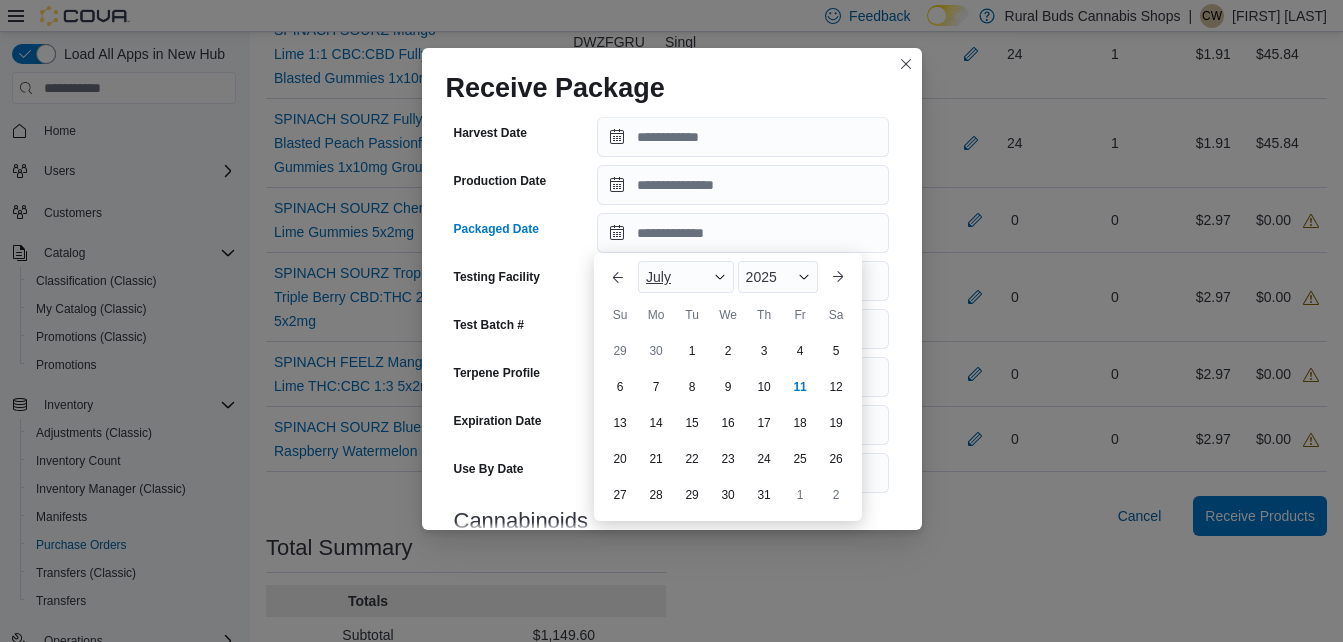 click on "July" at bounding box center (686, 277) 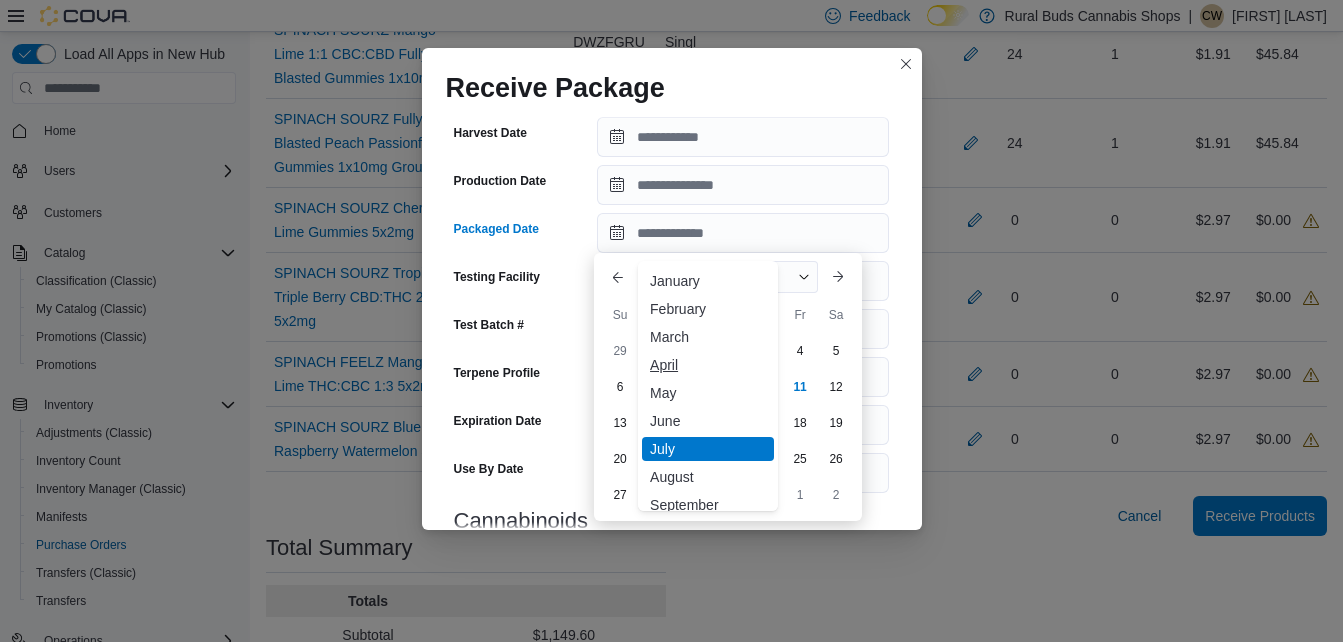 click on "April" at bounding box center (708, 365) 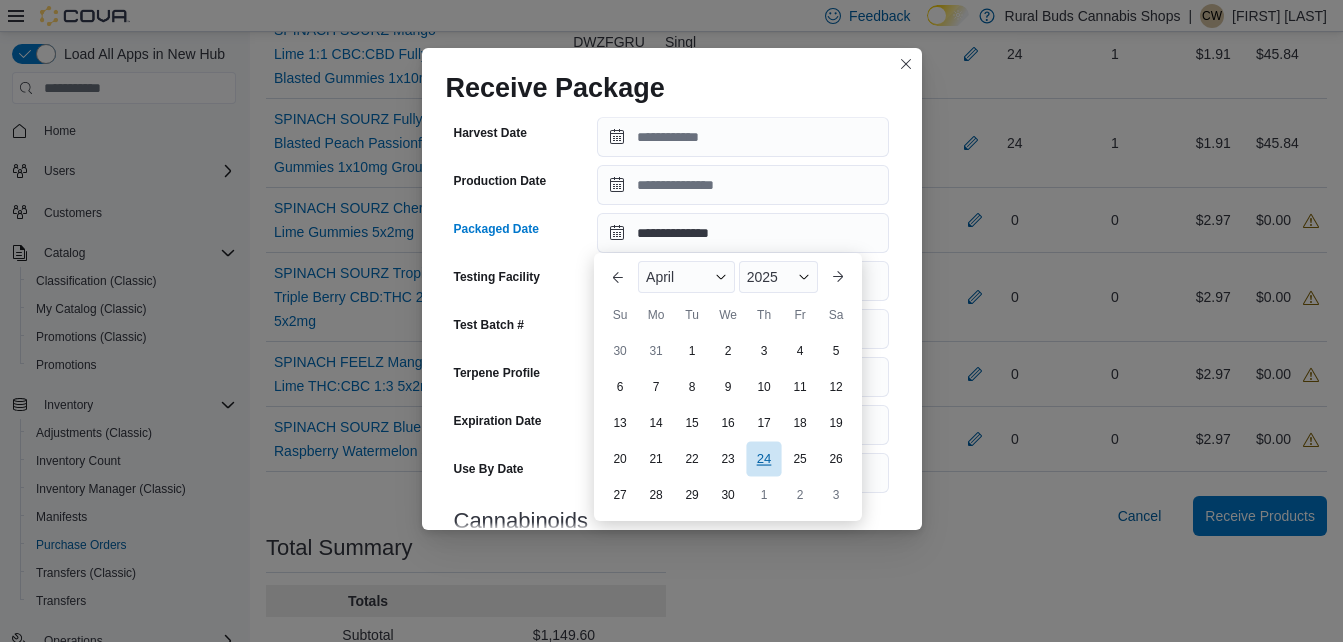 click on "24" at bounding box center [763, 459] 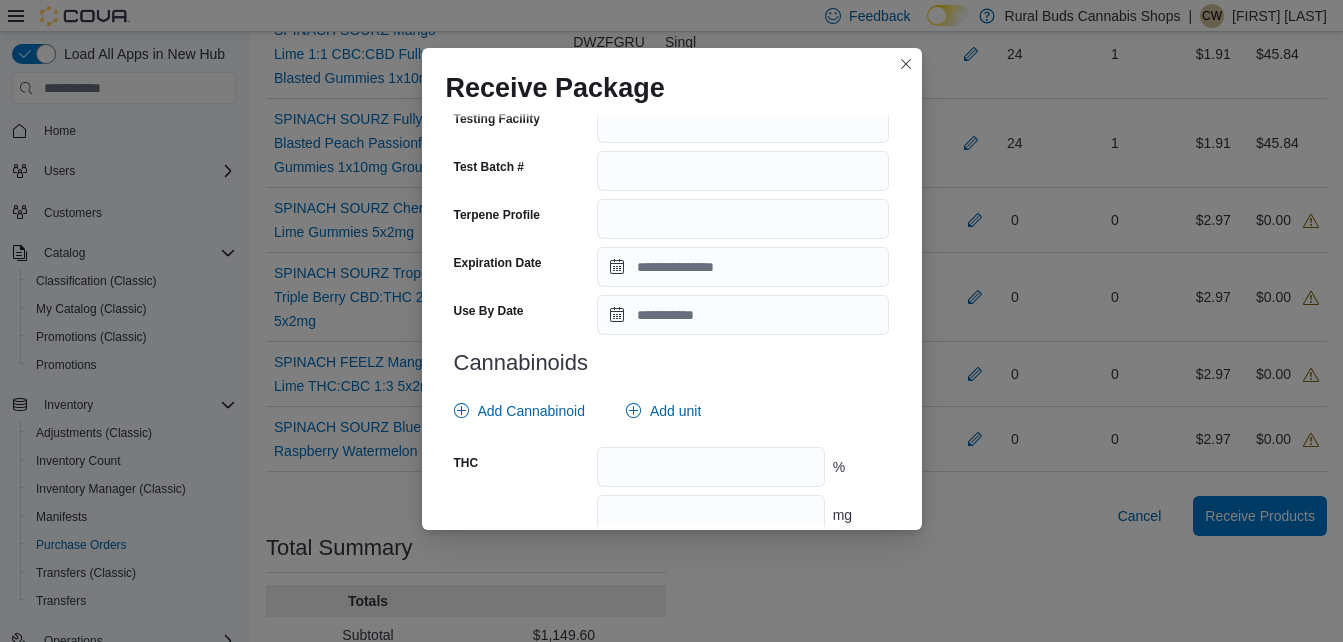 scroll, scrollTop: 862, scrollLeft: 0, axis: vertical 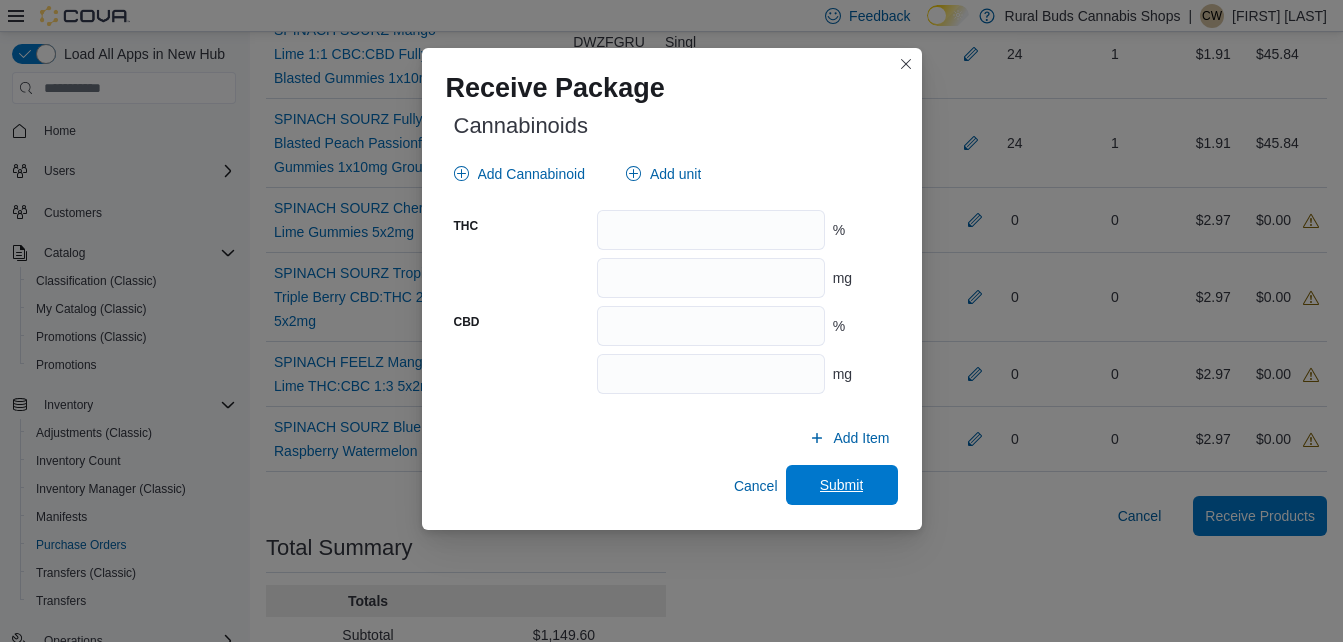 click on "Submit" at bounding box center [842, 485] 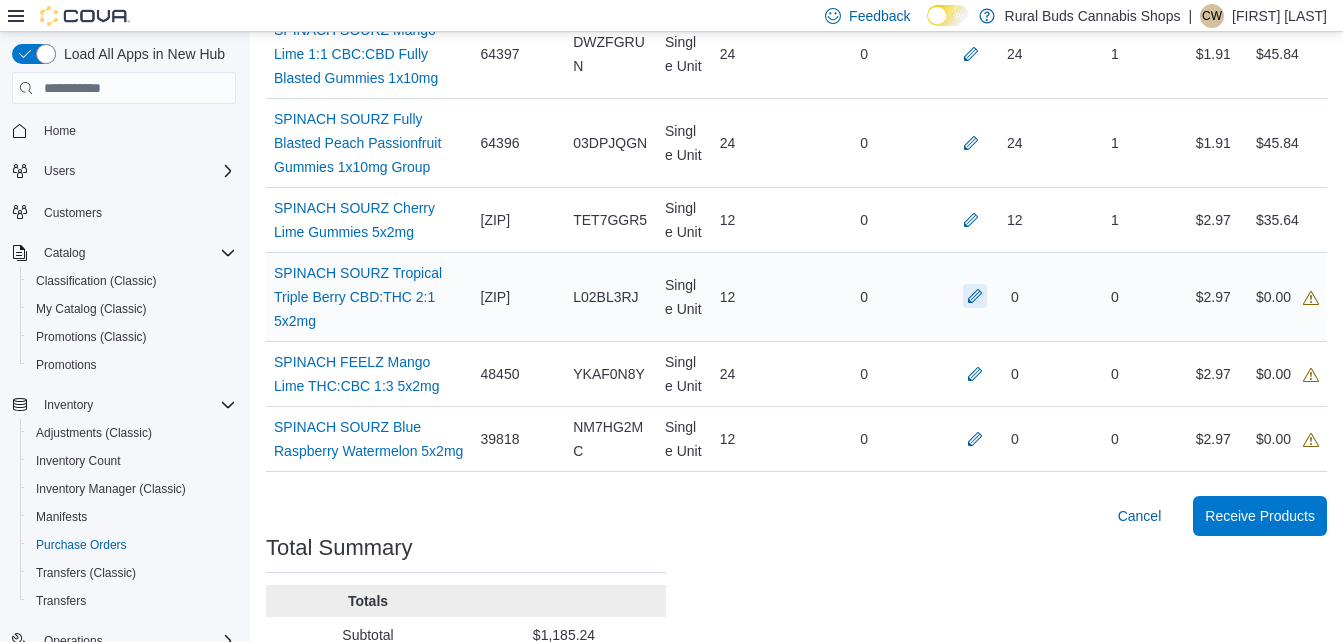 click at bounding box center (975, 296) 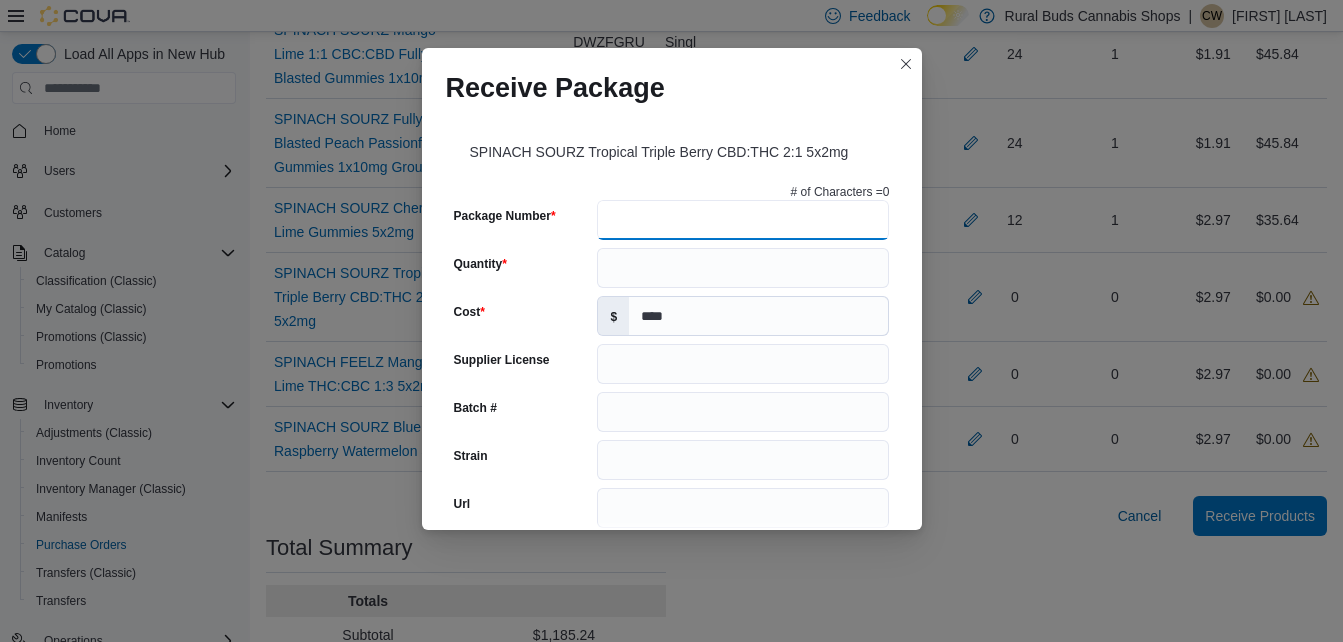 click on "Package Number" at bounding box center (743, 220) 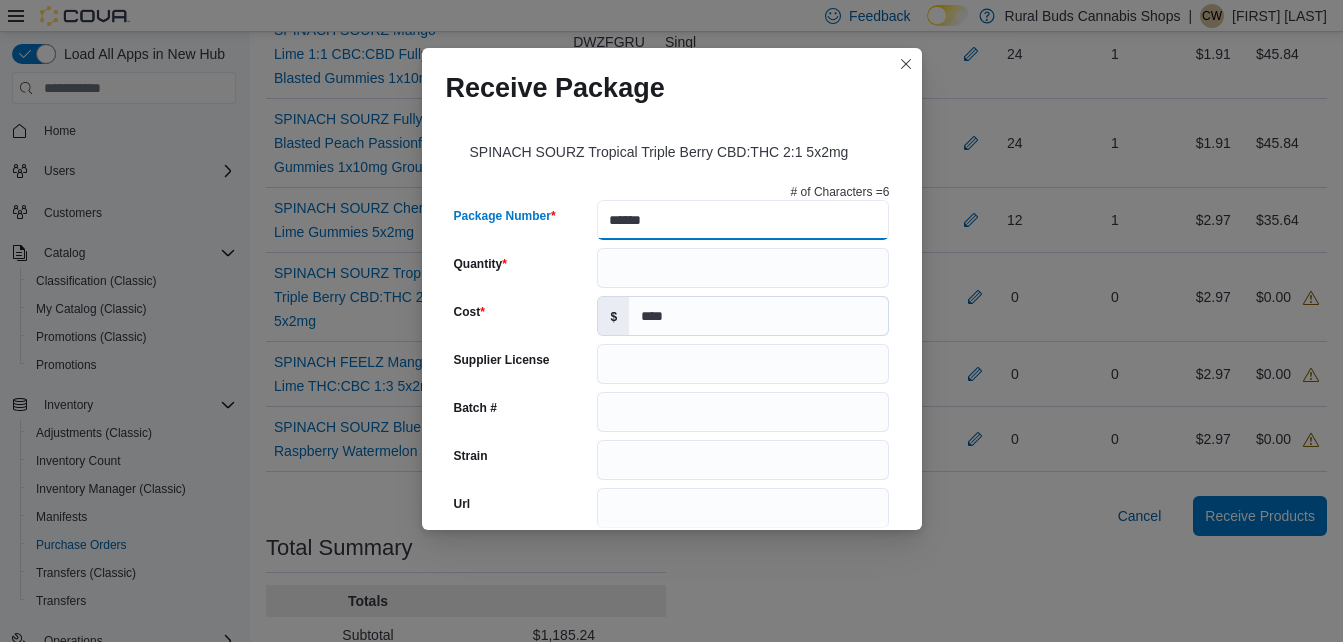 type on "******" 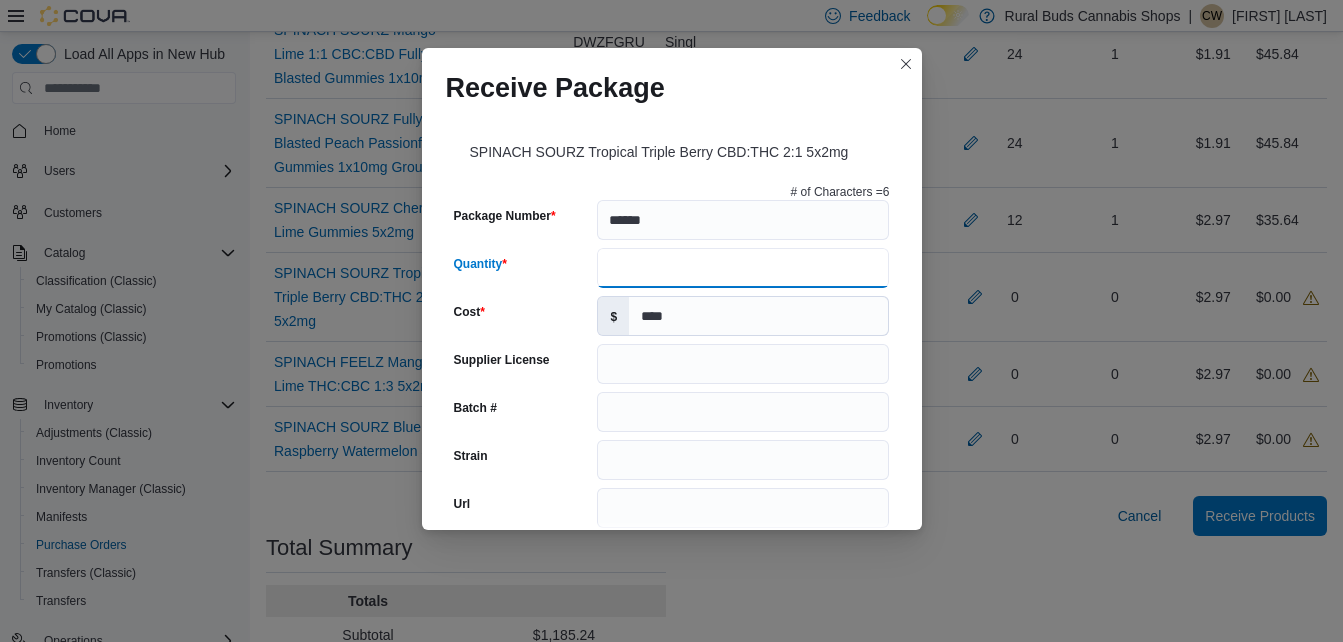 click on "Quantity" at bounding box center (743, 268) 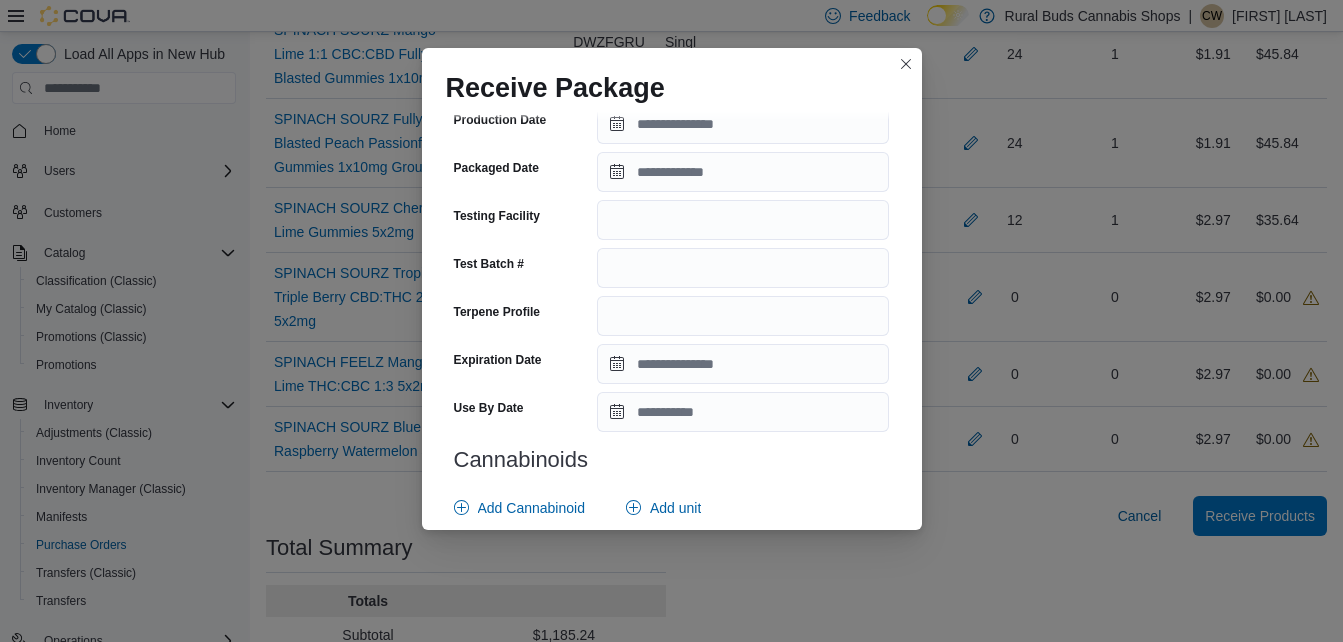 scroll, scrollTop: 533, scrollLeft: 0, axis: vertical 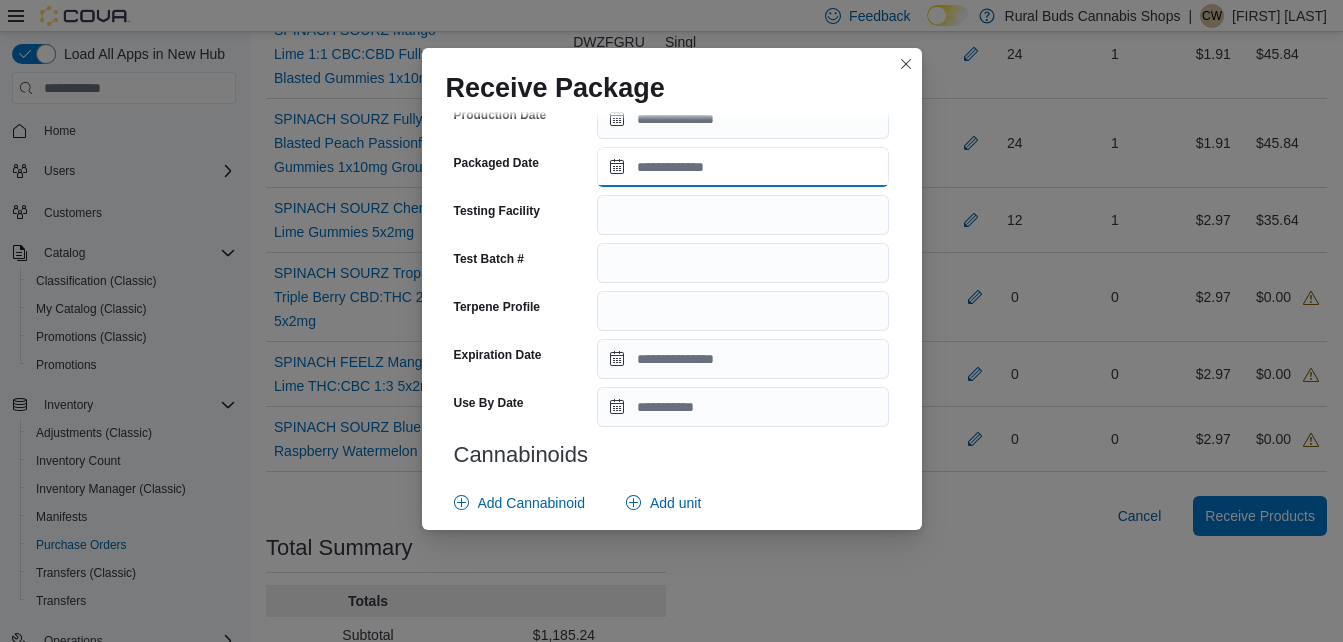 click on "Packaged Date" at bounding box center [743, 167] 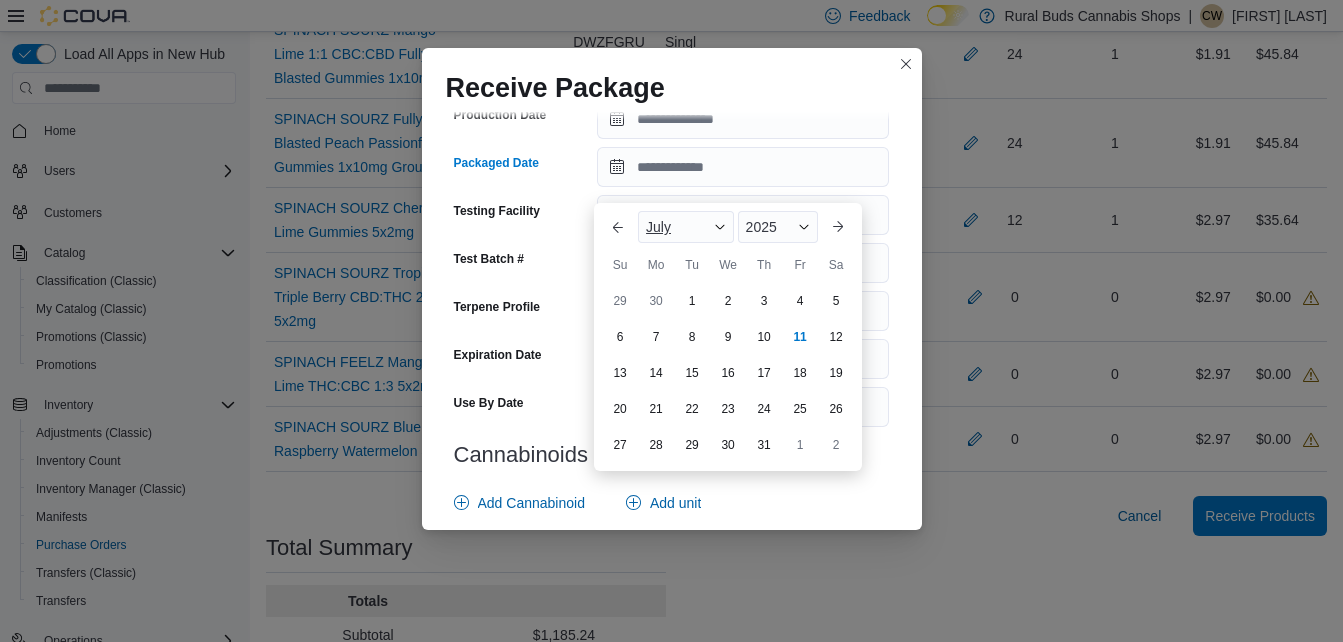 click on "July" at bounding box center [686, 227] 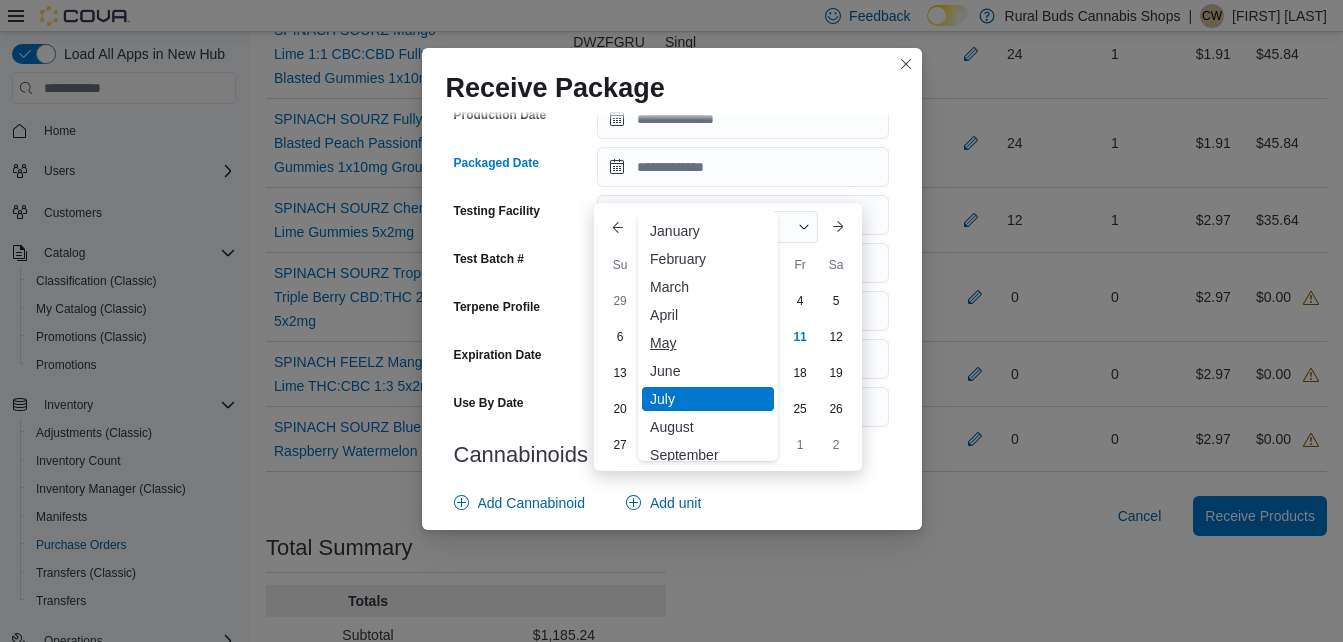 click on "May" at bounding box center [708, 343] 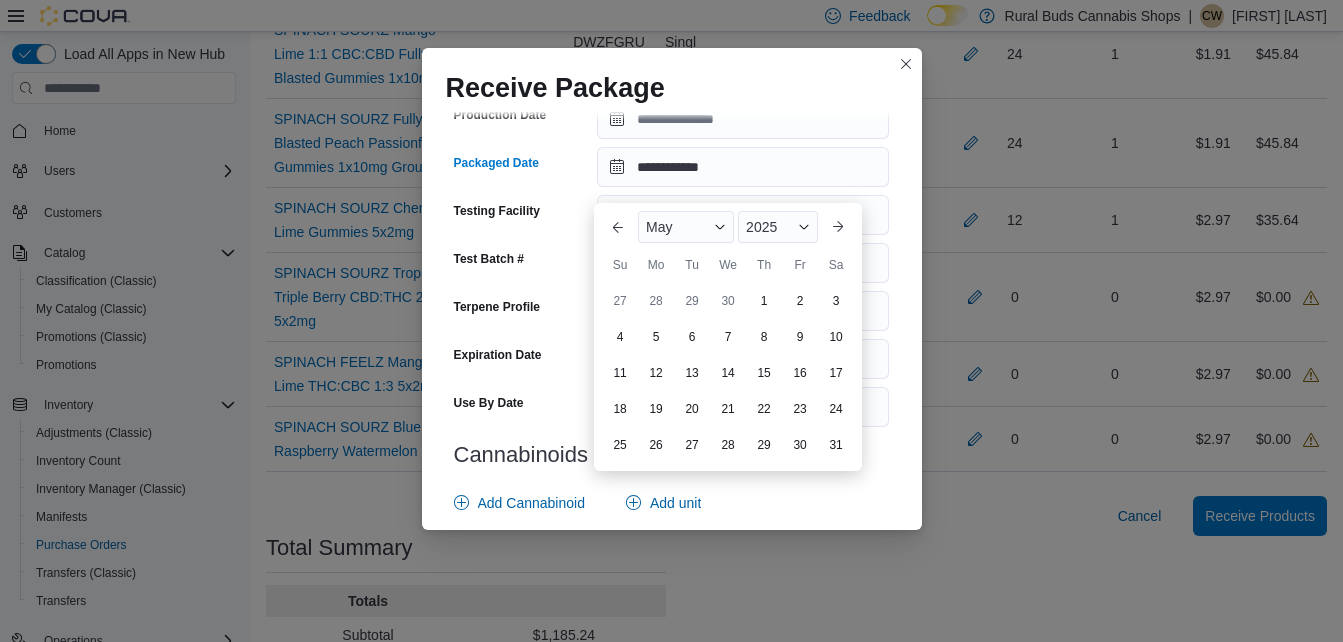 click on "20" at bounding box center (692, 409) 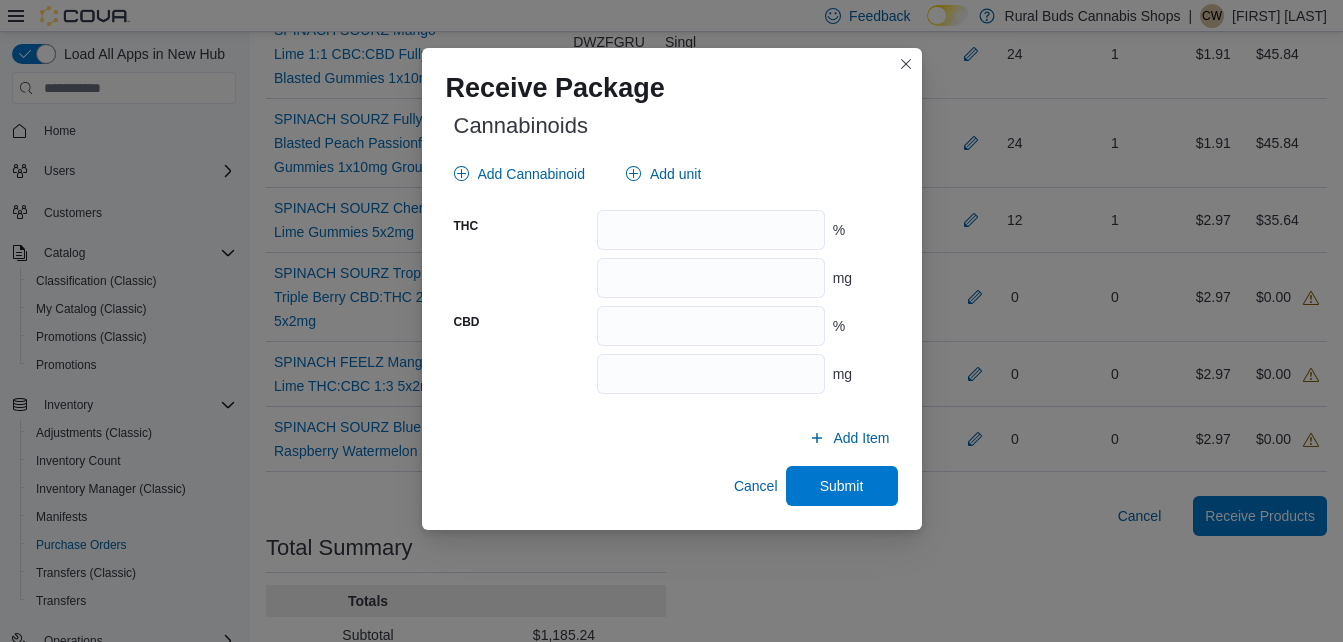 scroll, scrollTop: 878, scrollLeft: 0, axis: vertical 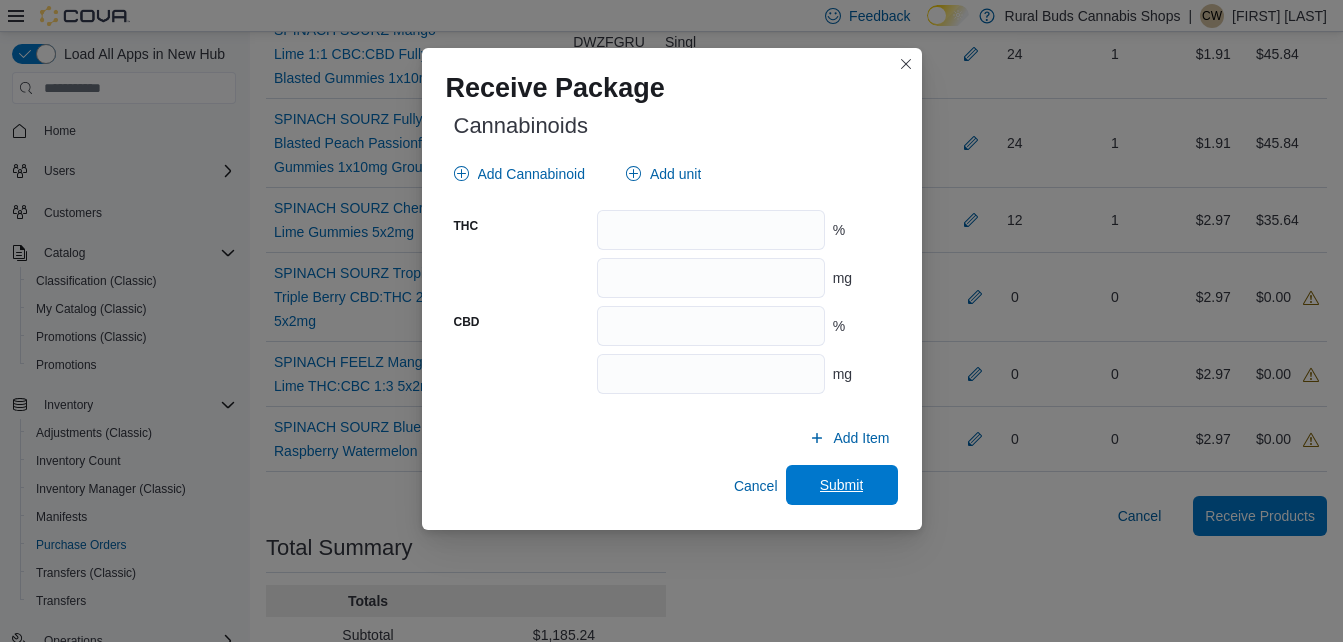 click on "Submit" at bounding box center (842, 485) 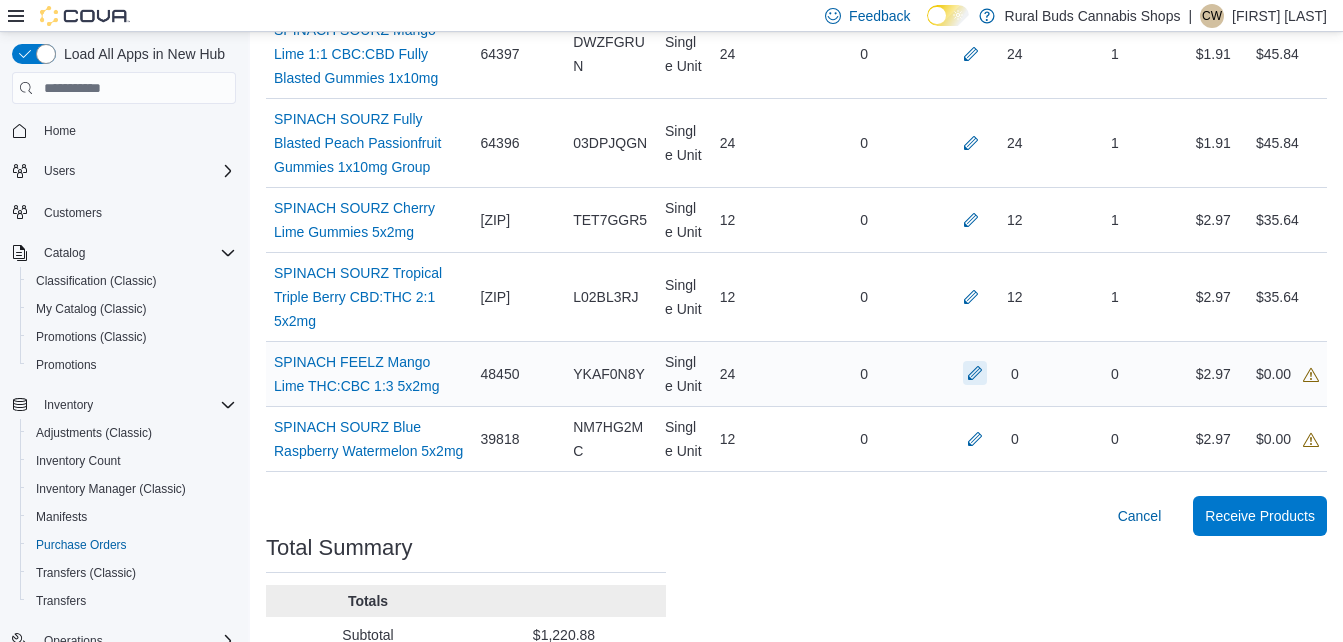 click at bounding box center (975, 373) 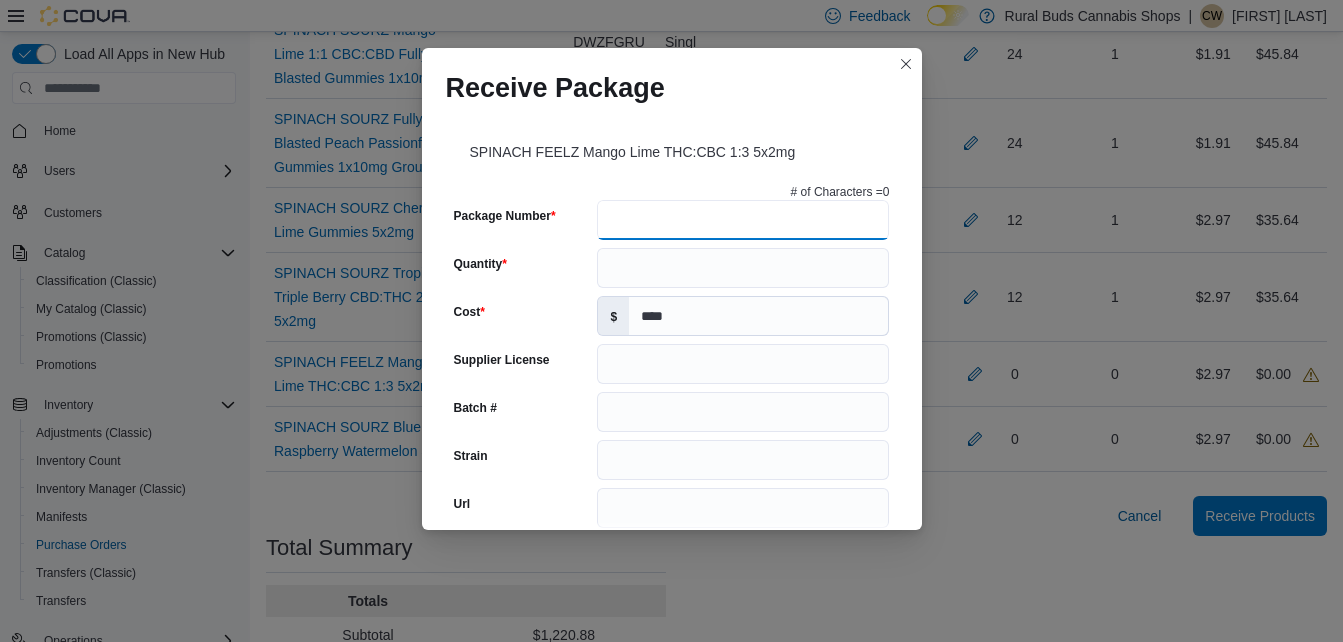 click on "Package Number" at bounding box center [743, 220] 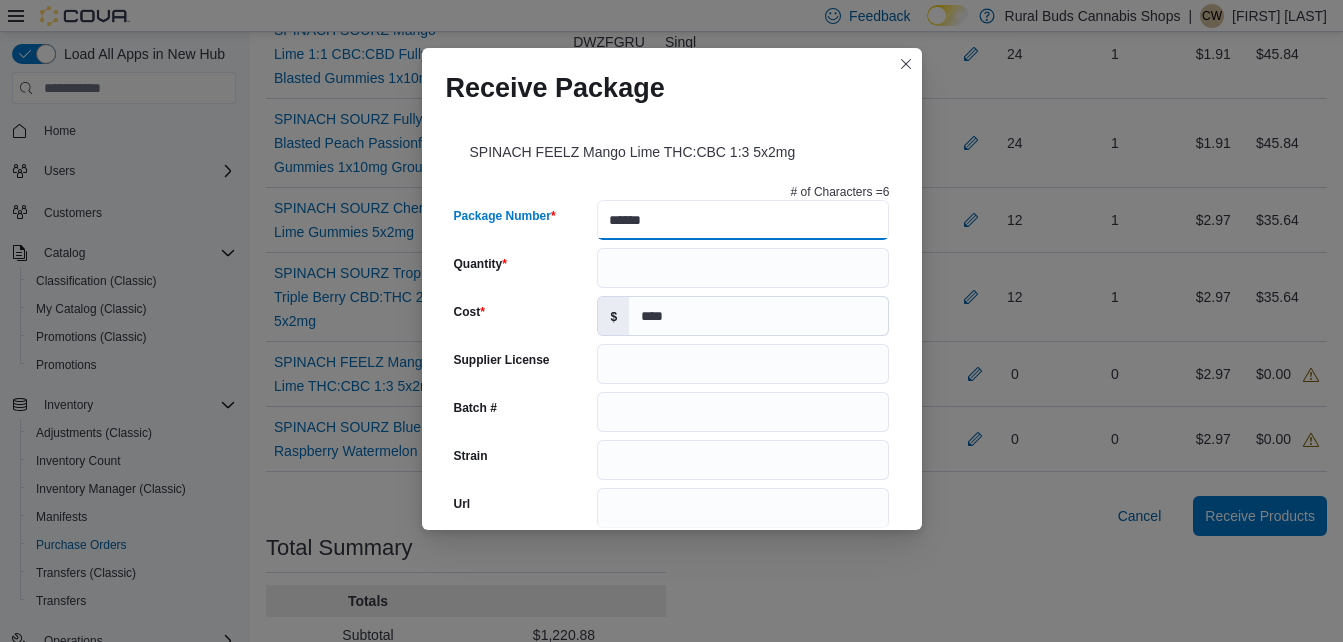 type on "******" 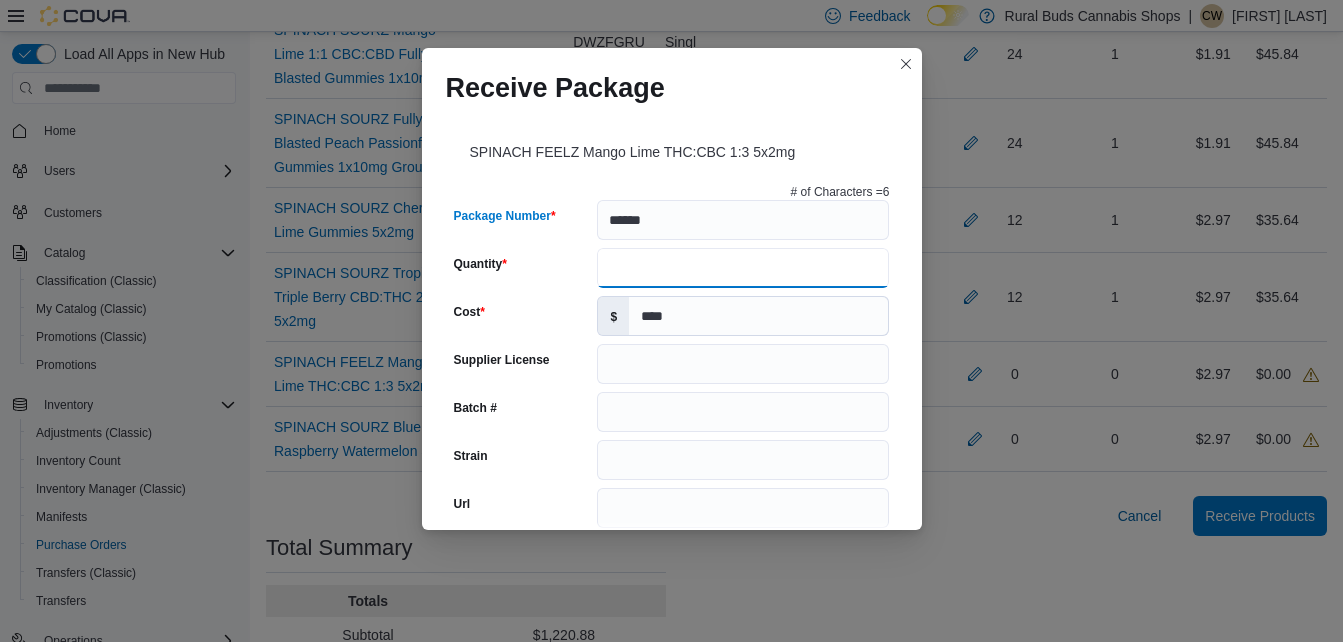 click on "Quantity" at bounding box center [743, 268] 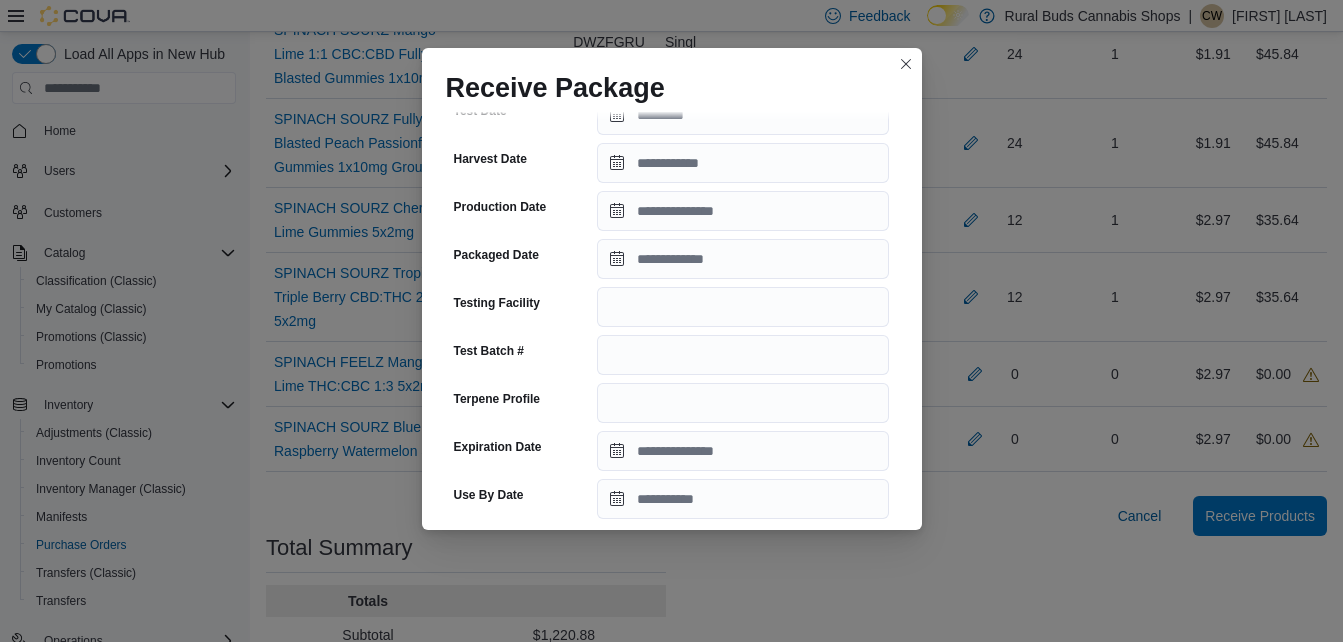scroll, scrollTop: 433, scrollLeft: 0, axis: vertical 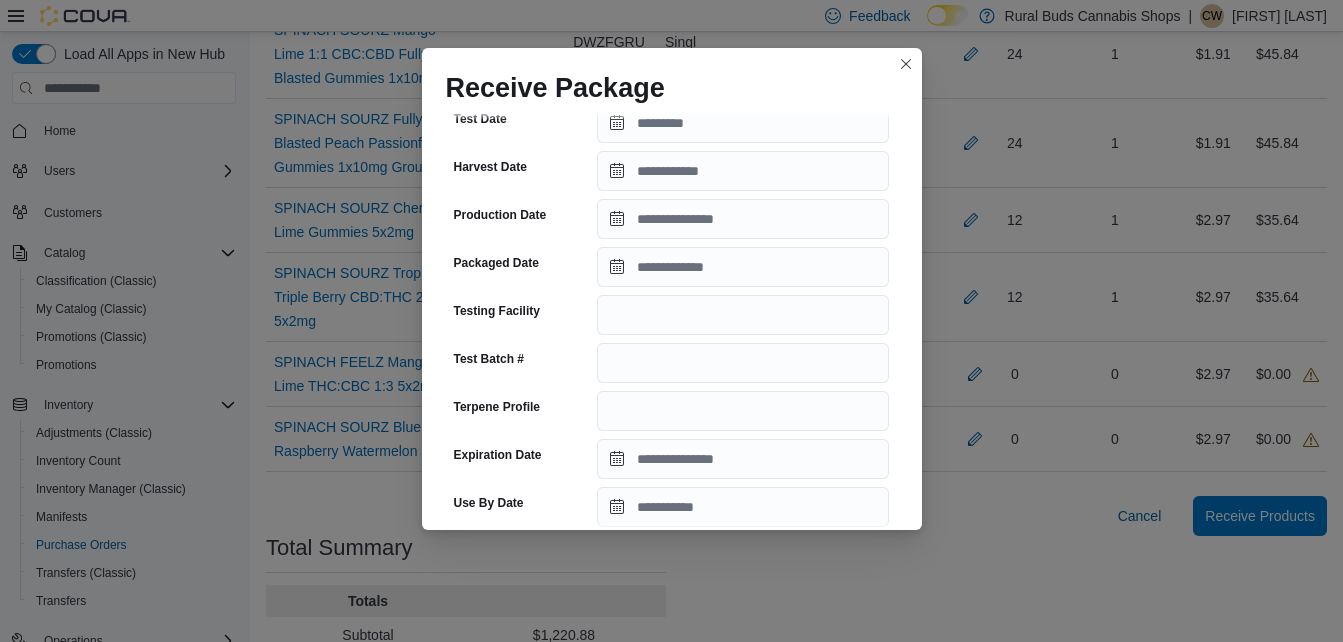 type on "**" 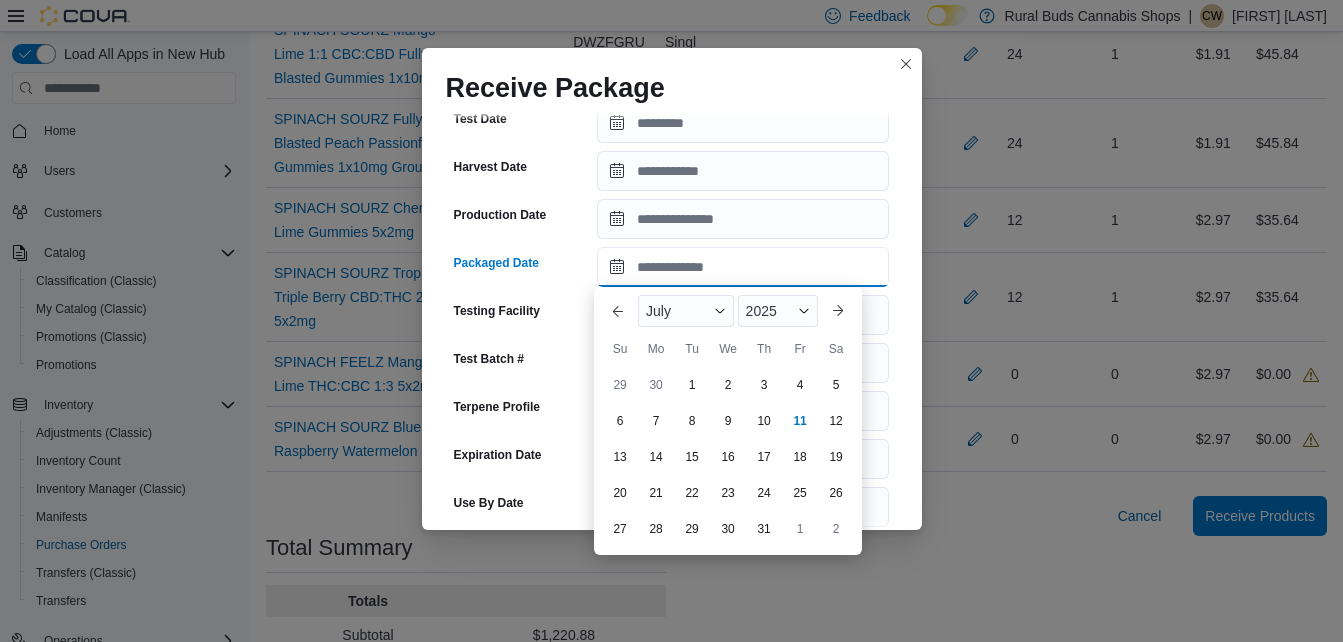 click on "Packaged Date" at bounding box center [743, 267] 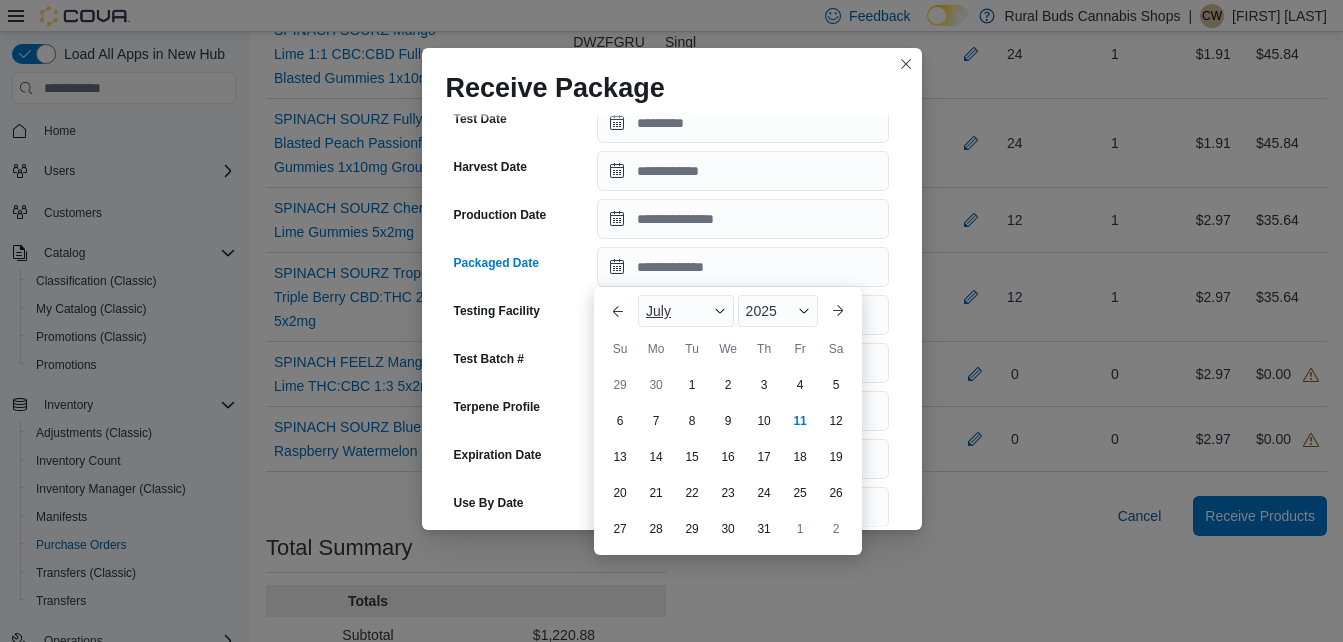 click on "July" at bounding box center (686, 311) 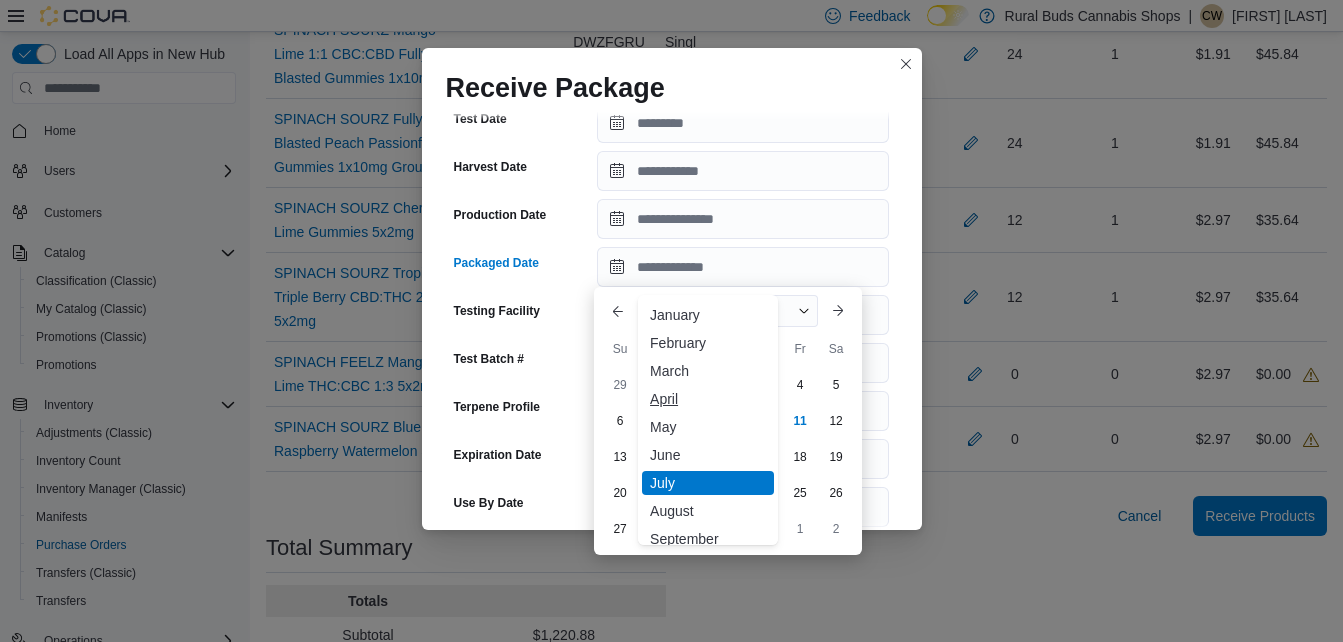 click on "April" at bounding box center [708, 399] 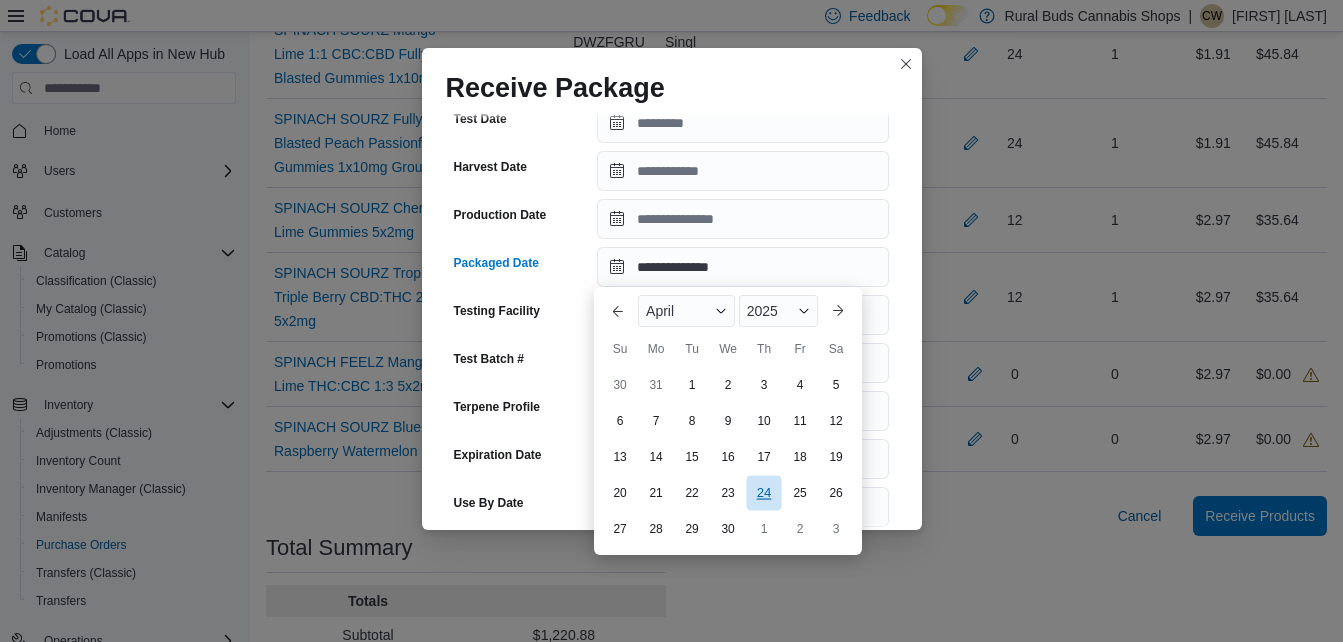 click on "24" at bounding box center [763, 493] 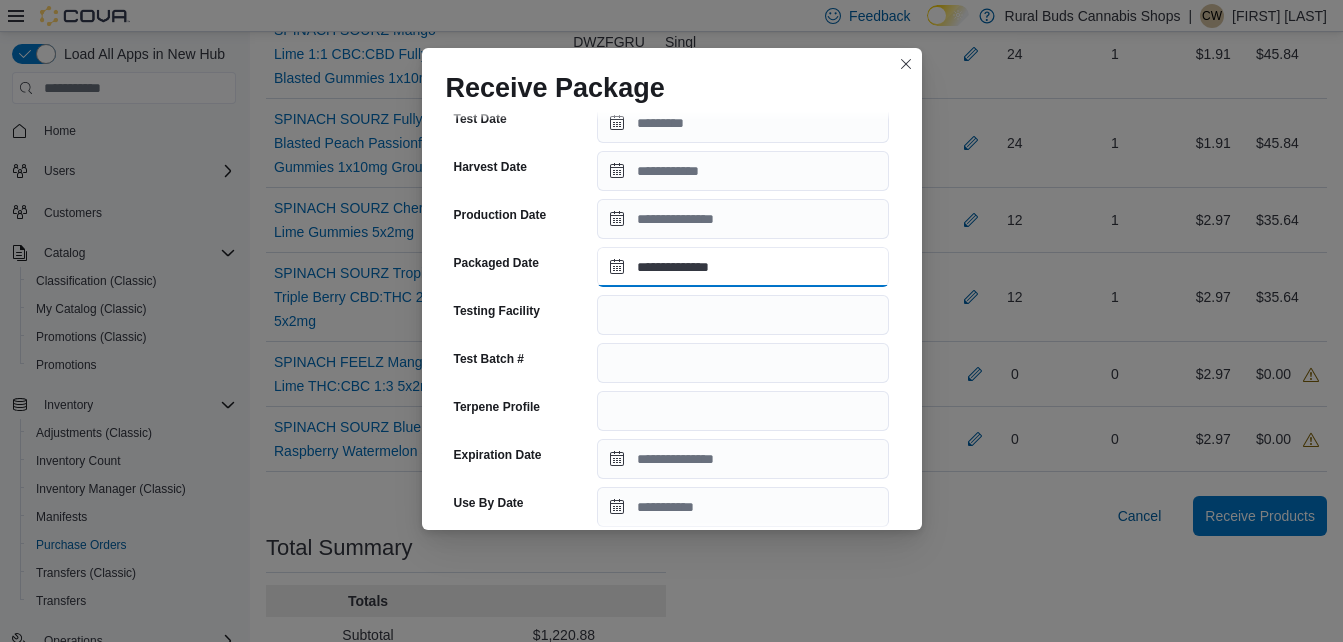 click on "**********" at bounding box center [743, 267] 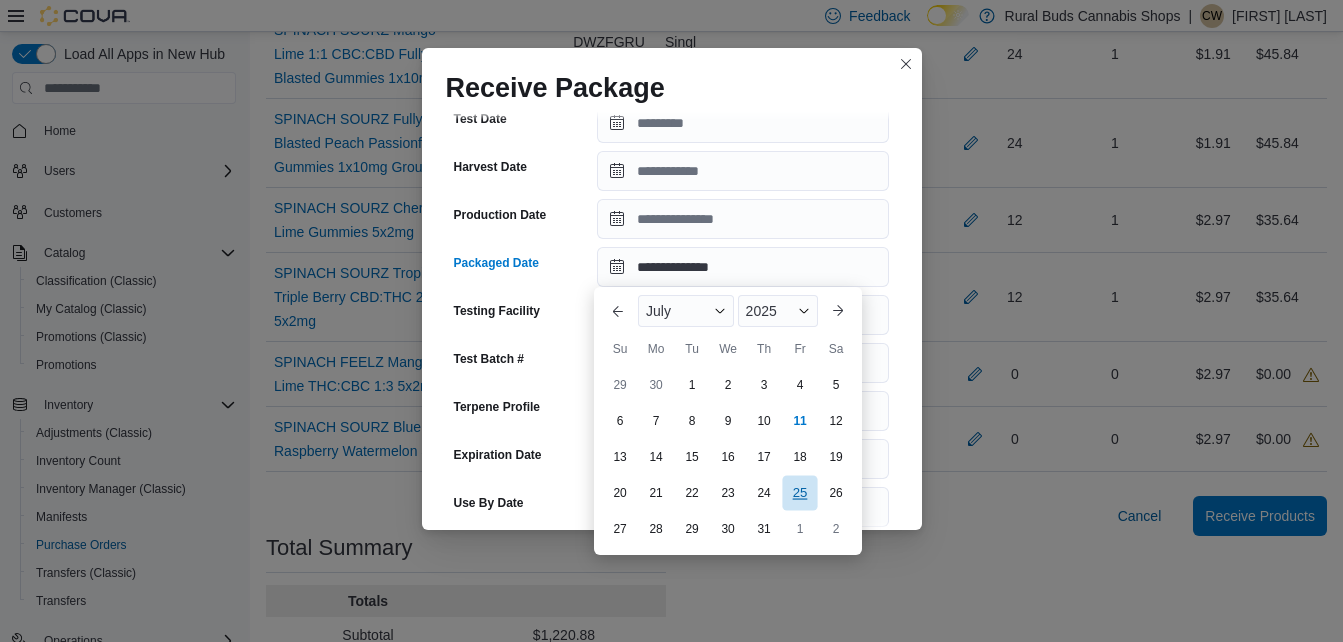 click on "25" at bounding box center [799, 493] 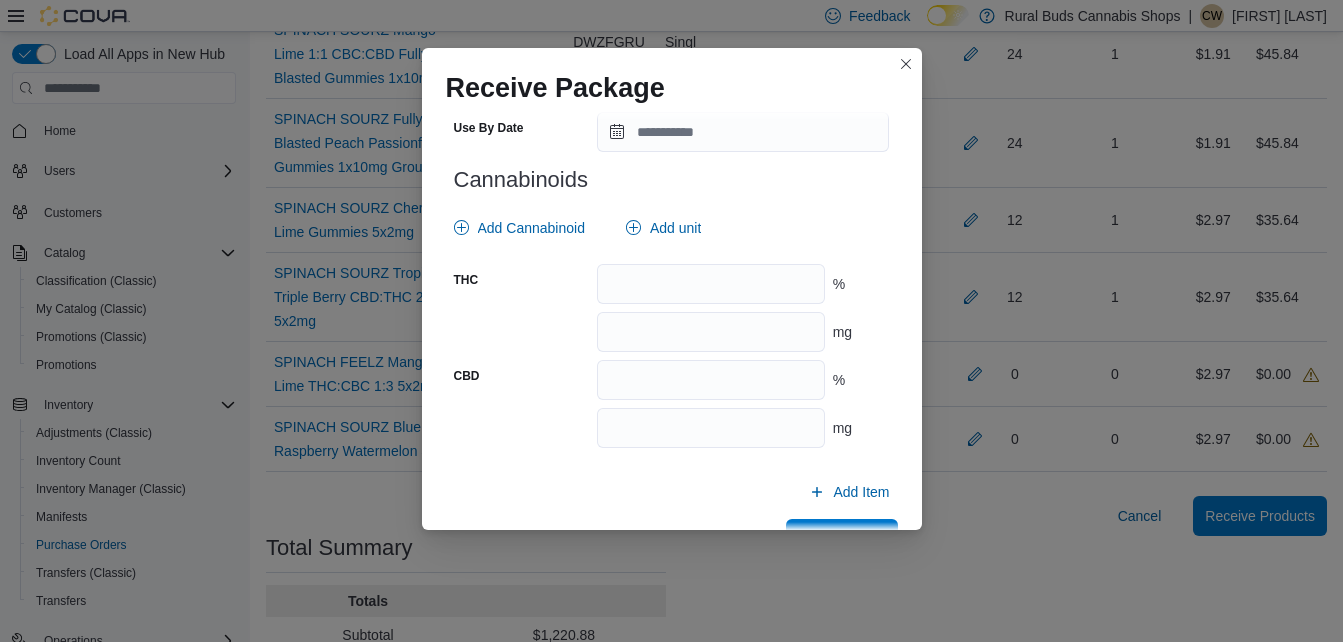 scroll, scrollTop: 862, scrollLeft: 0, axis: vertical 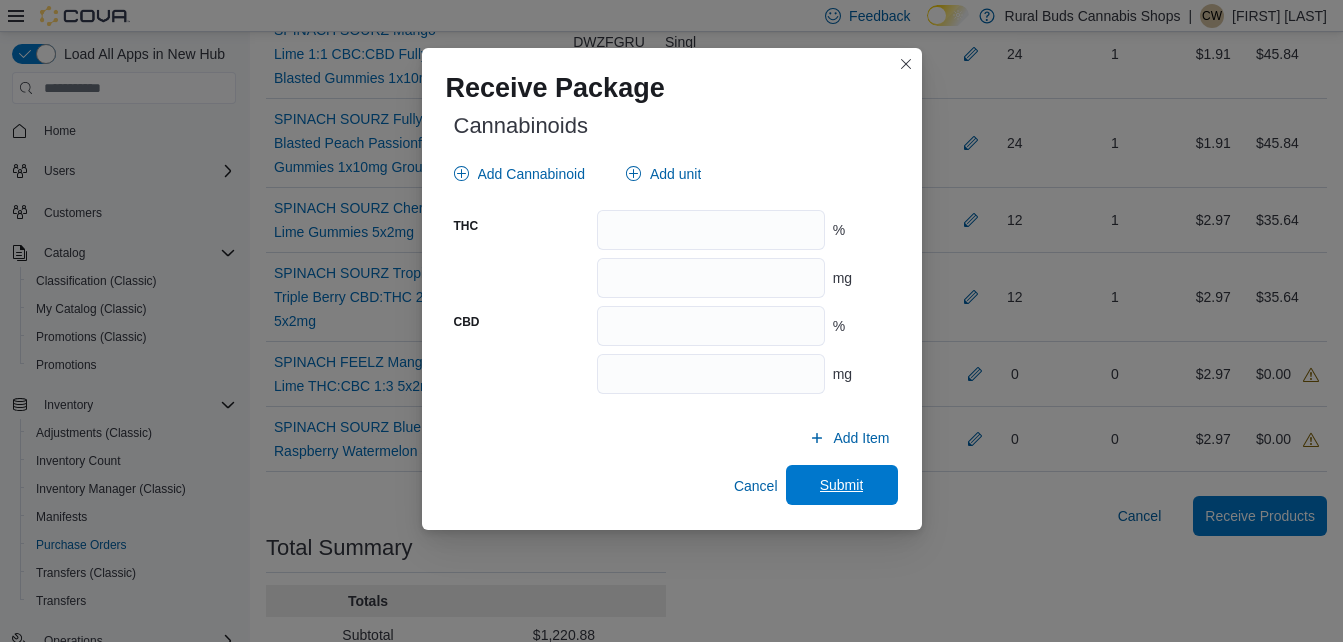 click on "Submit" at bounding box center [842, 485] 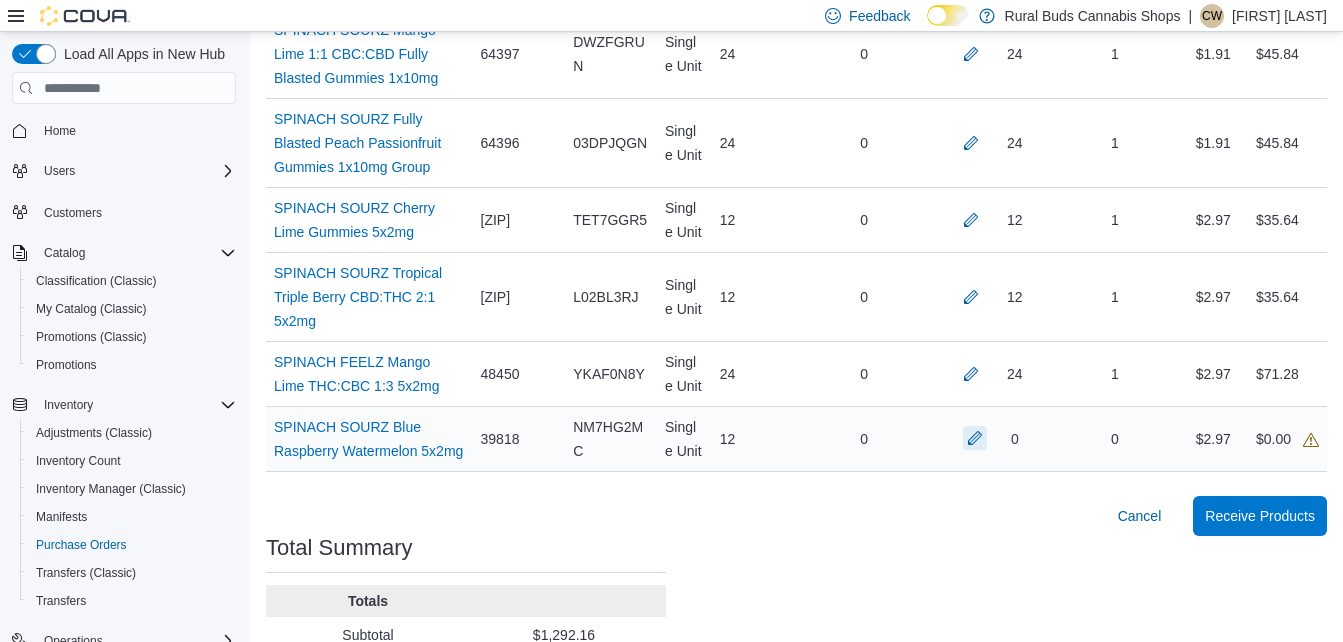 click at bounding box center (975, 438) 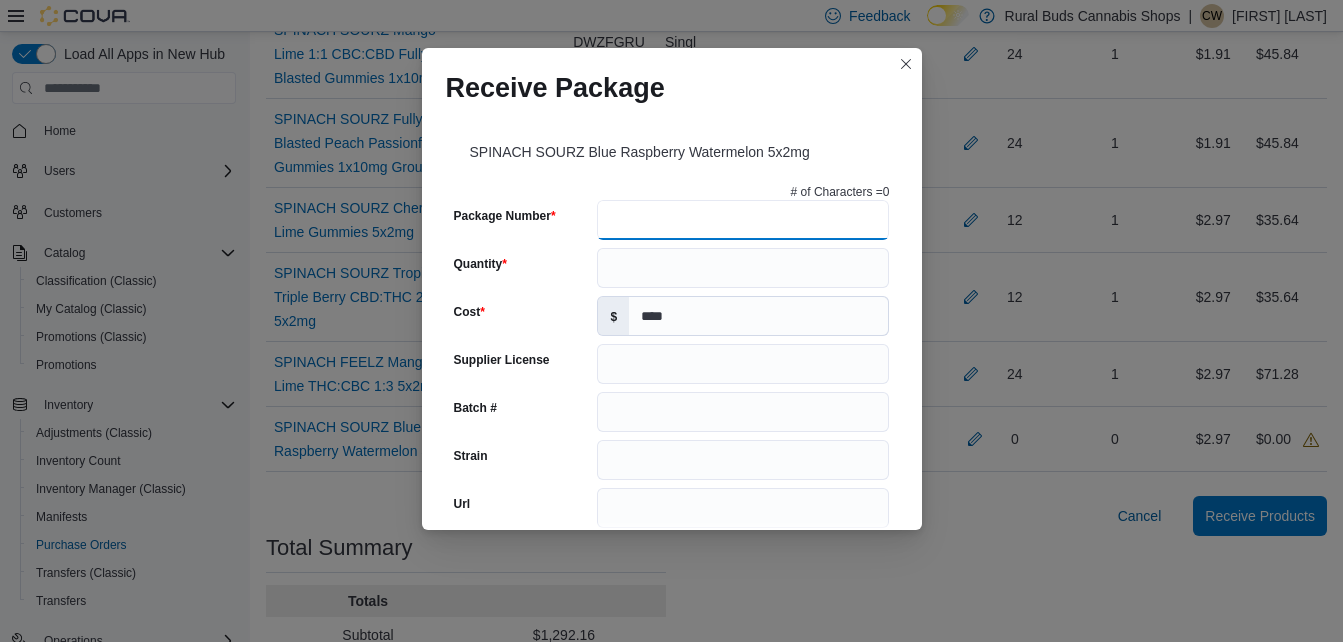 click on "Package Number" at bounding box center (743, 220) 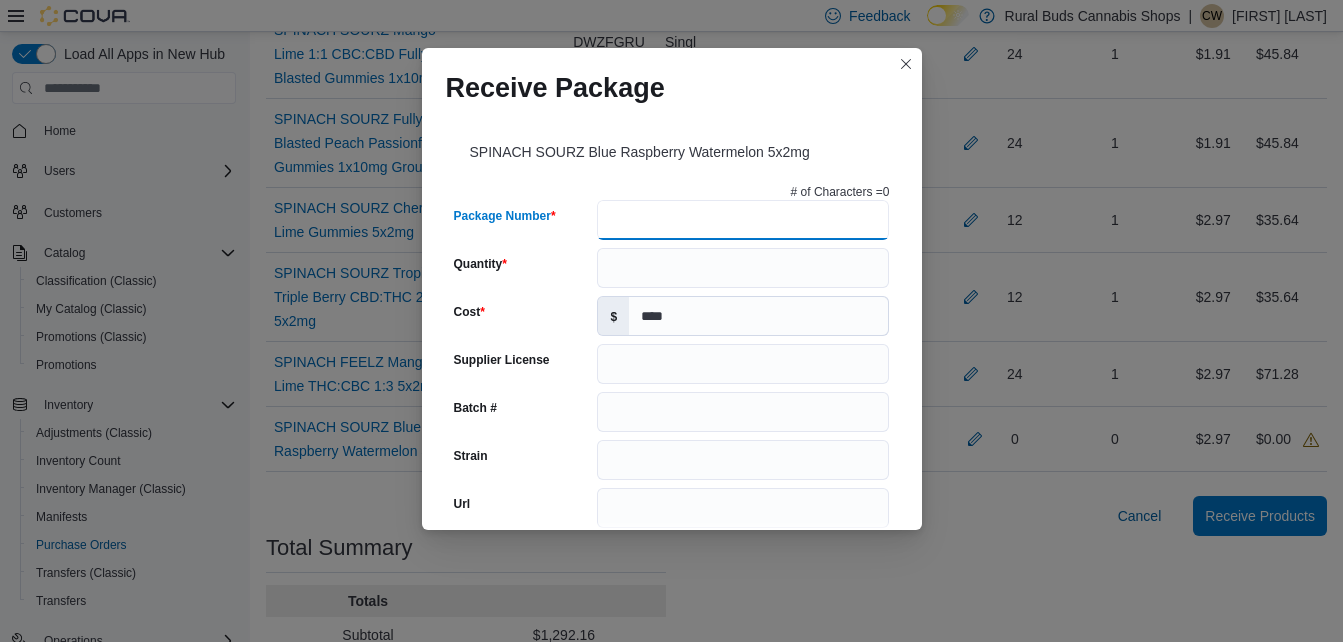 click on "Package Number" at bounding box center [743, 220] 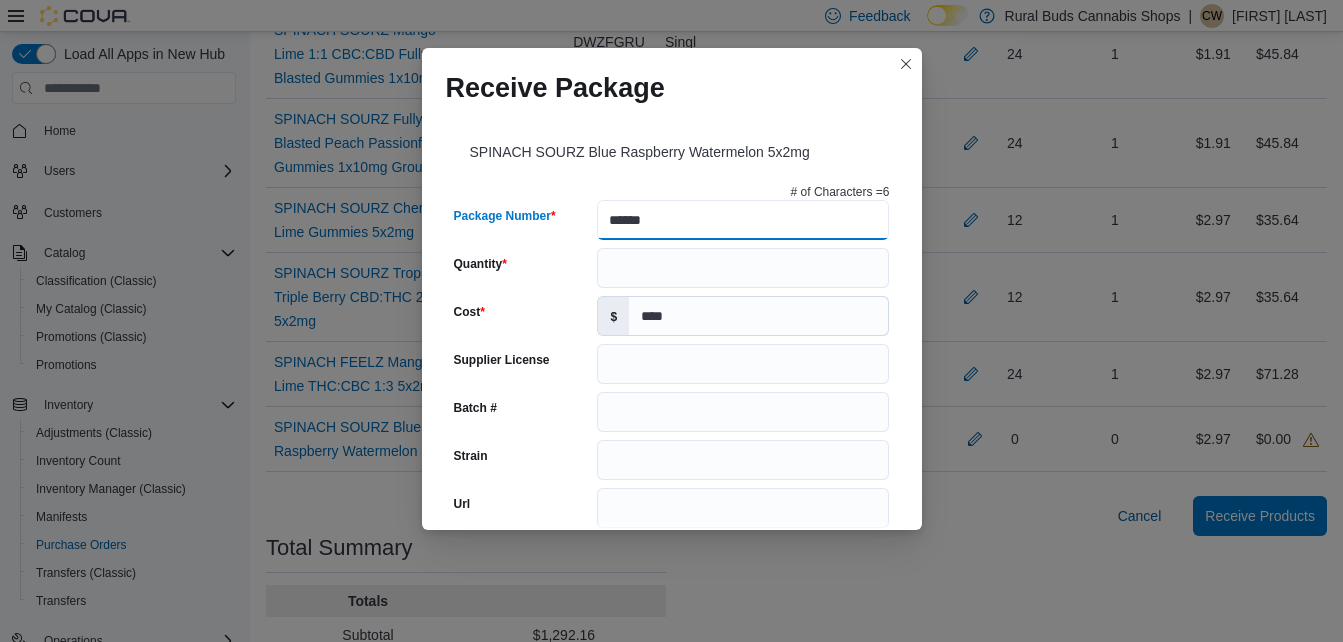 type on "******" 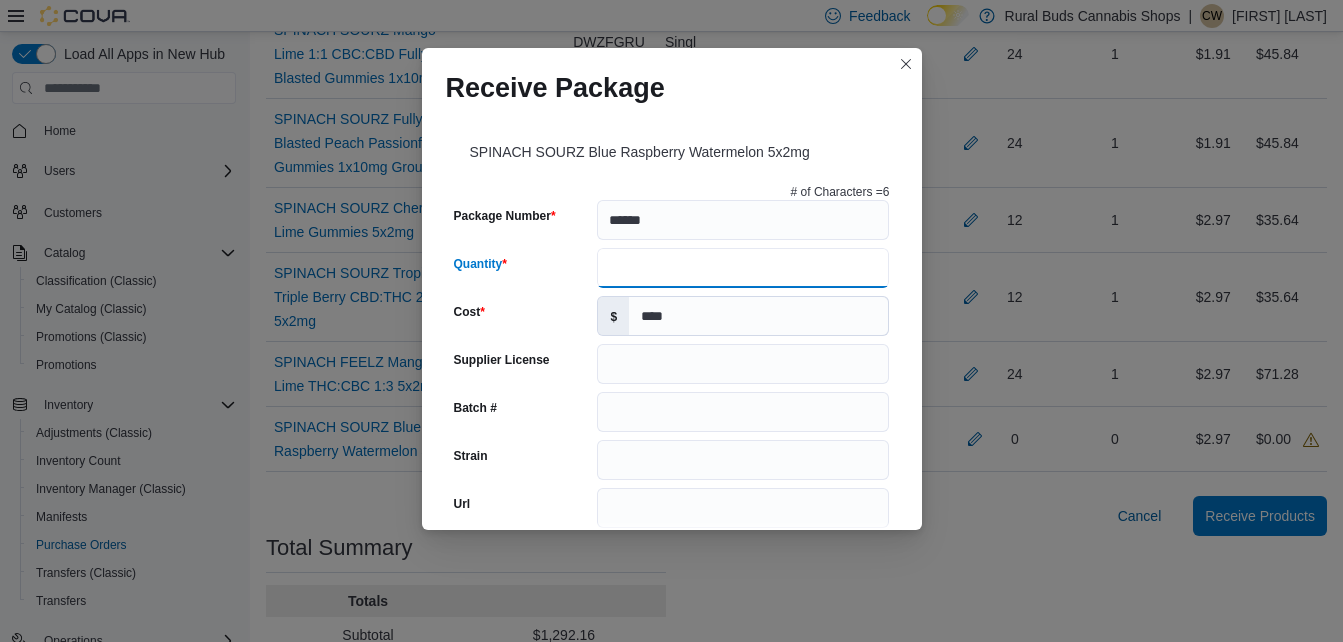 click on "Quantity" at bounding box center [743, 268] 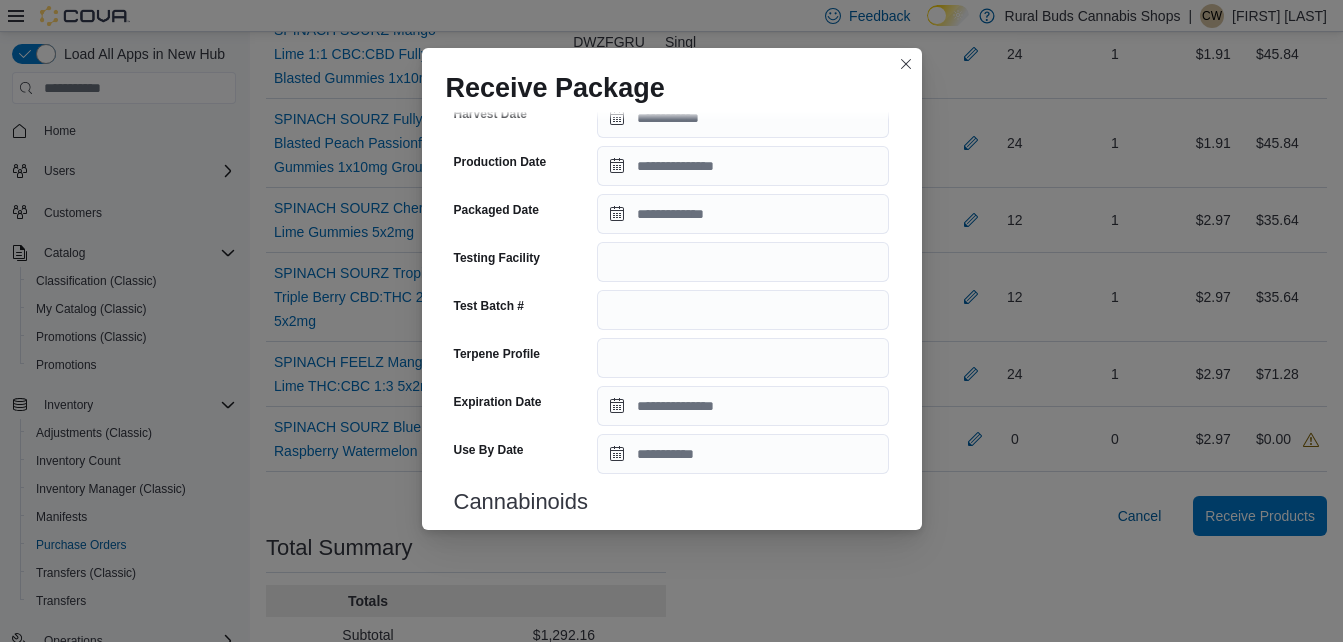 scroll, scrollTop: 467, scrollLeft: 0, axis: vertical 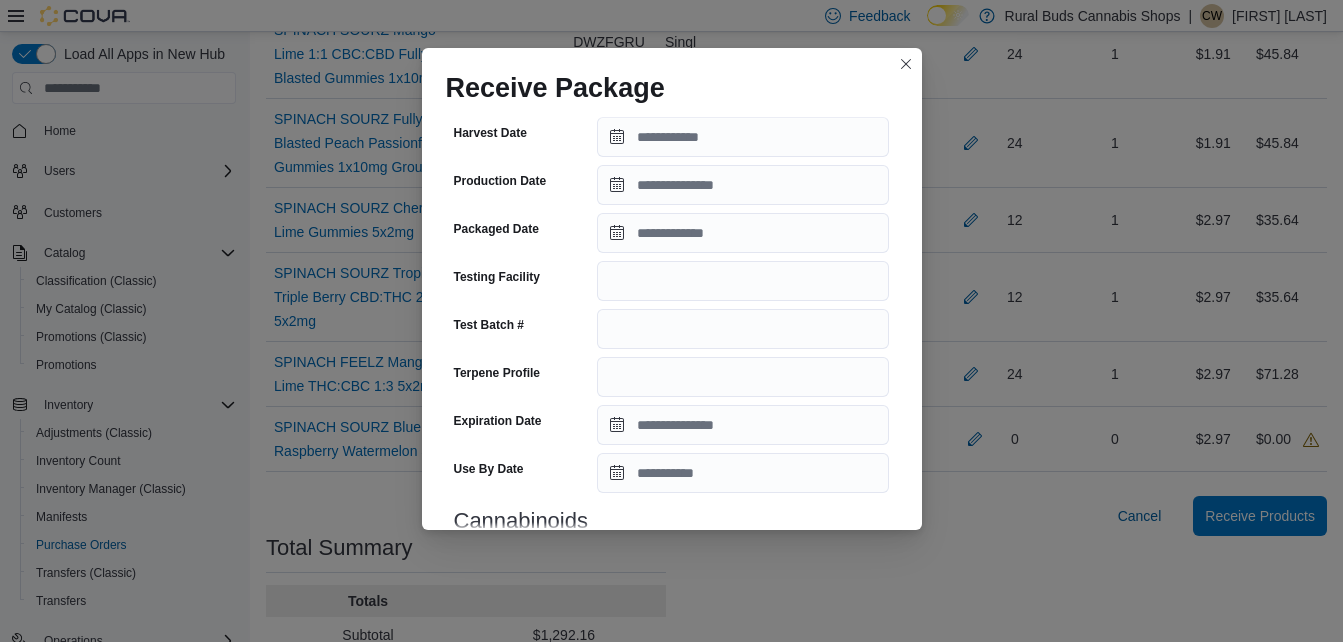 type on "**" 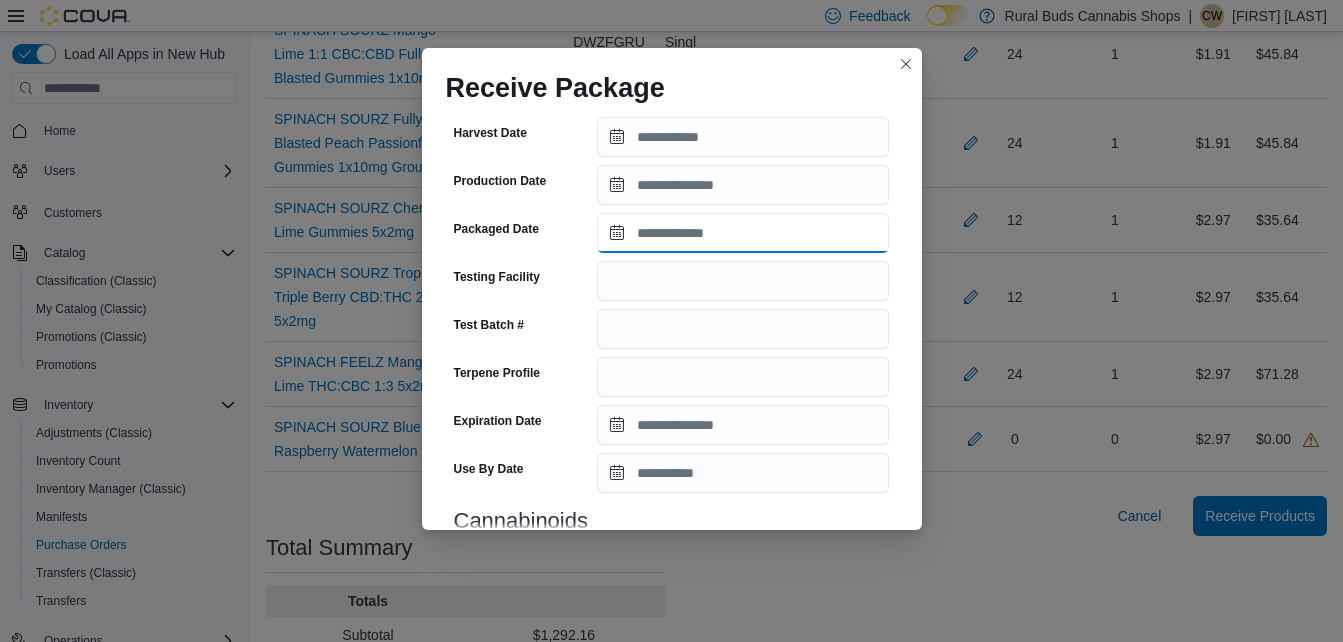 click on "Packaged Date" at bounding box center [743, 233] 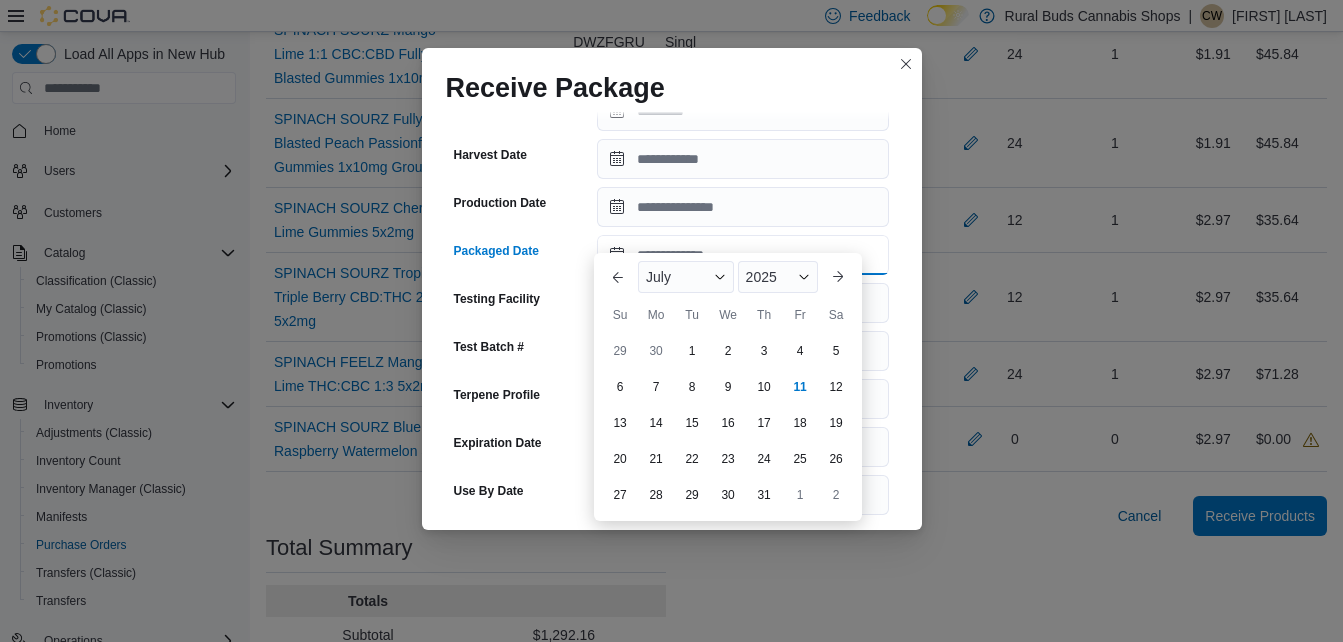 scroll, scrollTop: 433, scrollLeft: 0, axis: vertical 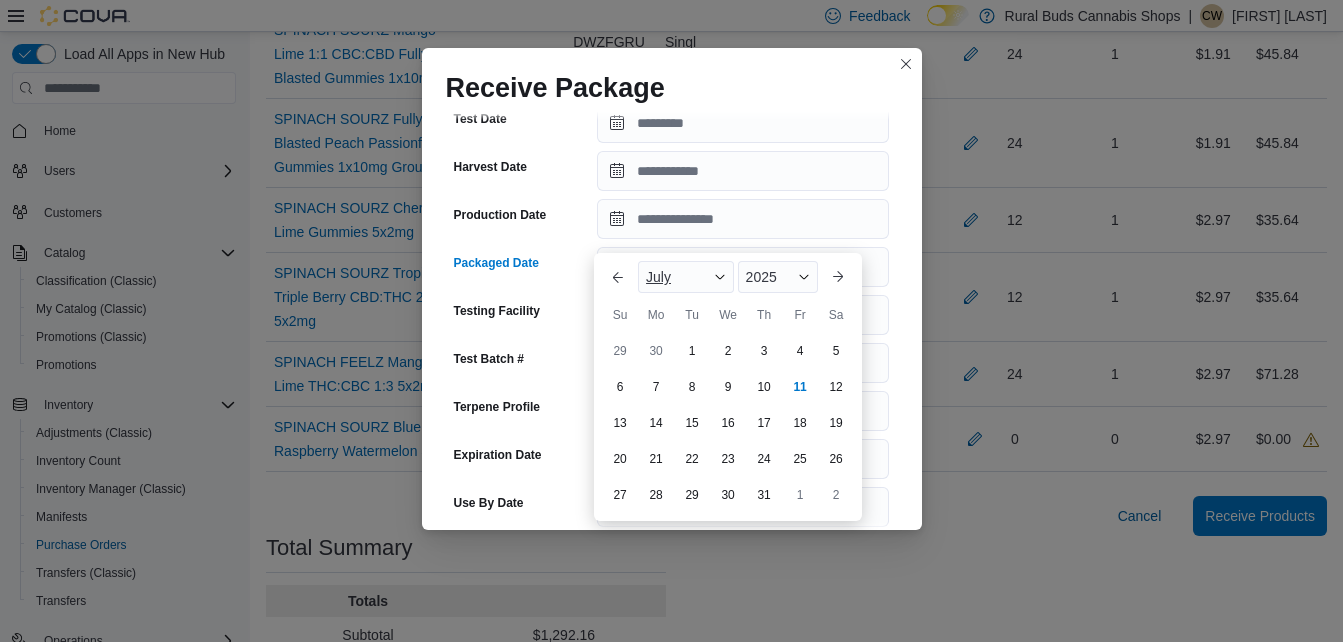 click on "July" at bounding box center (686, 277) 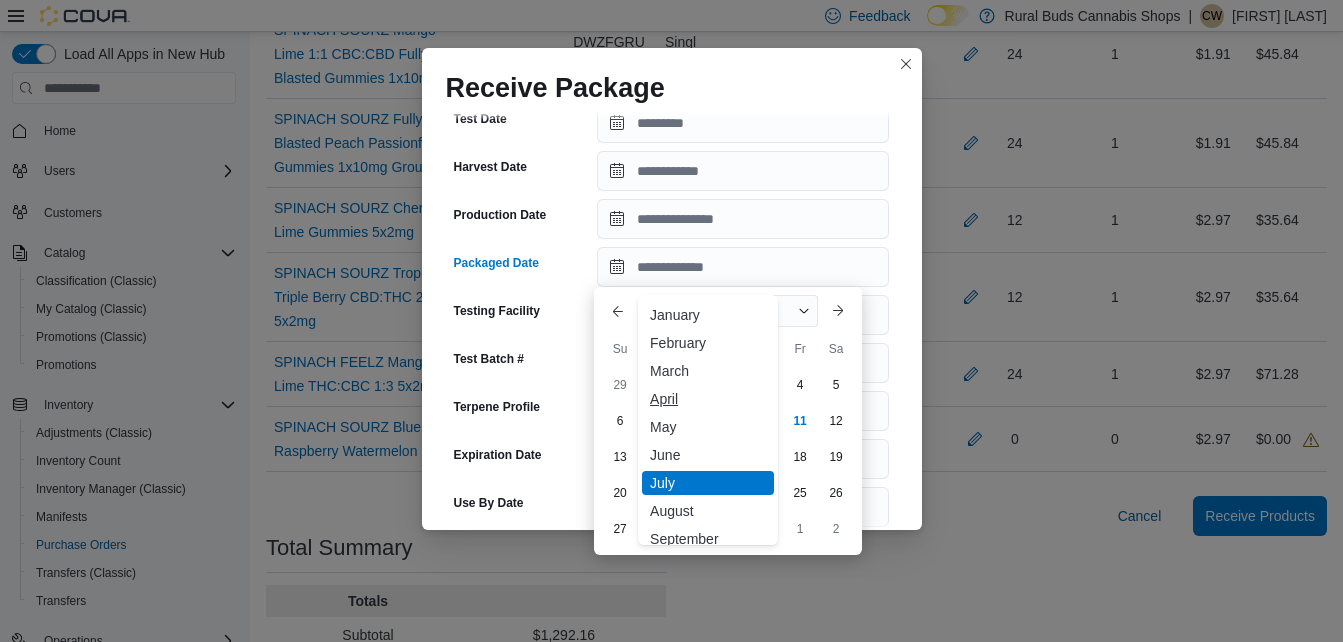 click on "April" at bounding box center (708, 399) 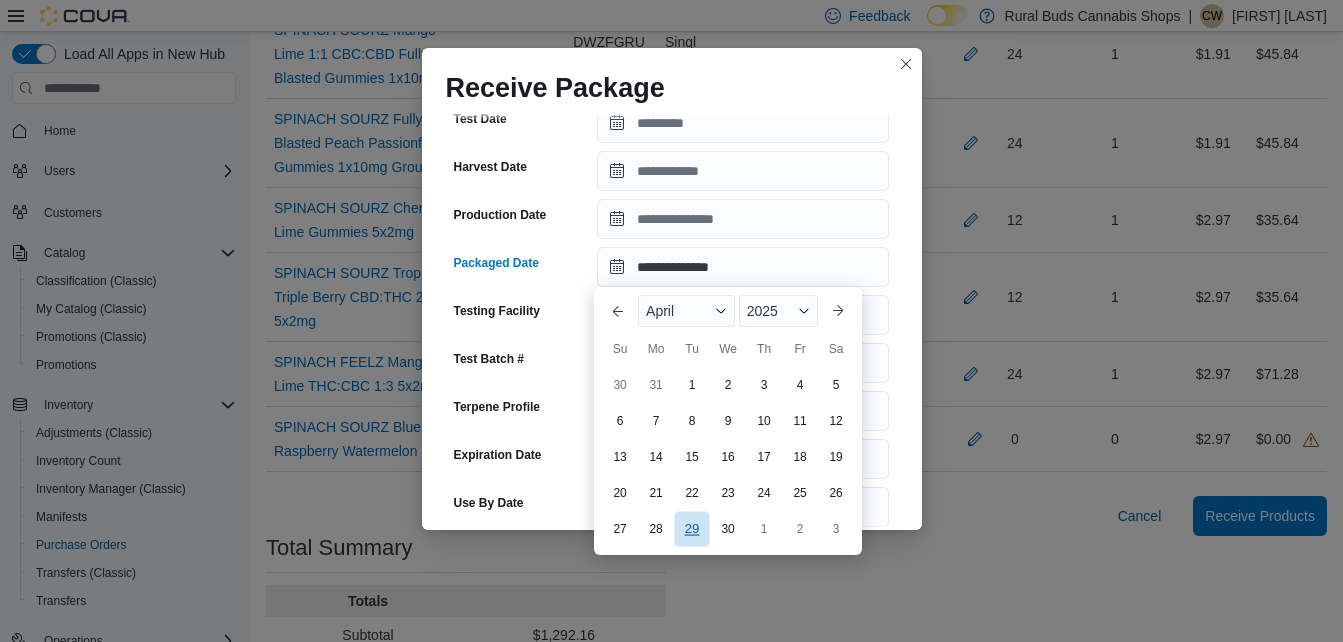 click on "29" at bounding box center (691, 529) 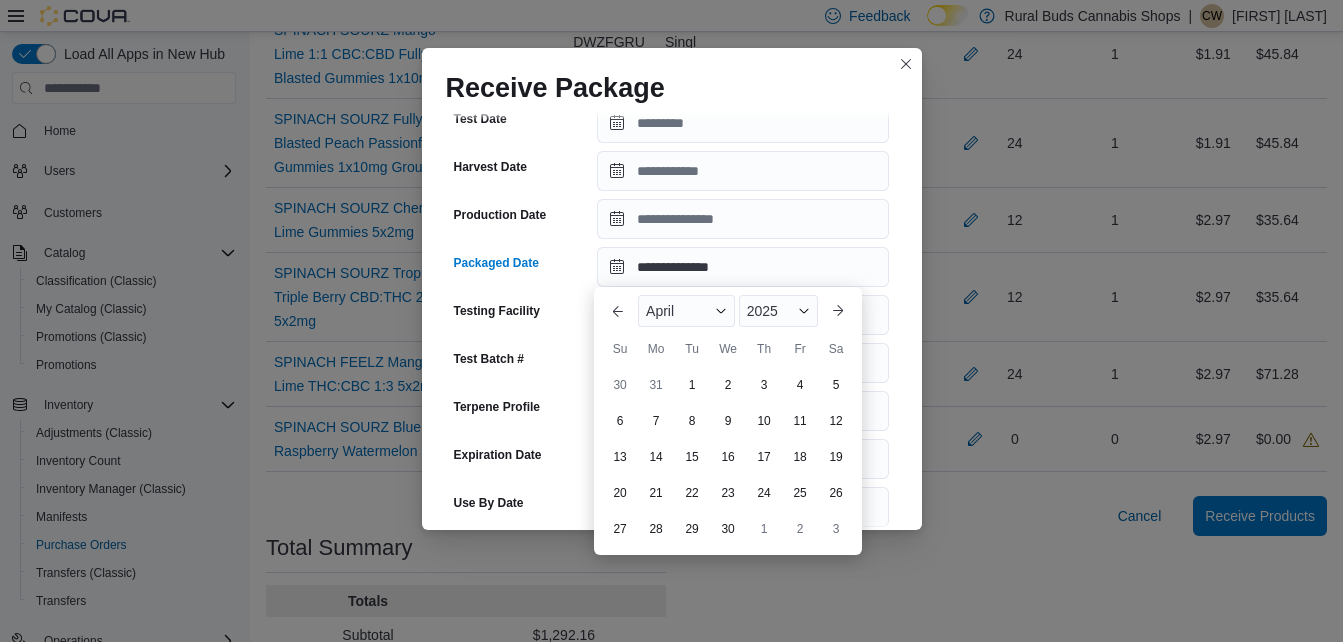 type on "**********" 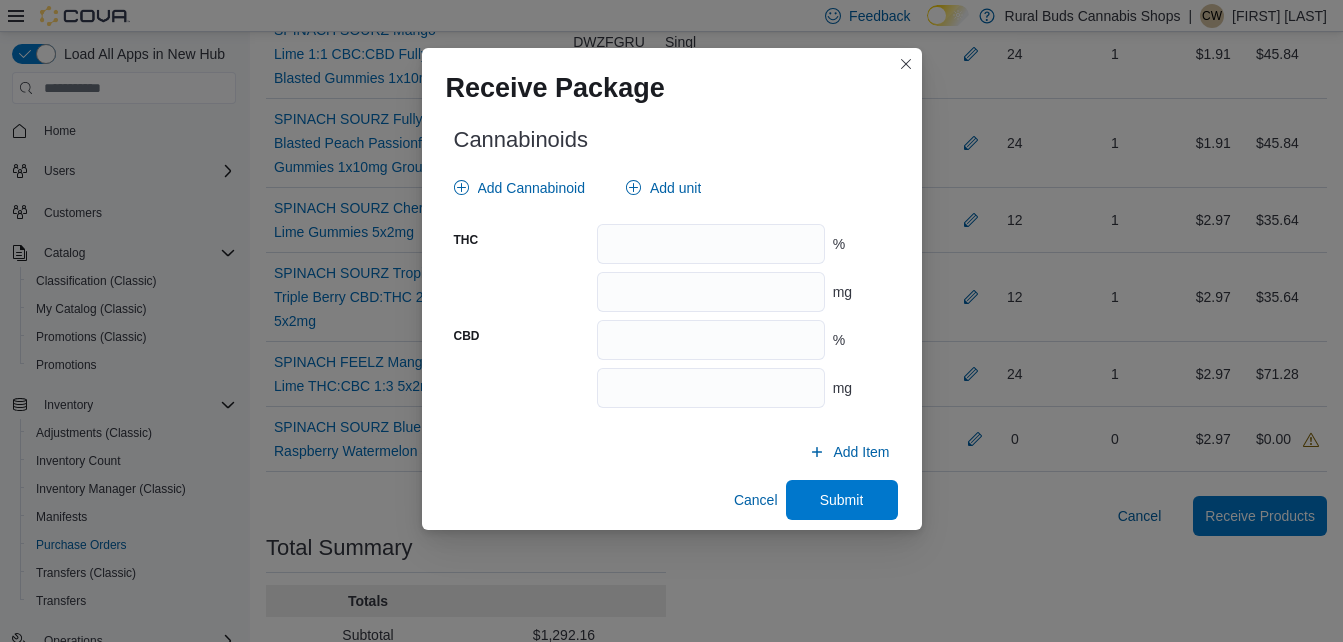 scroll, scrollTop: 862, scrollLeft: 0, axis: vertical 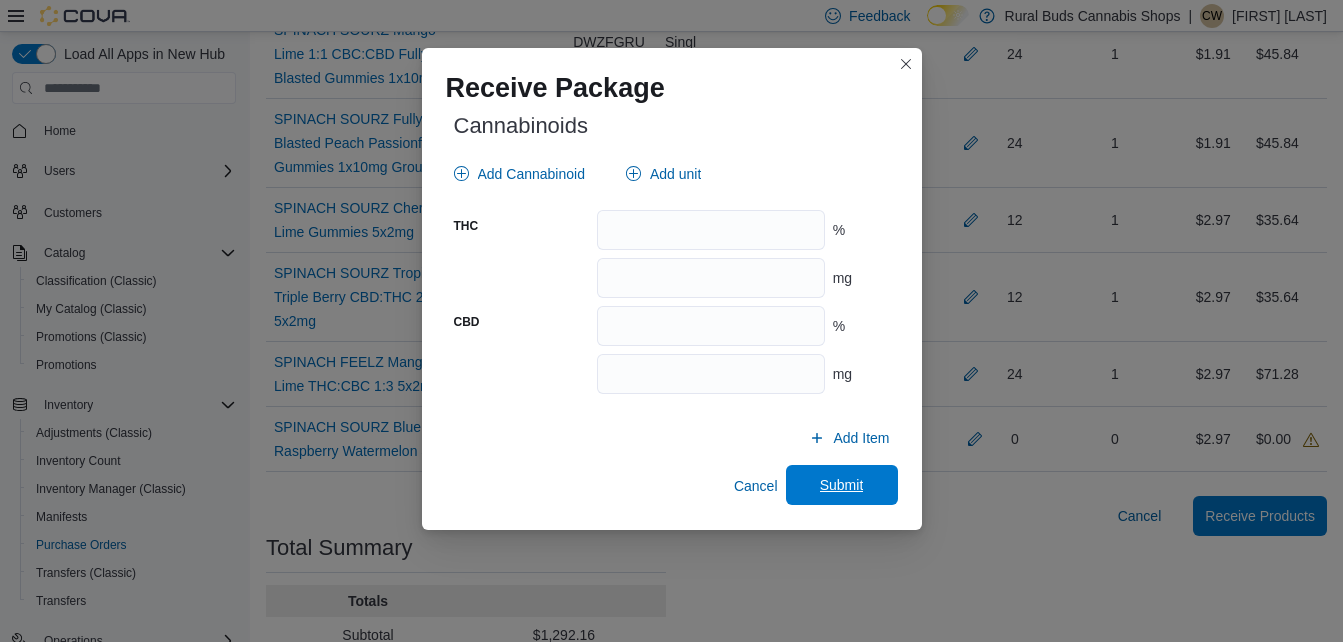click on "Submit" at bounding box center (842, 485) 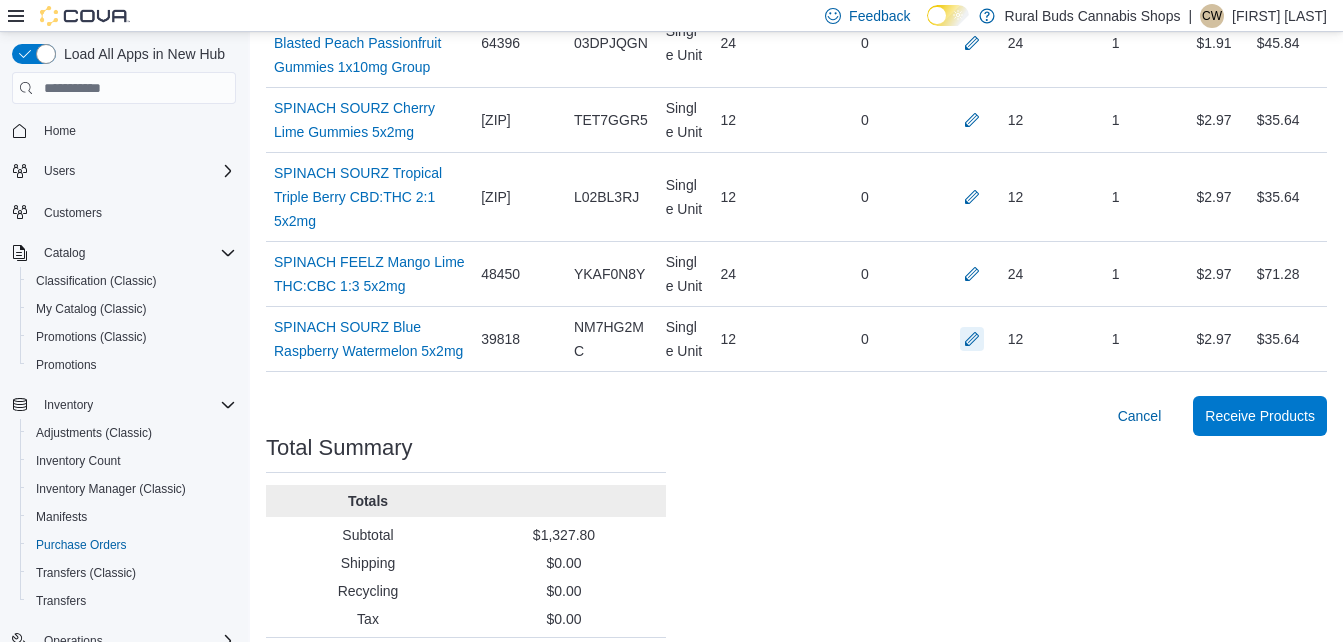 scroll, scrollTop: 916, scrollLeft: 0, axis: vertical 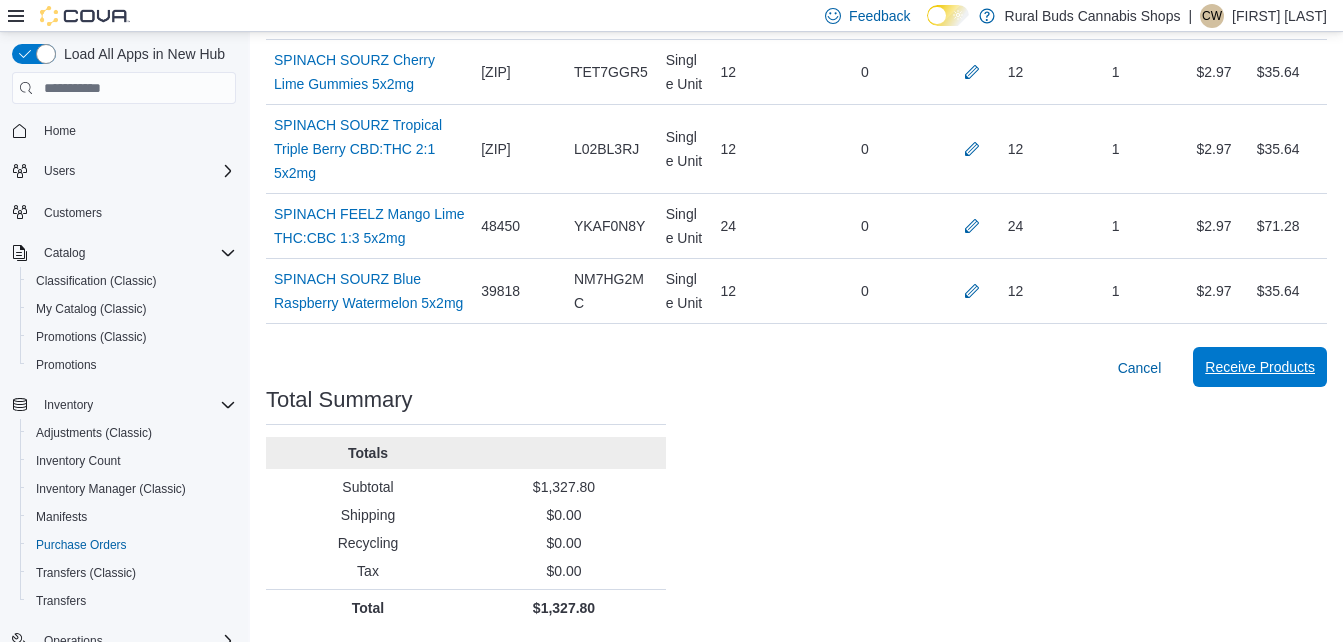 click on "Receive Products" at bounding box center [1260, 367] 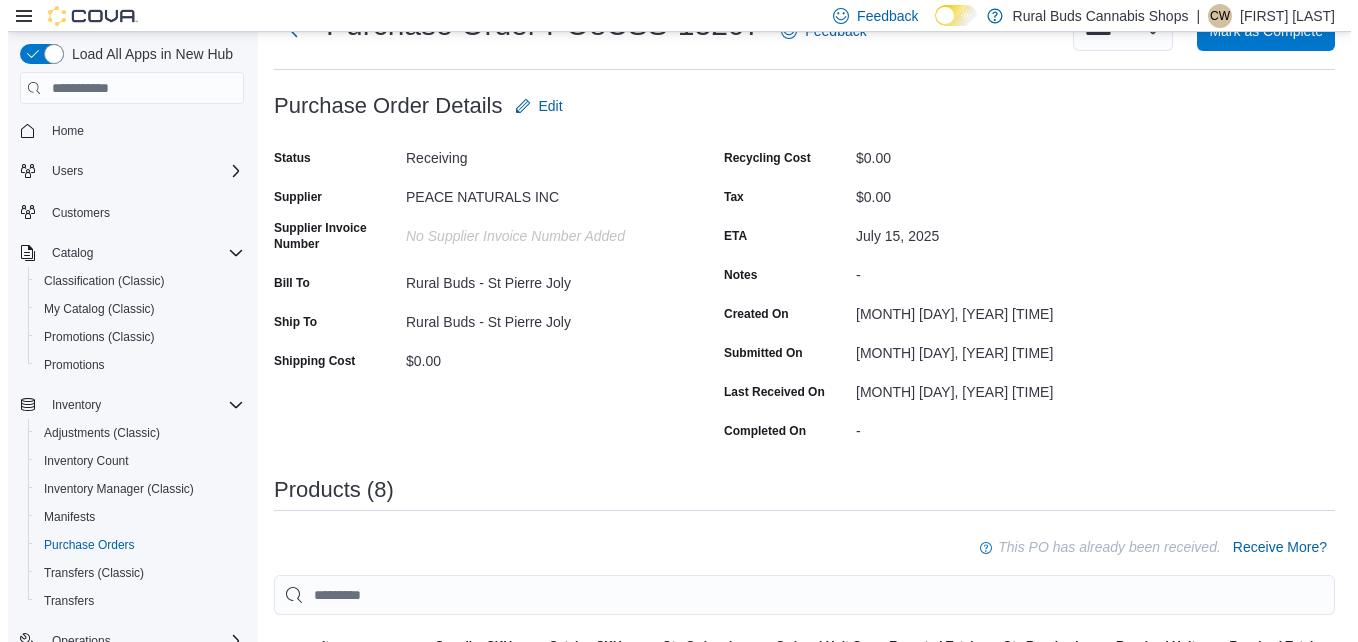 scroll, scrollTop: 0, scrollLeft: 0, axis: both 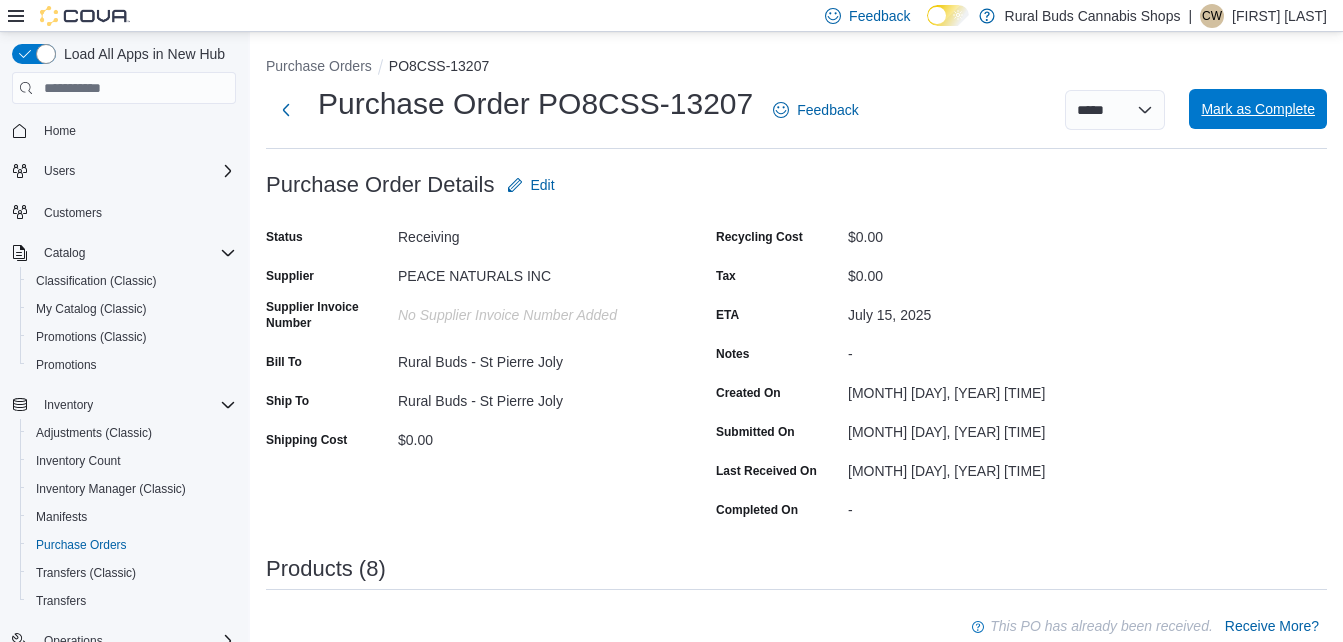 click on "Mark as Complete" at bounding box center [1258, 109] 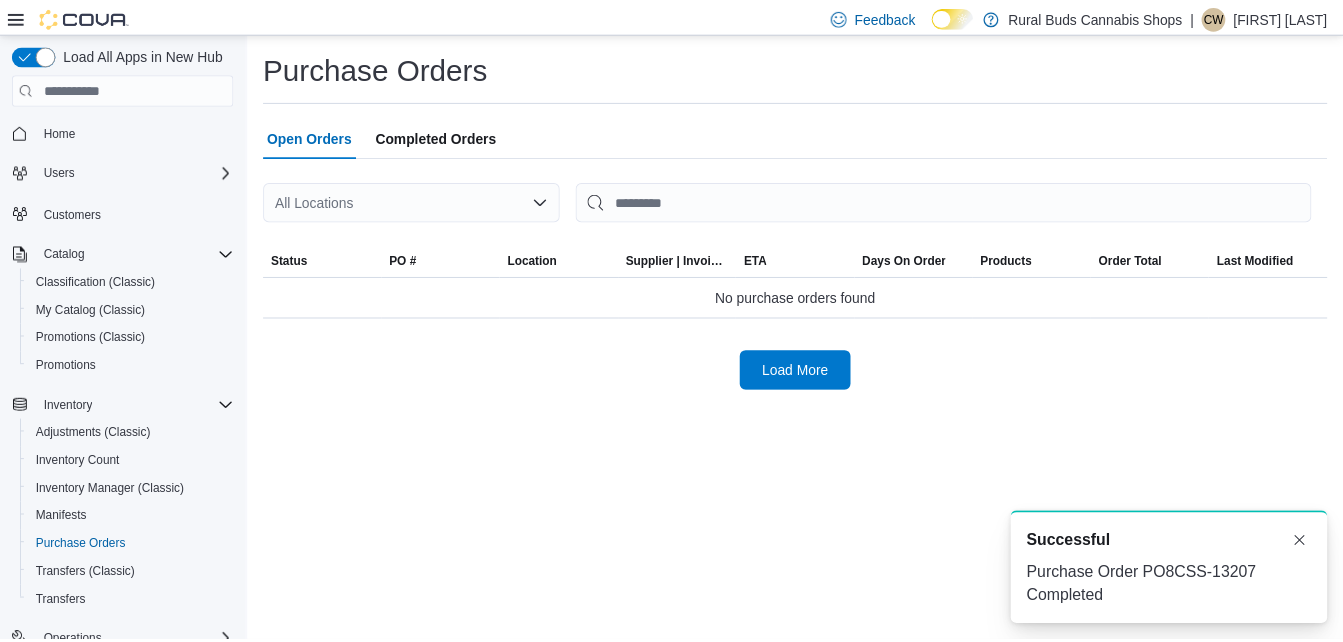 scroll, scrollTop: 0, scrollLeft: 0, axis: both 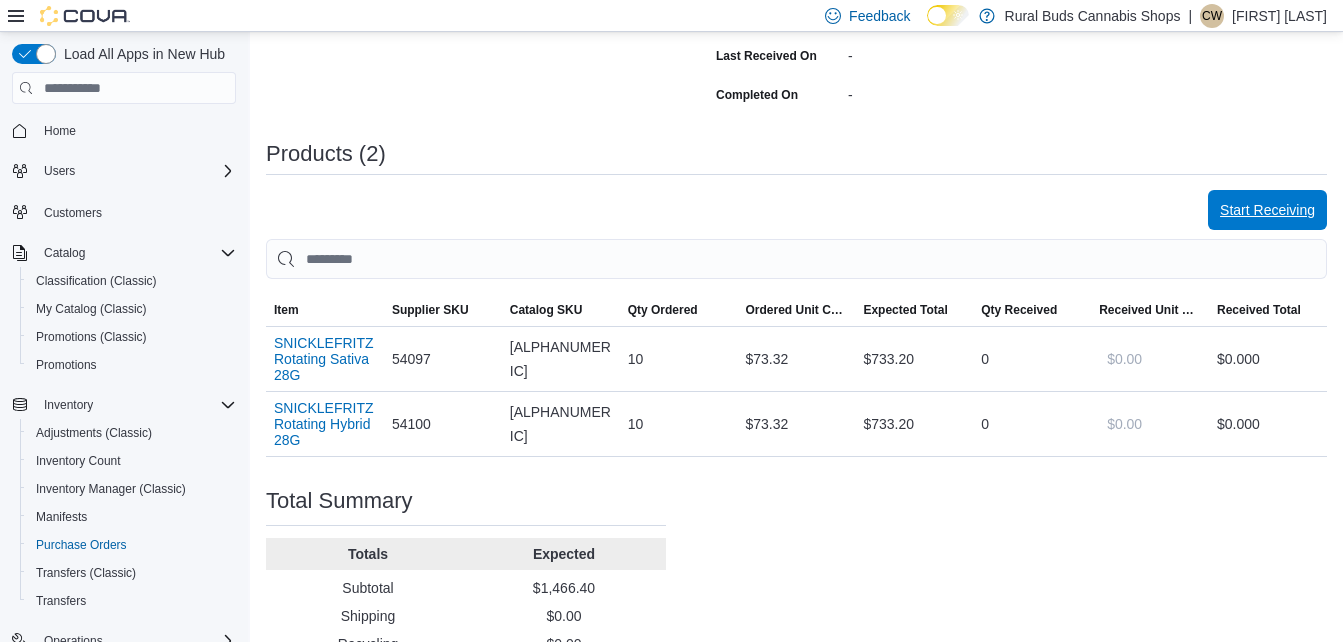 click on "Start Receiving" at bounding box center [1267, 210] 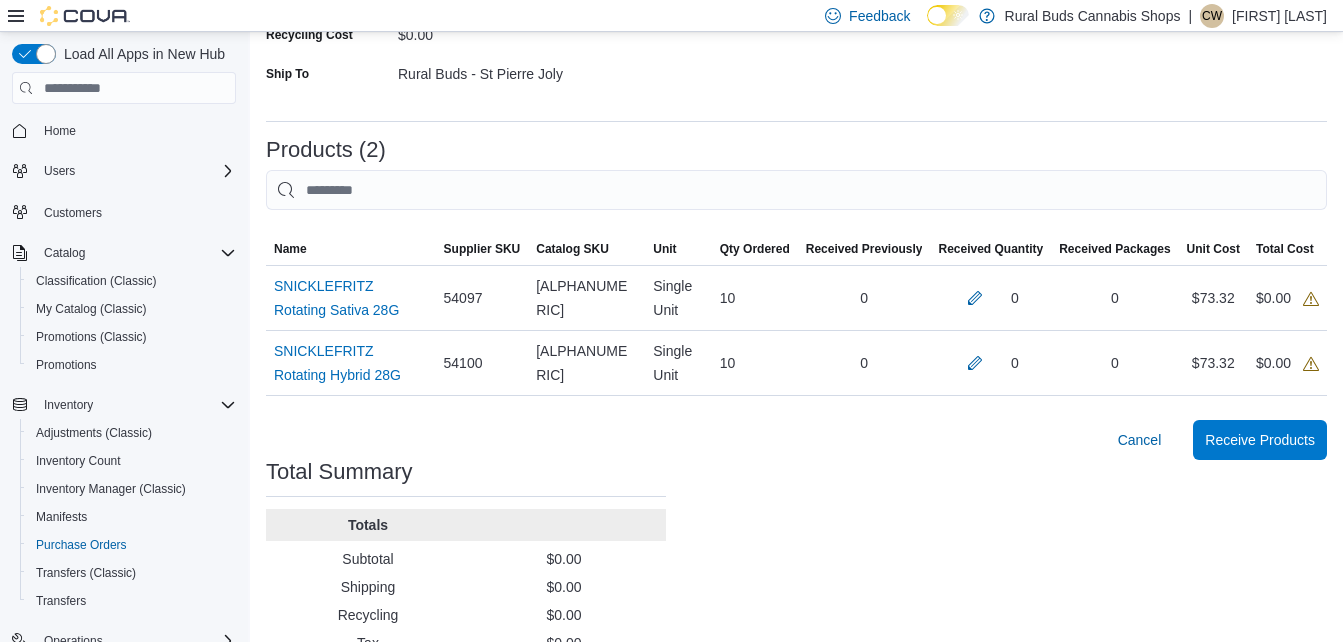scroll, scrollTop: 430, scrollLeft: 0, axis: vertical 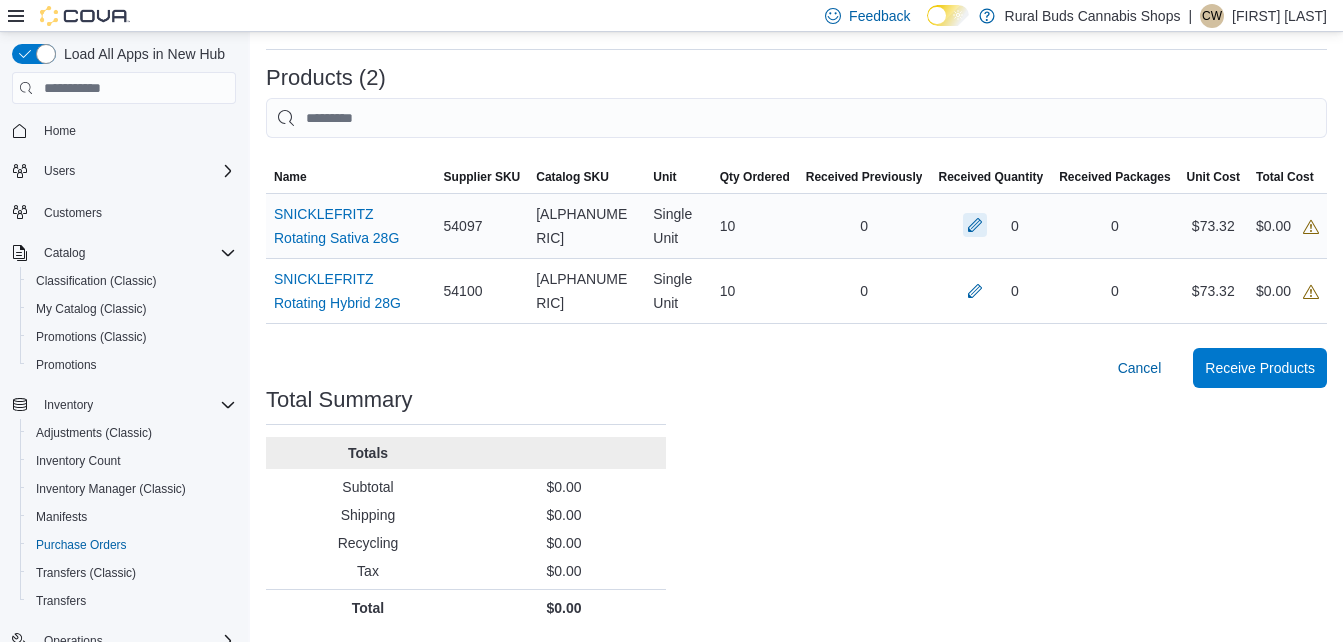 click at bounding box center [975, 225] 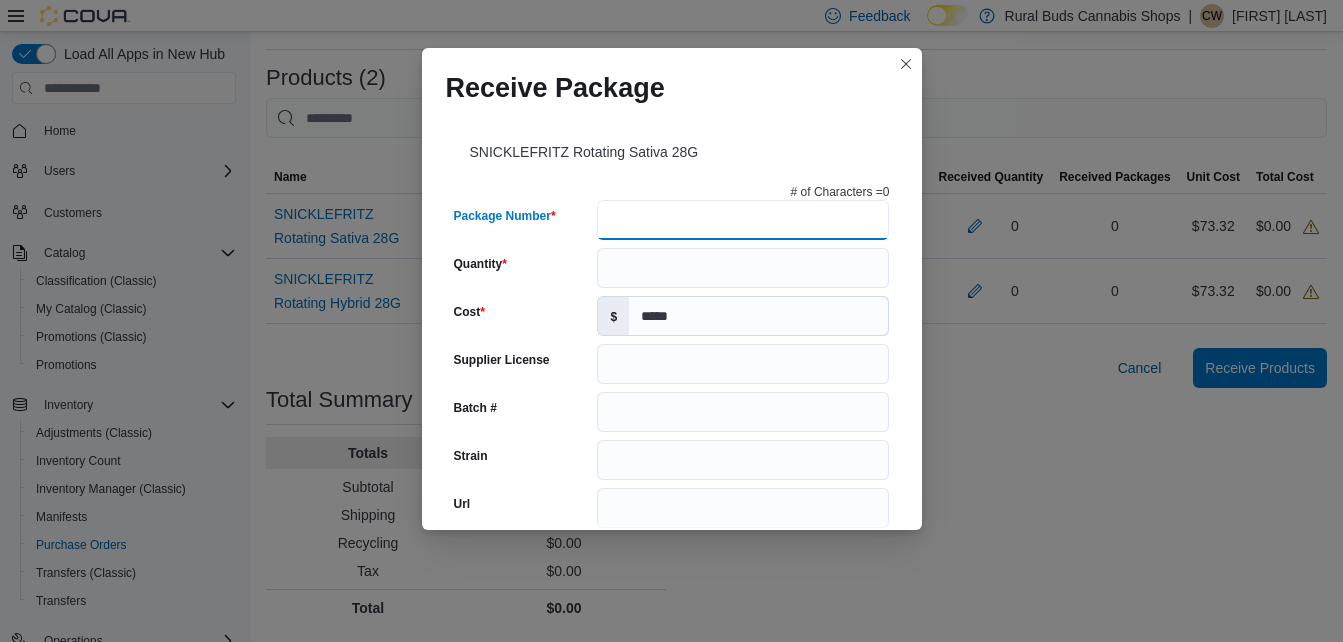 click on "Package Number" at bounding box center [743, 220] 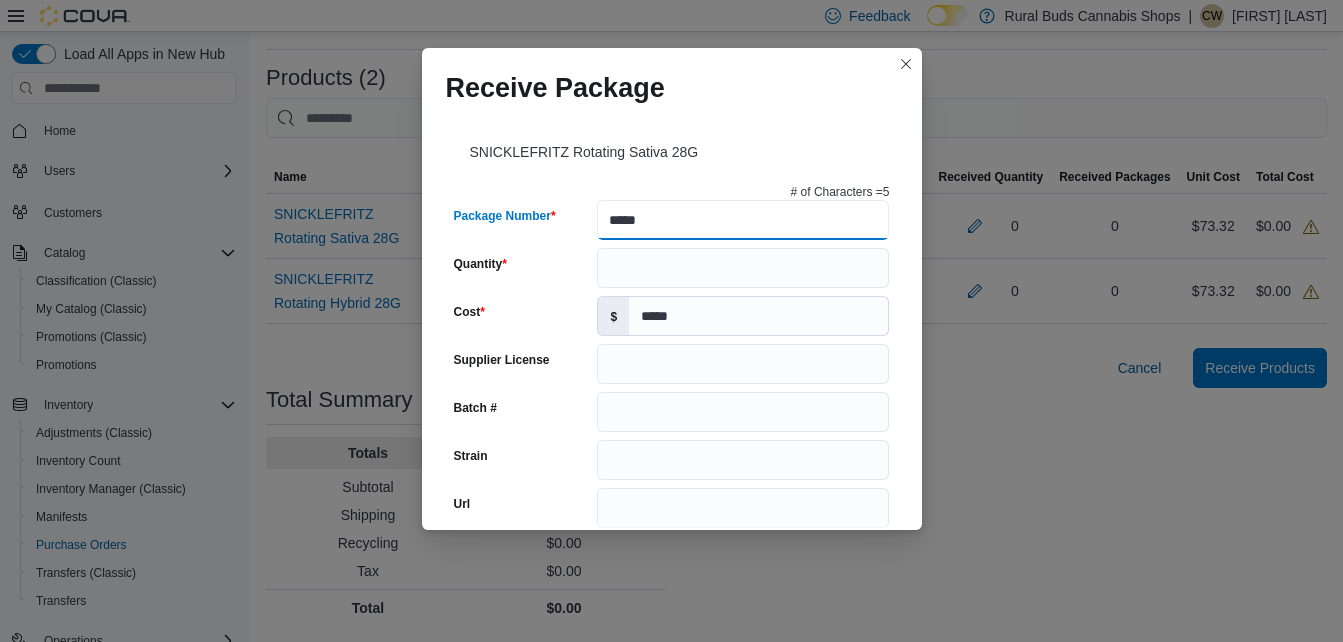 type on "*****" 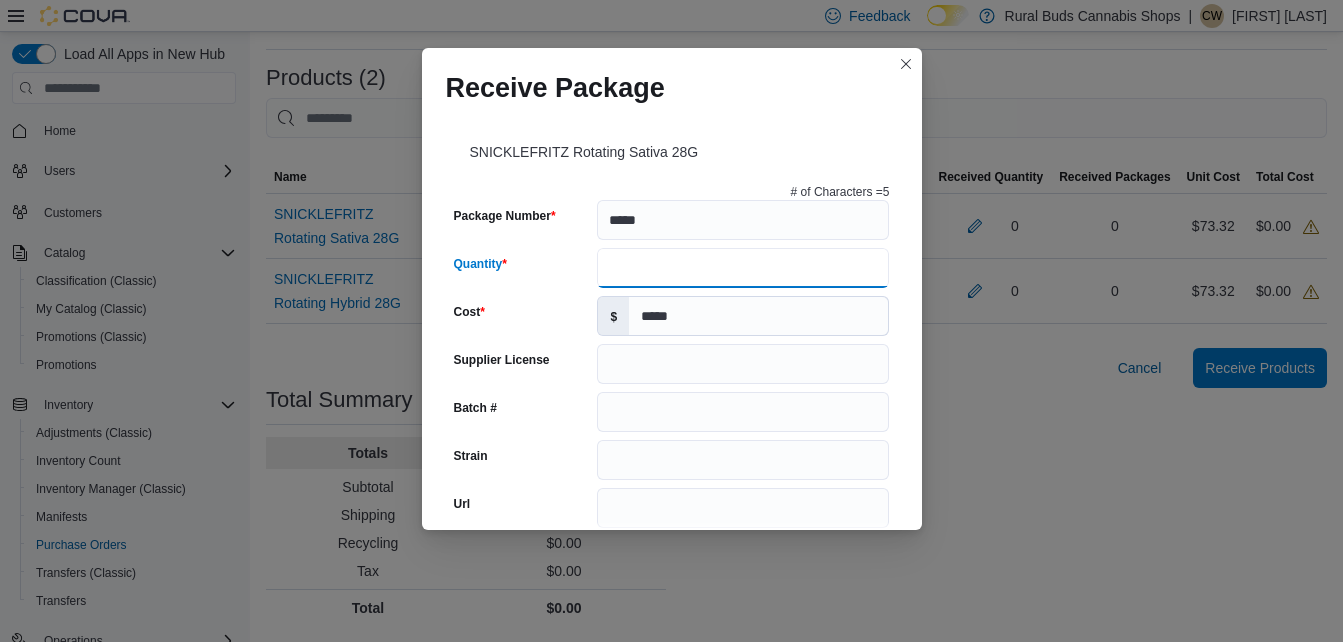 click on "Quantity" at bounding box center [743, 268] 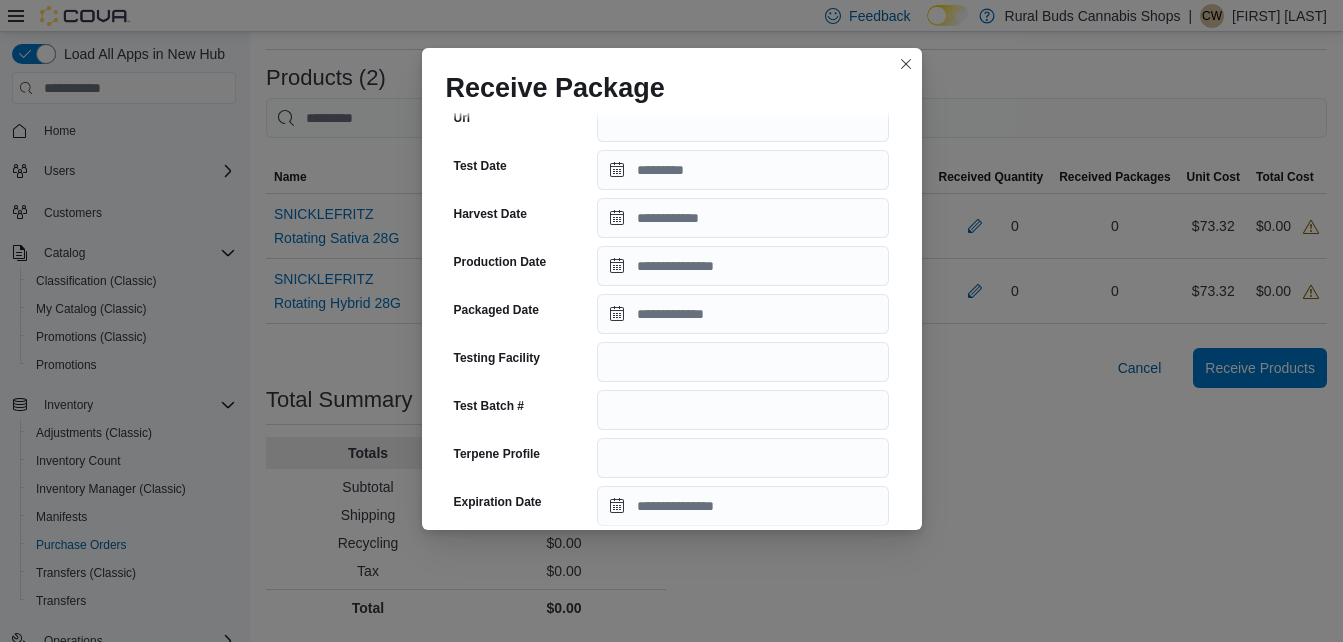 scroll, scrollTop: 400, scrollLeft: 0, axis: vertical 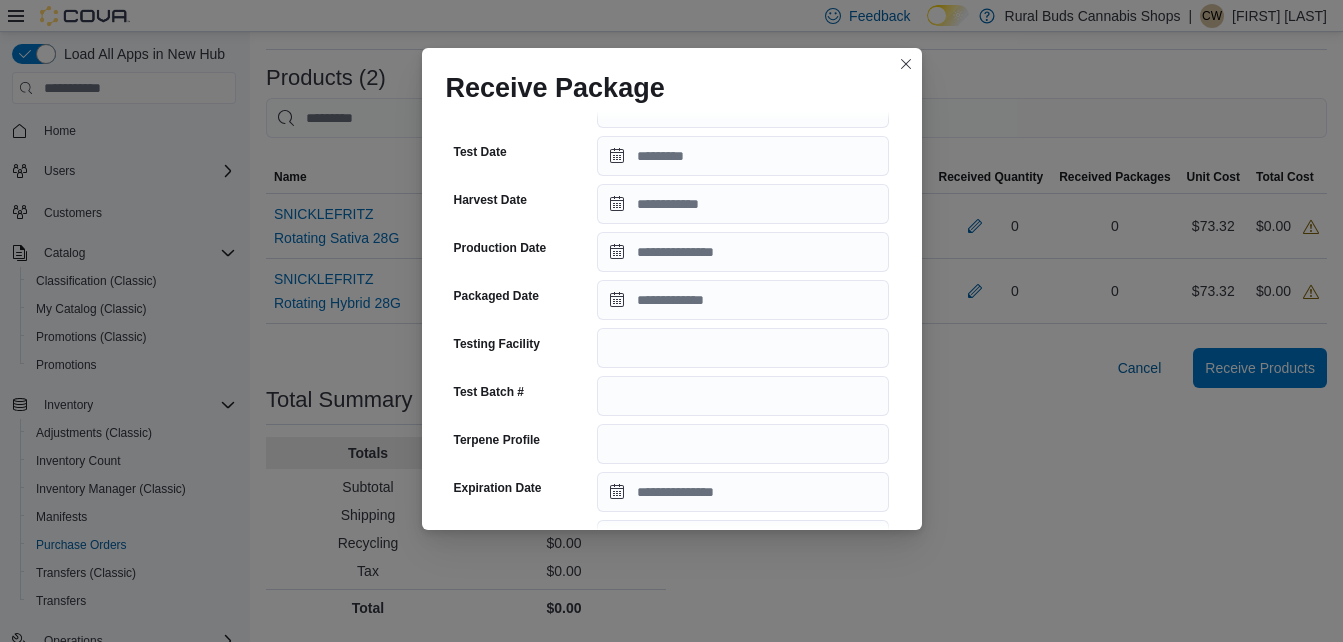 type on "**" 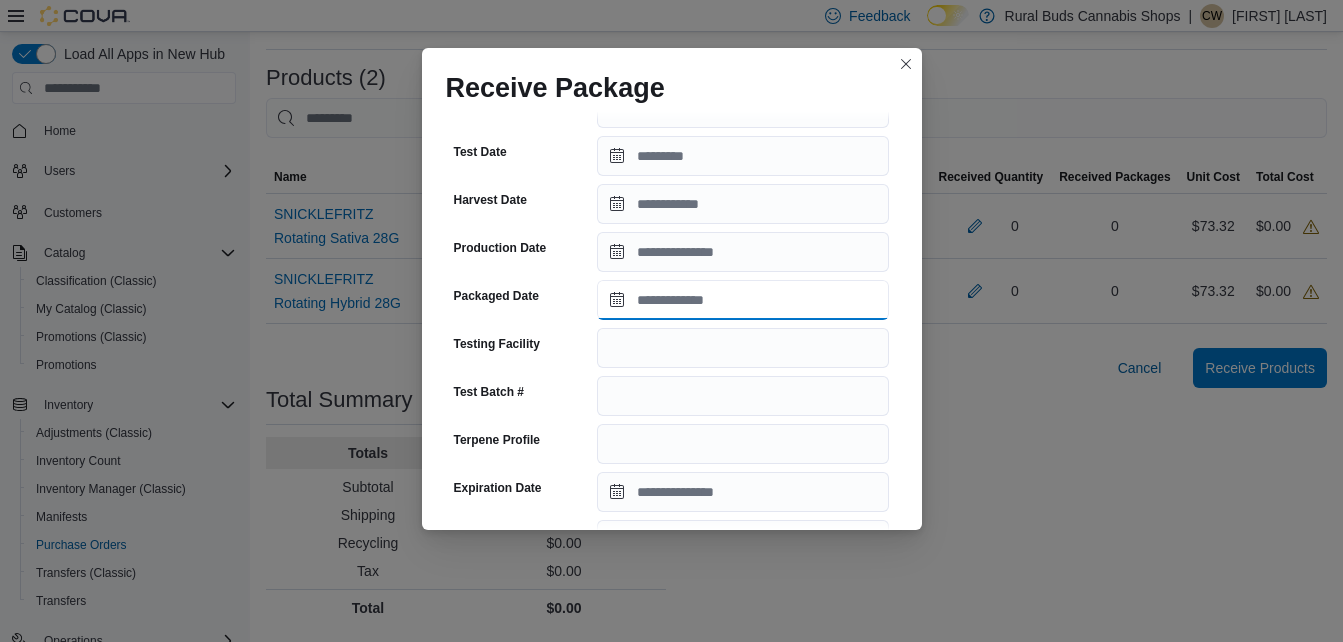 click on "Packaged Date" at bounding box center (743, 300) 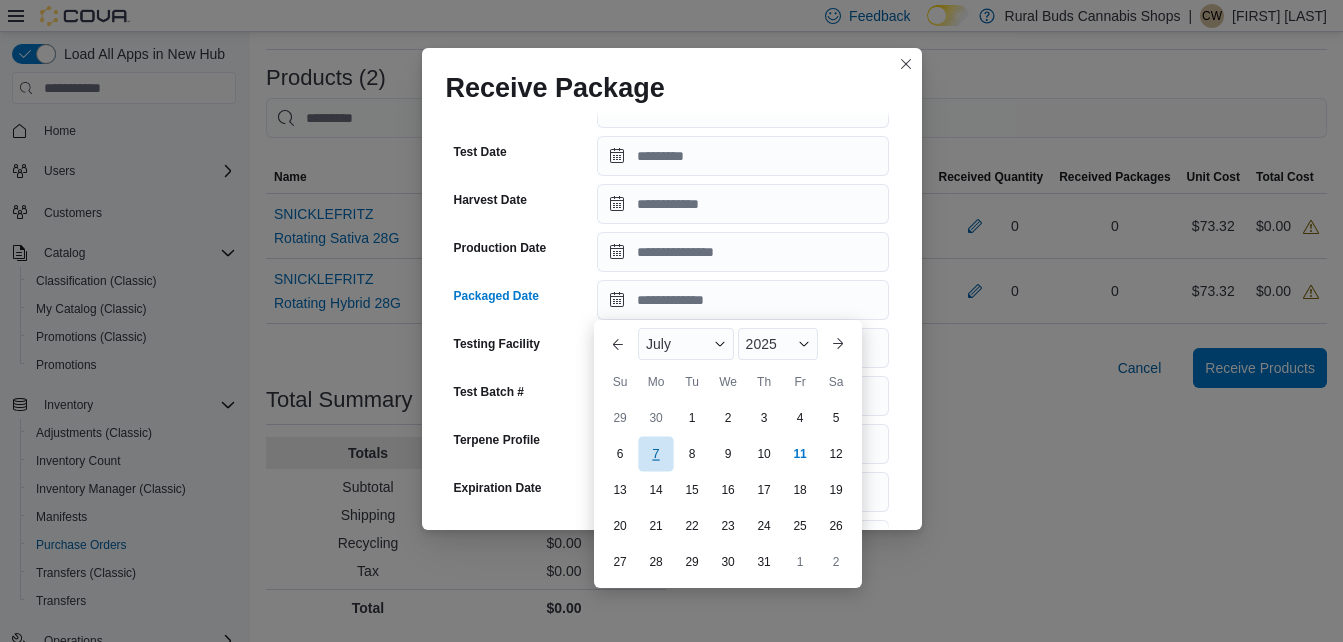 click on "7" at bounding box center [655, 454] 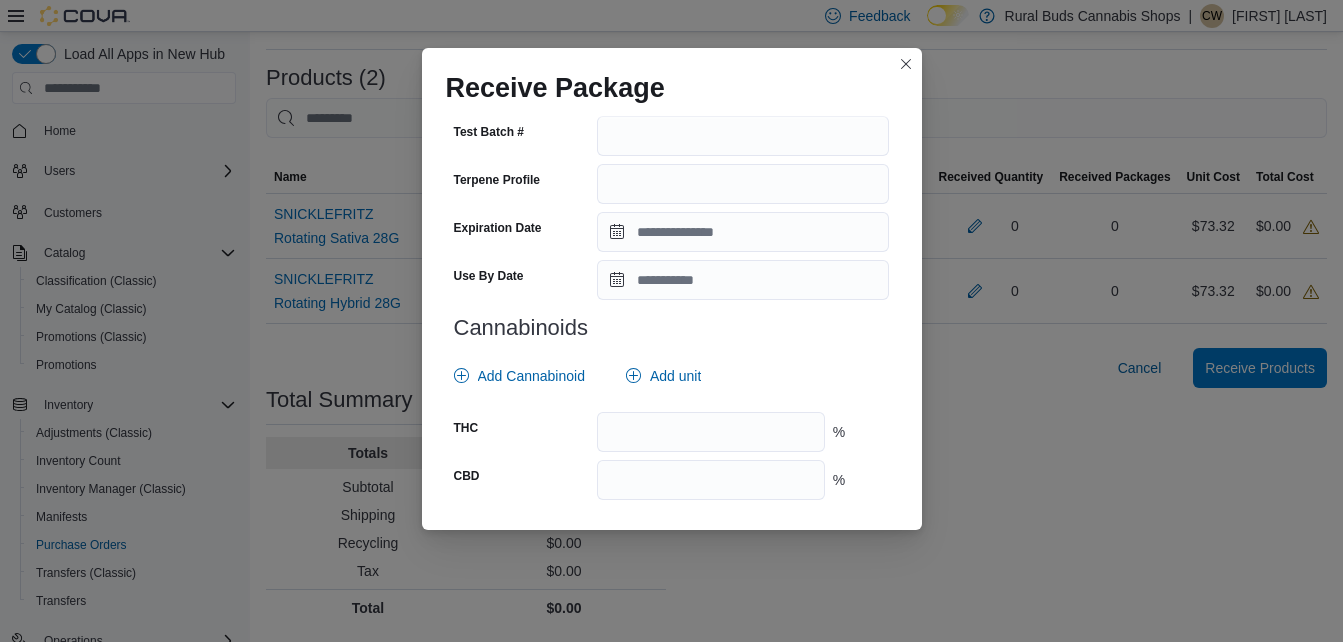 scroll, scrollTop: 766, scrollLeft: 0, axis: vertical 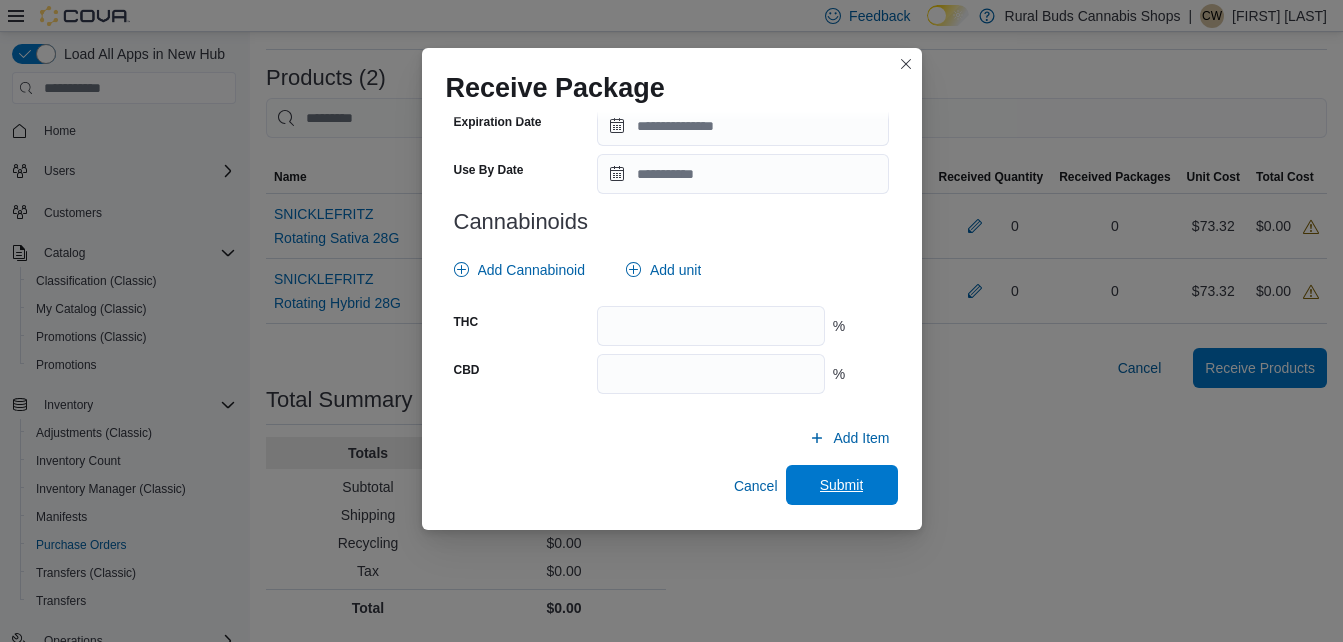 click on "Submit" at bounding box center (842, 485) 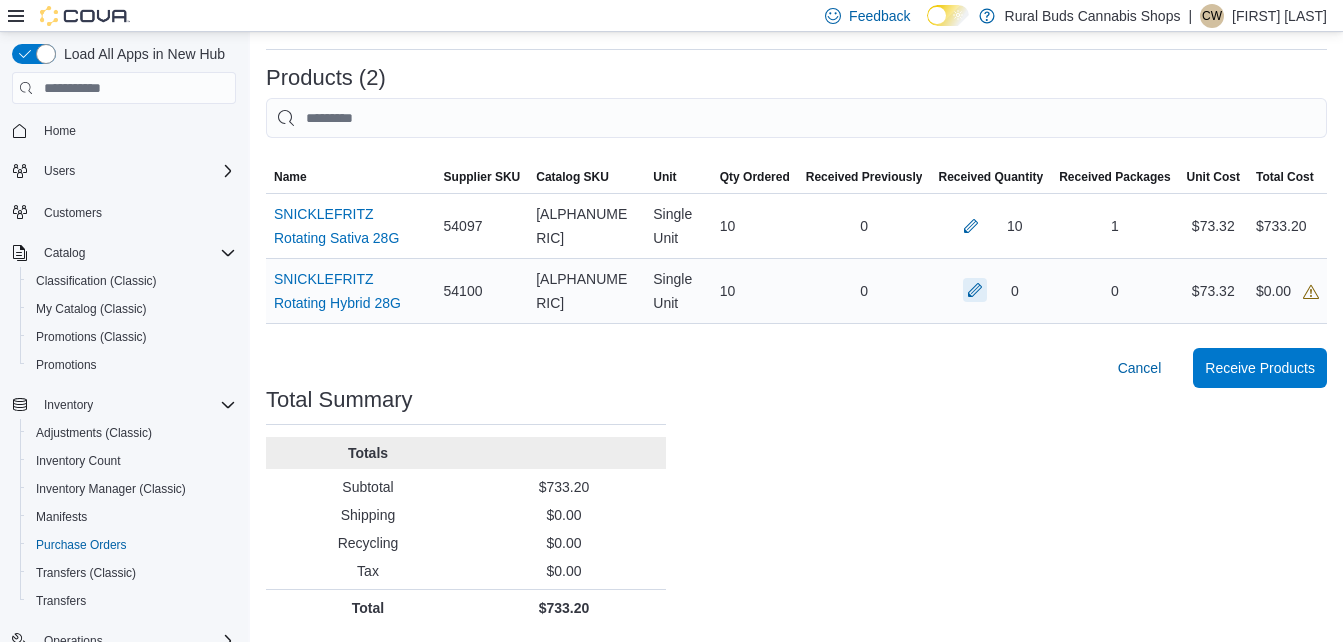 click at bounding box center (975, 290) 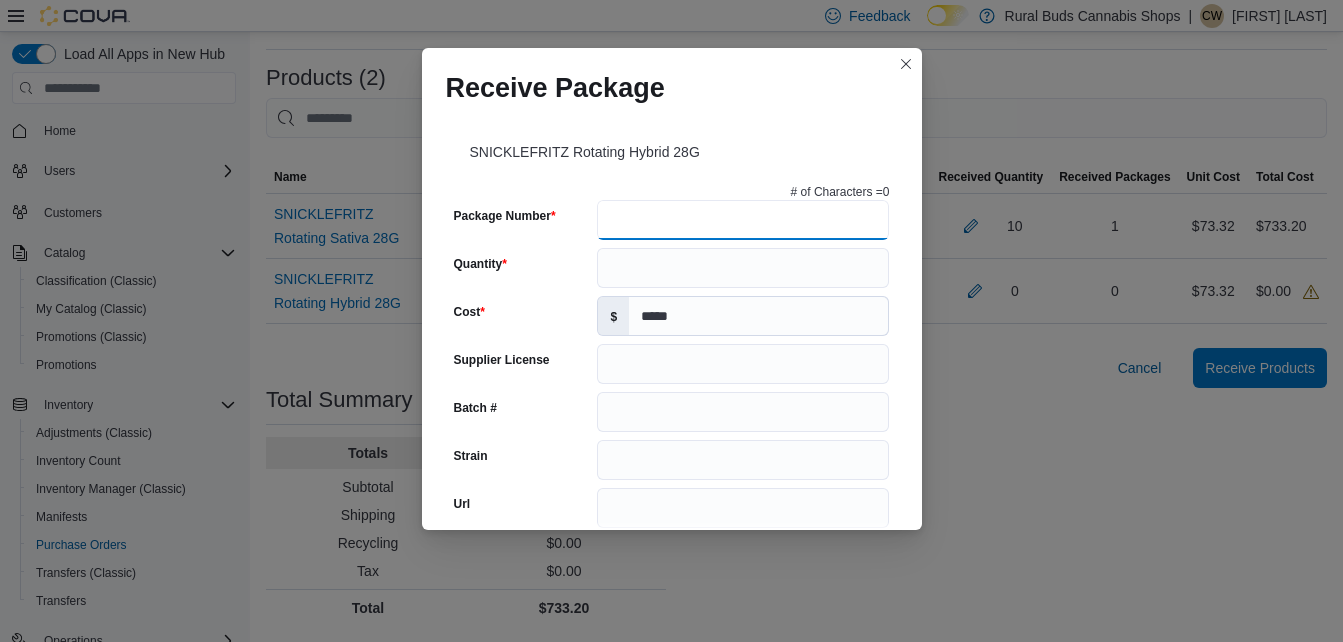 click on "Package Number" at bounding box center (743, 220) 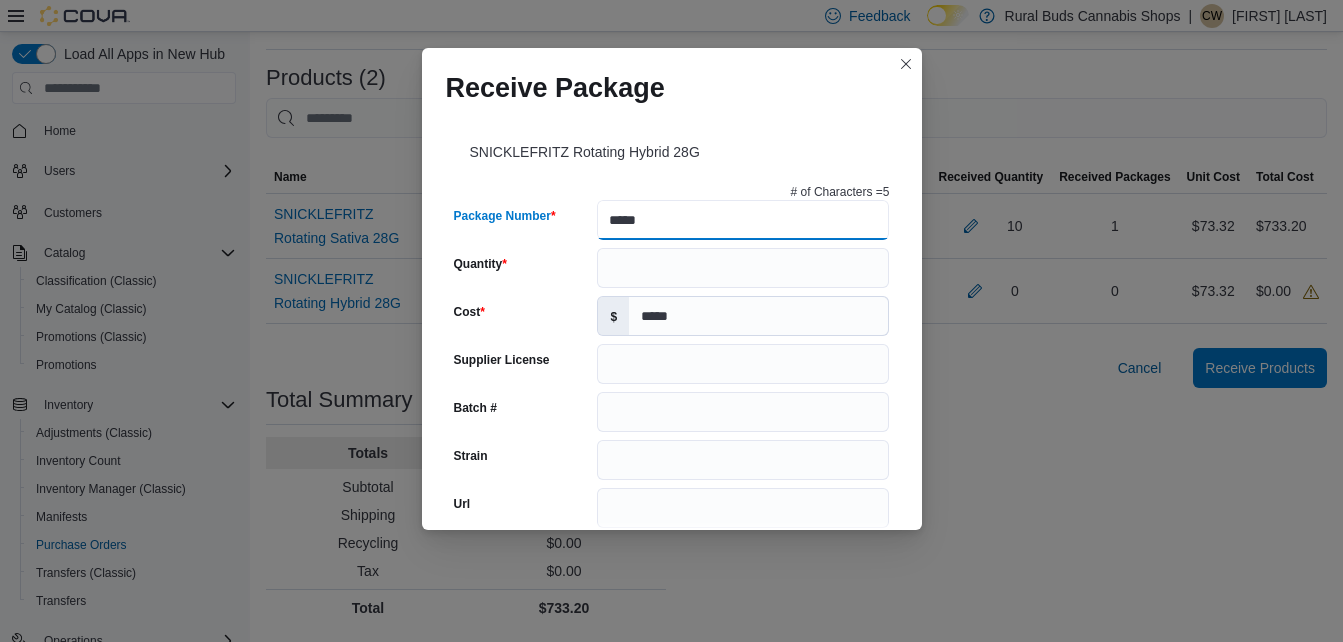 type on "*****" 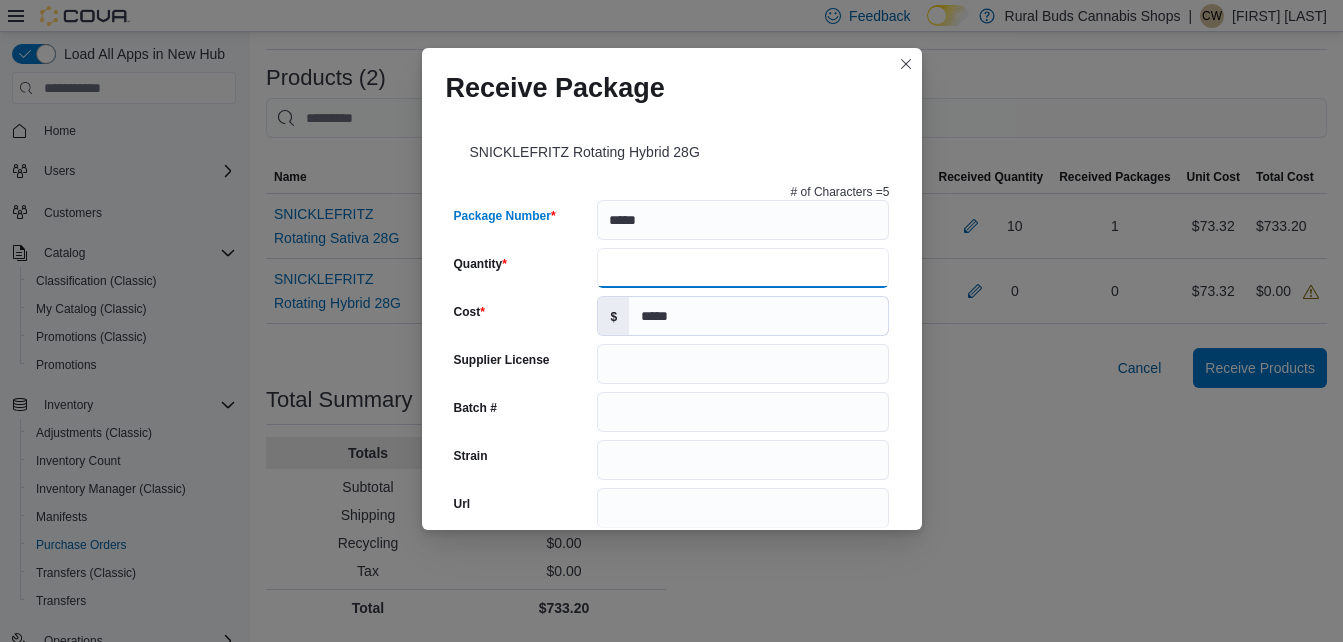 click on "Quantity" at bounding box center [743, 268] 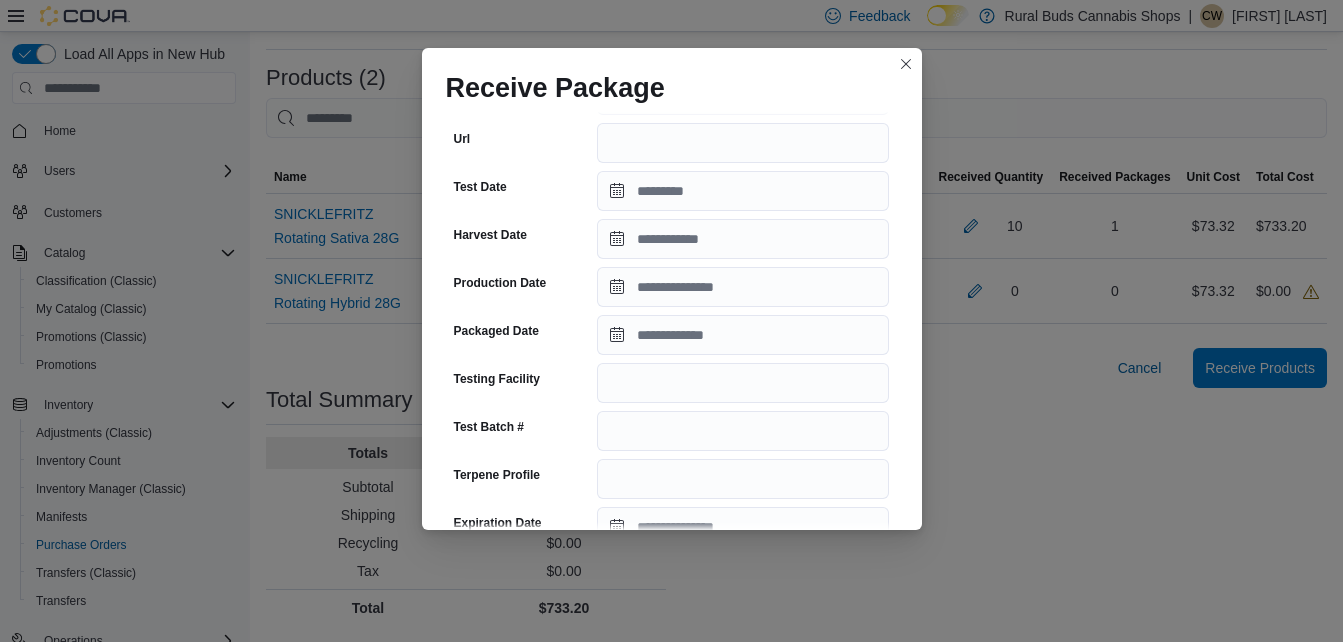 scroll, scrollTop: 500, scrollLeft: 0, axis: vertical 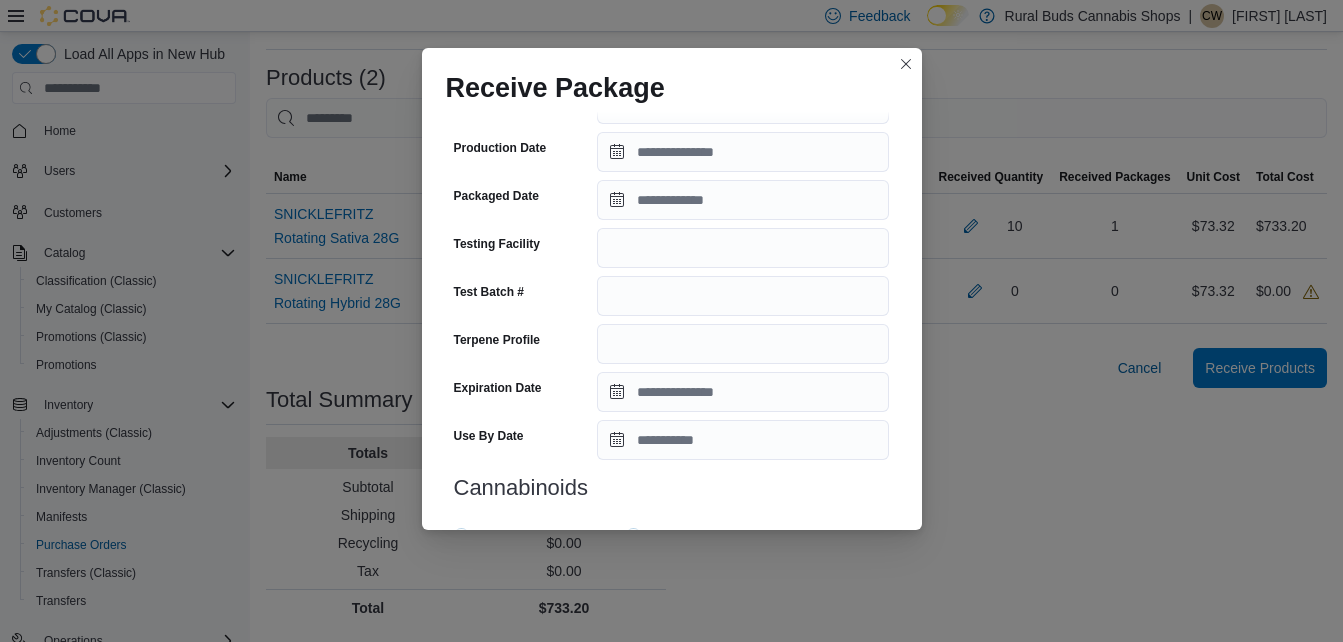 type on "**" 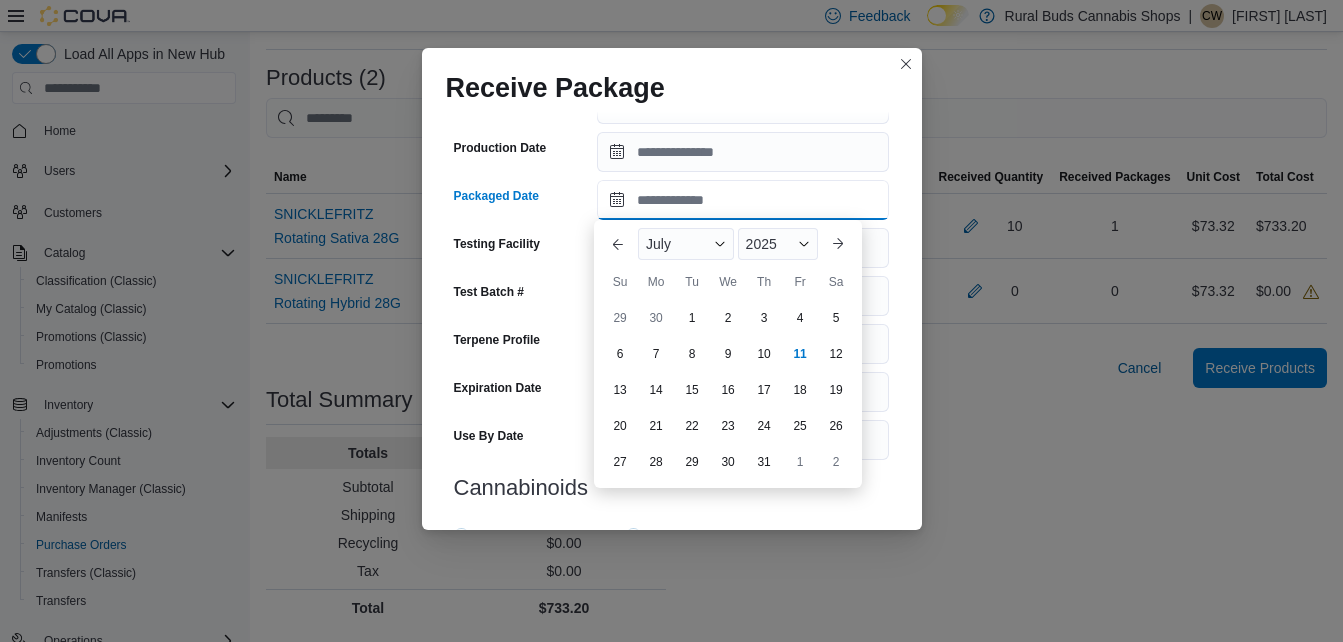 click on "Packaged Date" at bounding box center (743, 200) 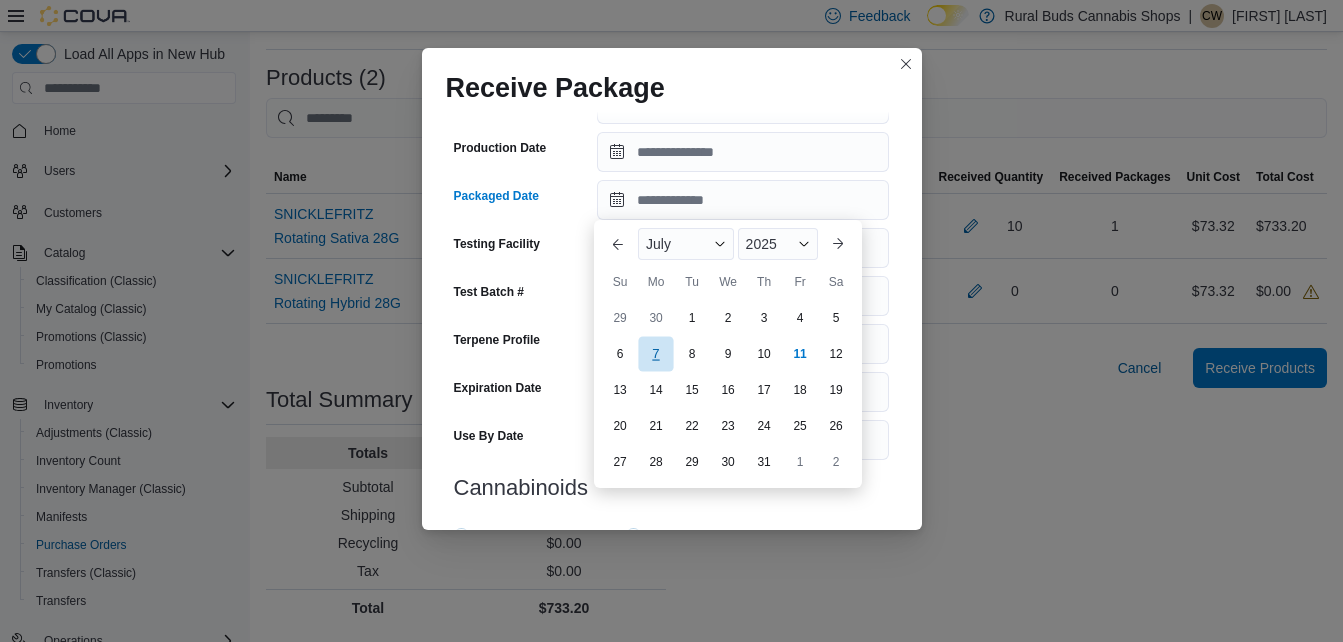 click on "7" at bounding box center [655, 354] 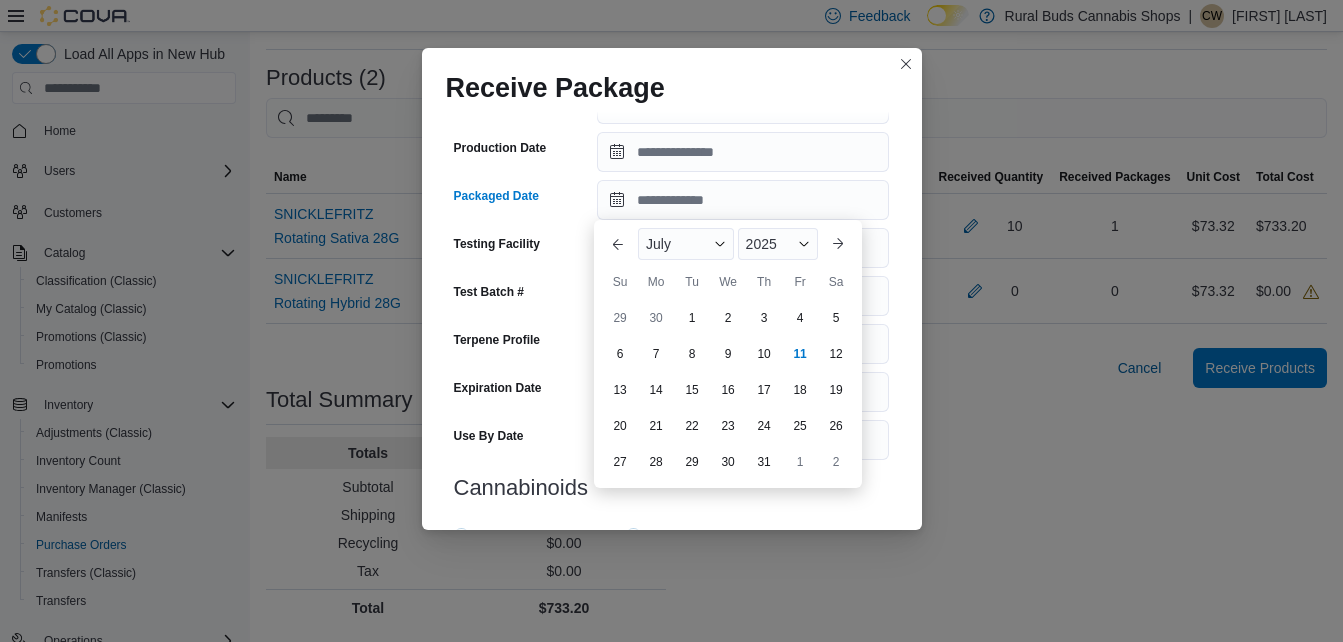 type on "**********" 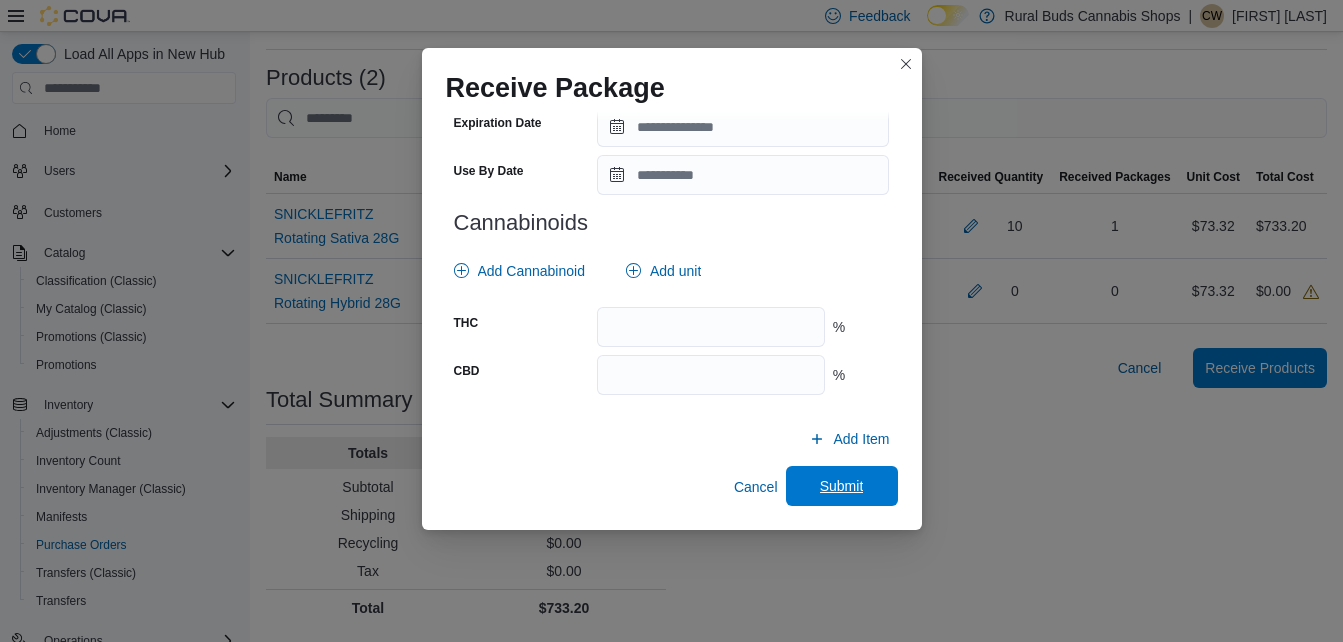 scroll, scrollTop: 766, scrollLeft: 0, axis: vertical 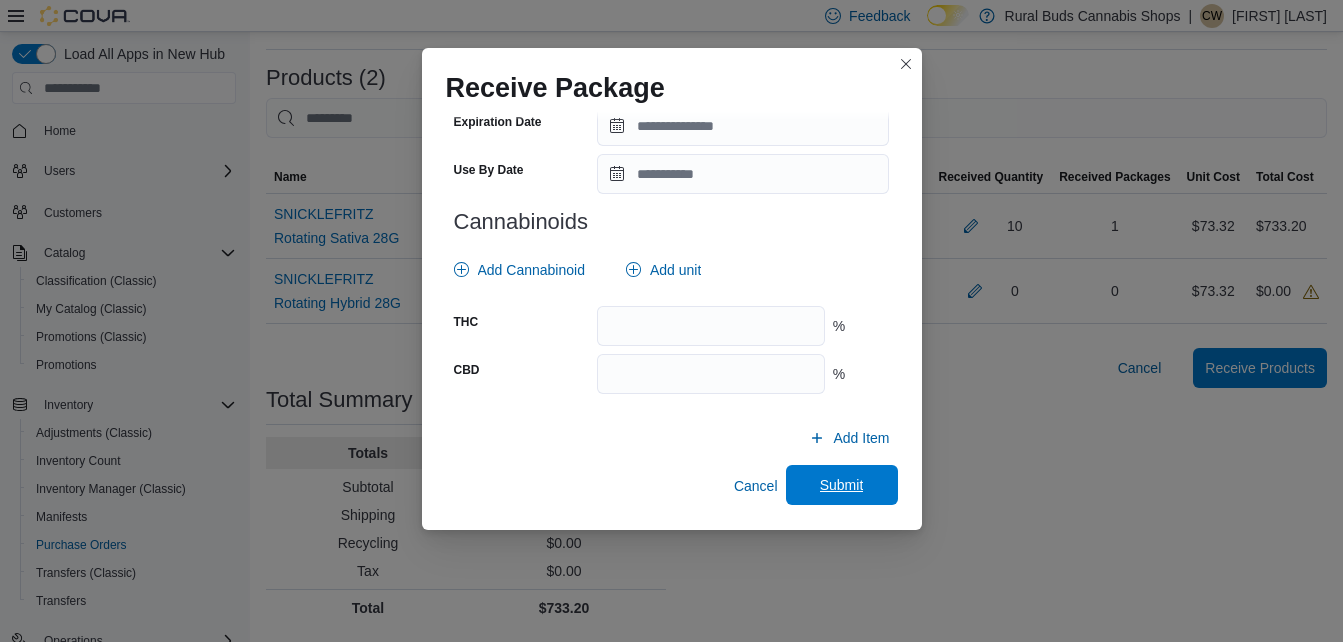 click on "Submit" at bounding box center (842, 485) 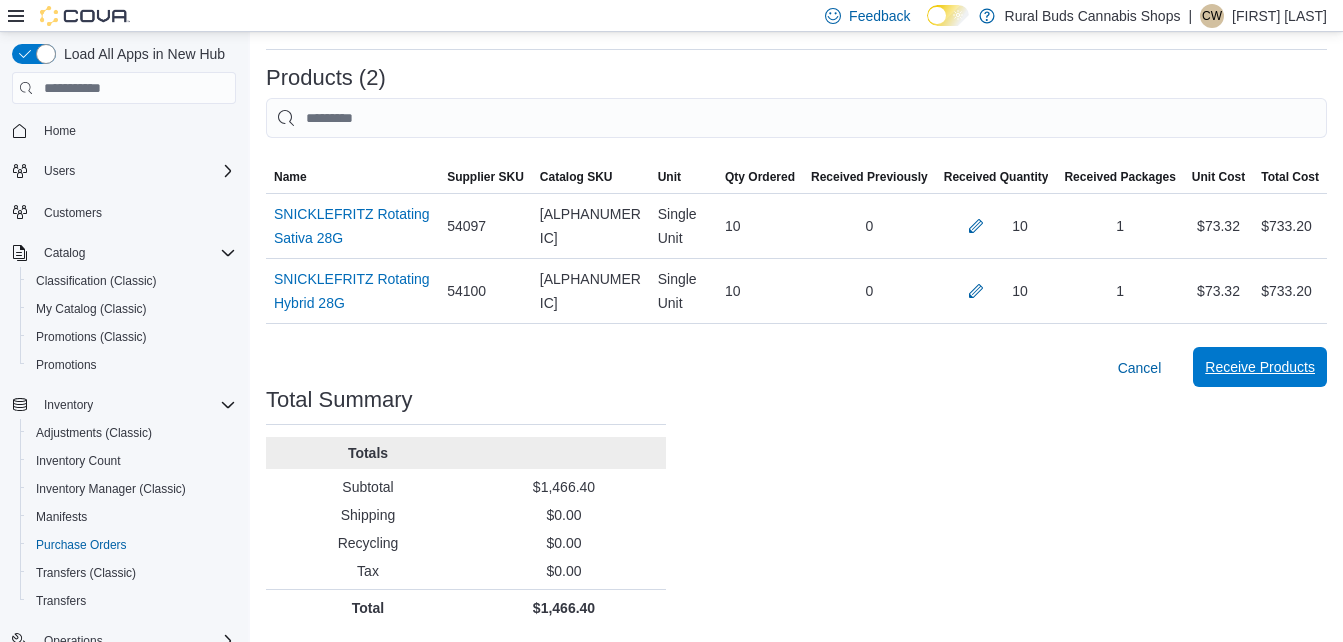 click on "Receive Products" at bounding box center [1260, 367] 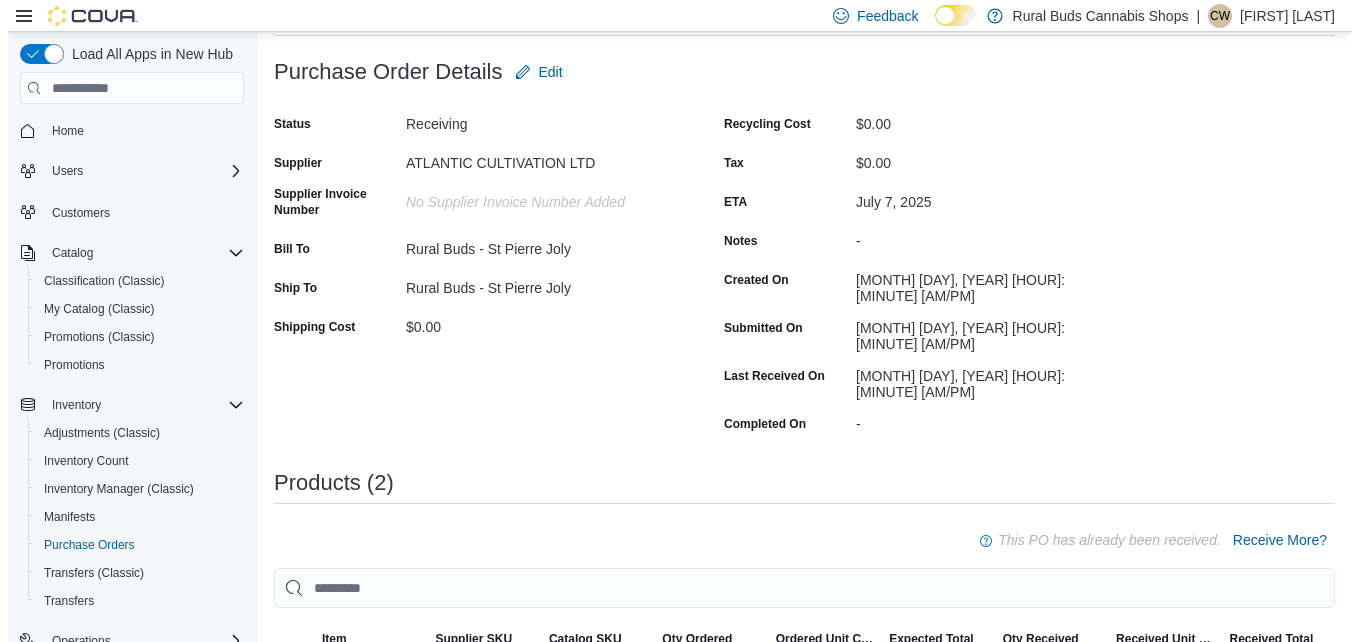 scroll, scrollTop: 0, scrollLeft: 0, axis: both 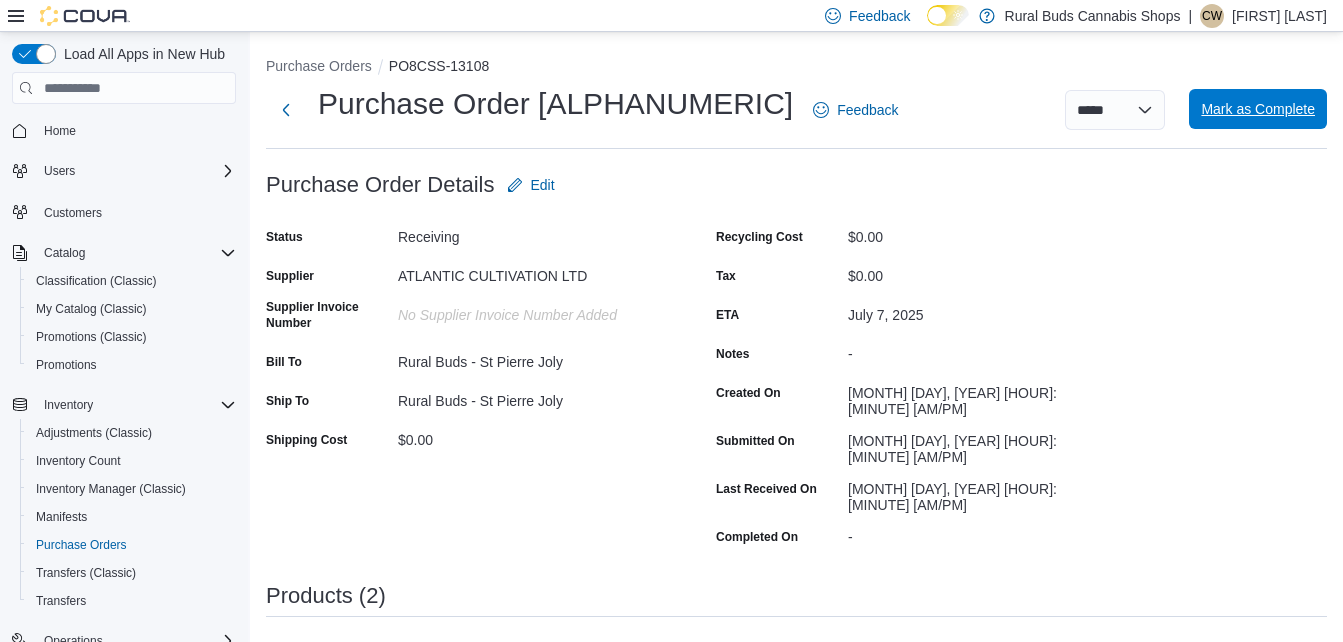 click on "Mark as Complete" at bounding box center [1258, 109] 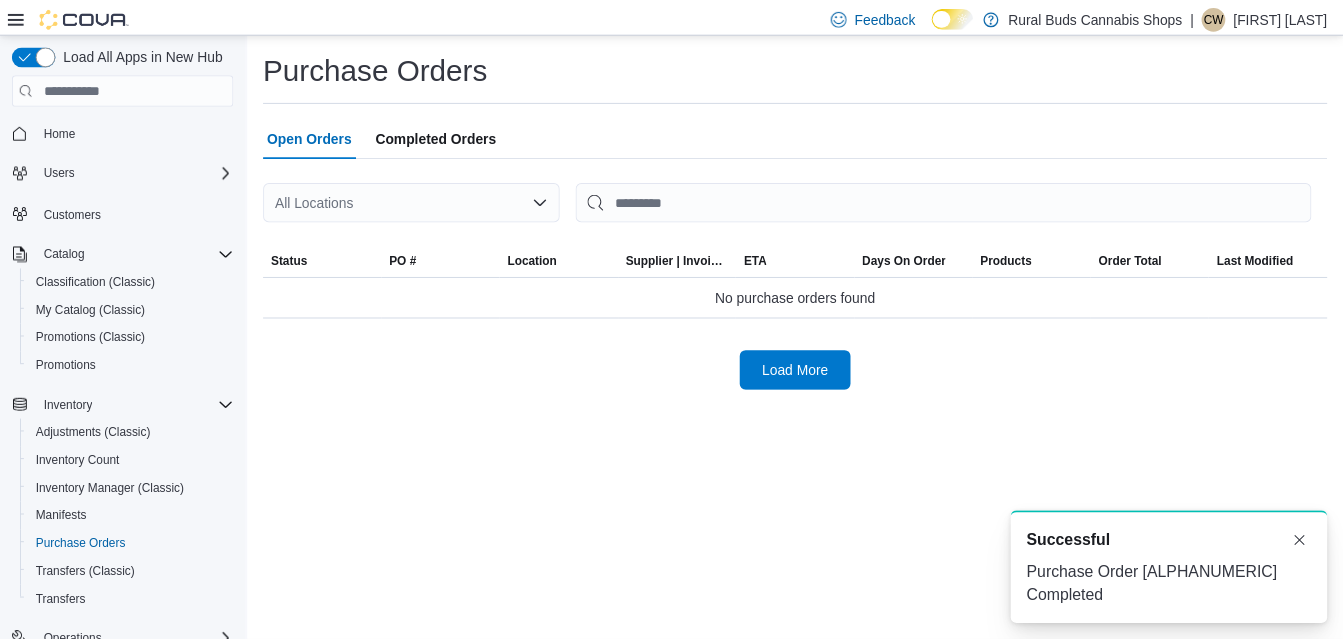 scroll, scrollTop: 0, scrollLeft: 0, axis: both 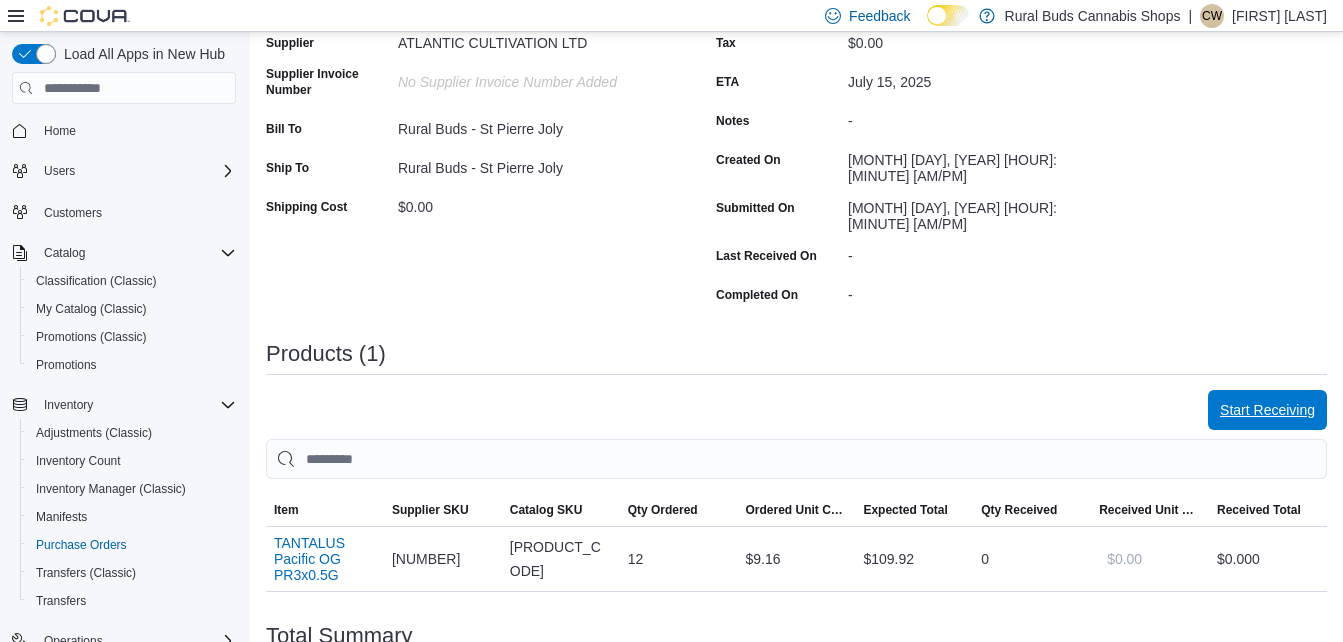 click on "Start Receiving" at bounding box center [1267, 410] 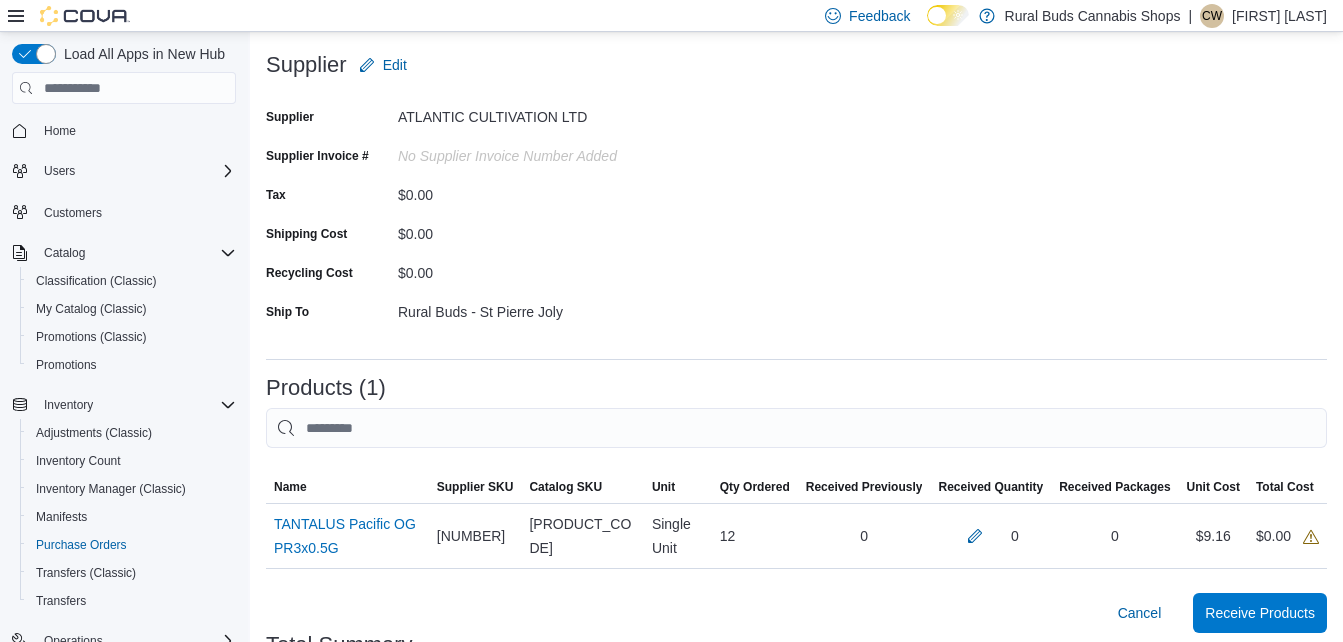 scroll, scrollTop: 365, scrollLeft: 0, axis: vertical 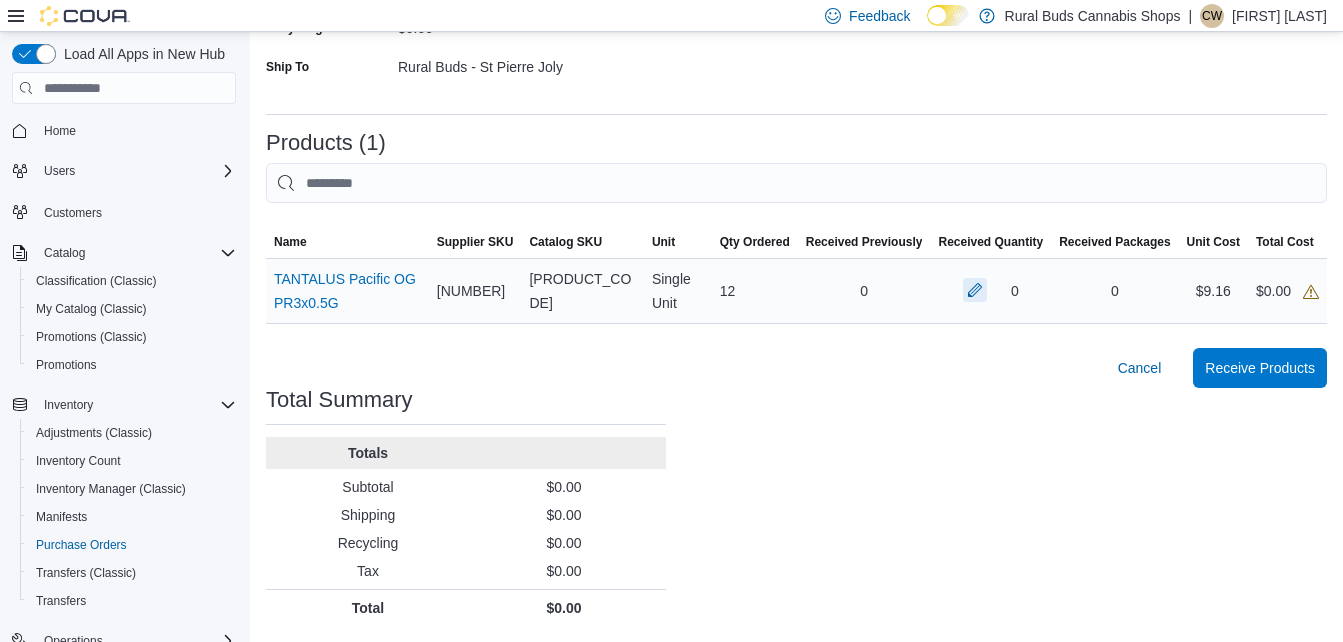 click at bounding box center (975, 290) 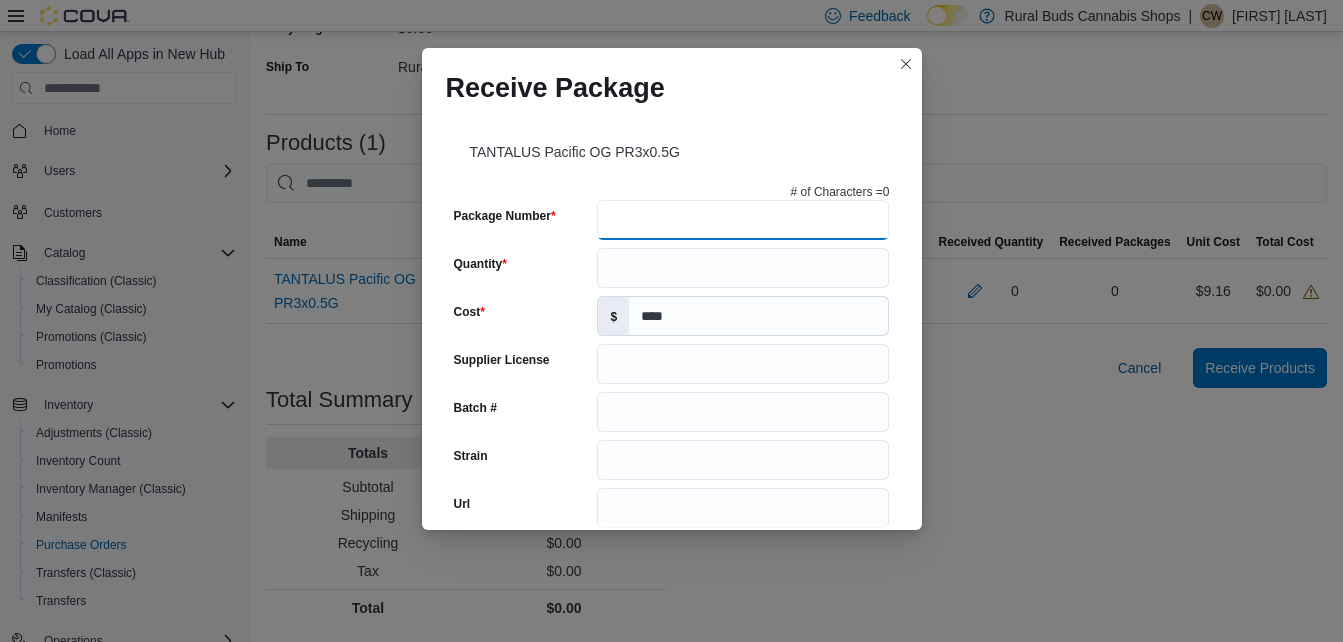 click on "Package Number" at bounding box center [743, 220] 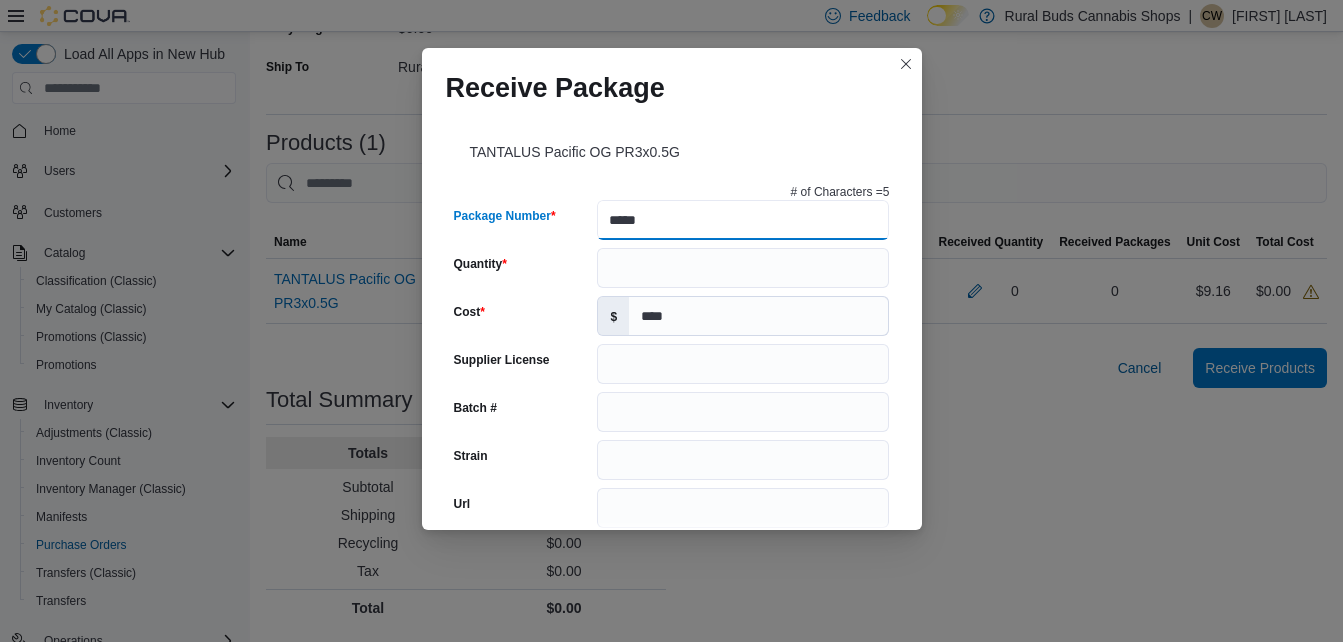 type on "*****" 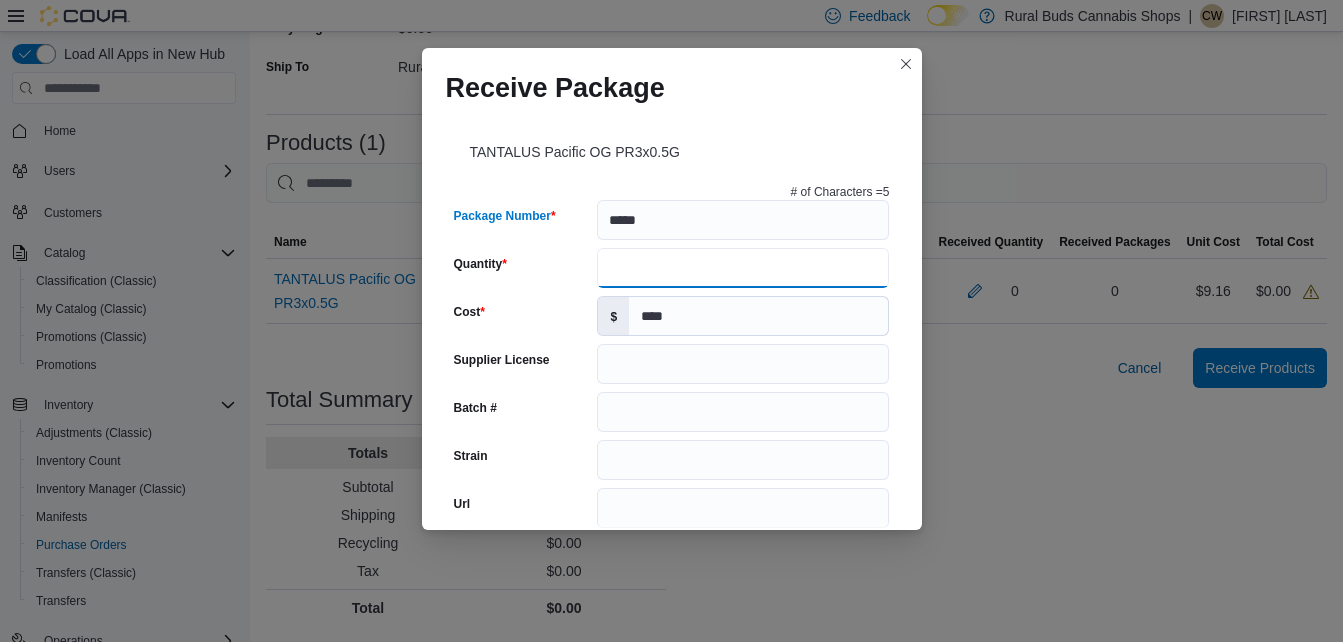 click on "Quantity" at bounding box center (743, 268) 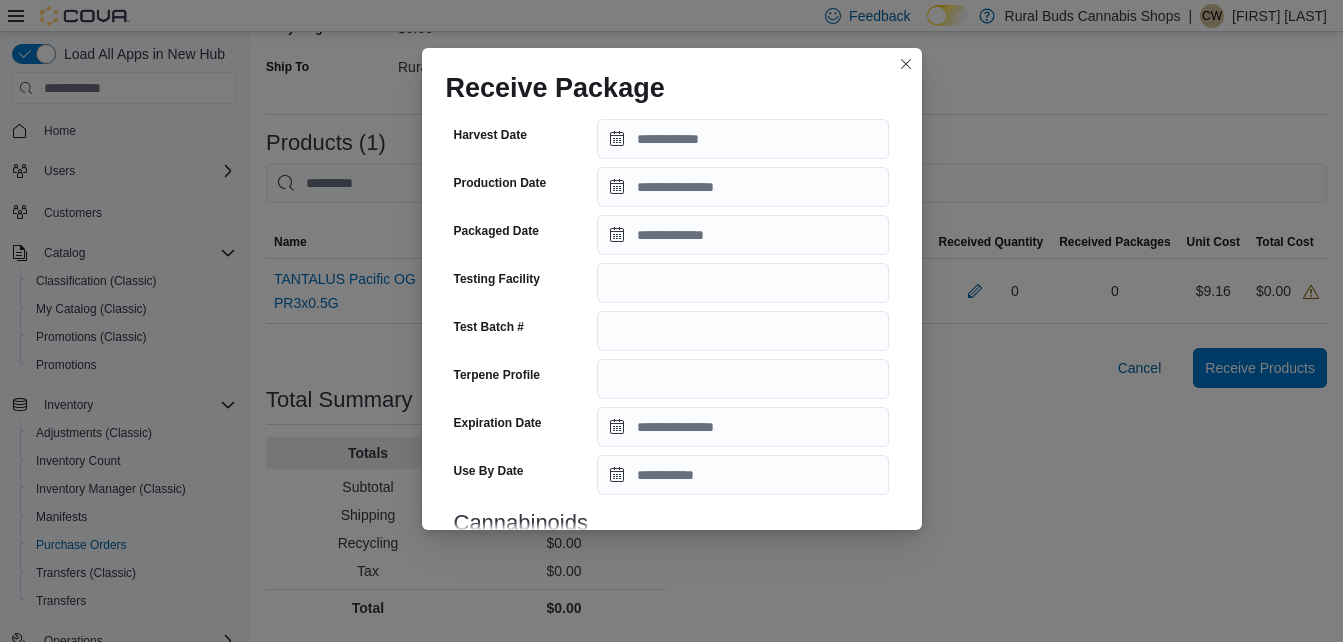 scroll, scrollTop: 467, scrollLeft: 0, axis: vertical 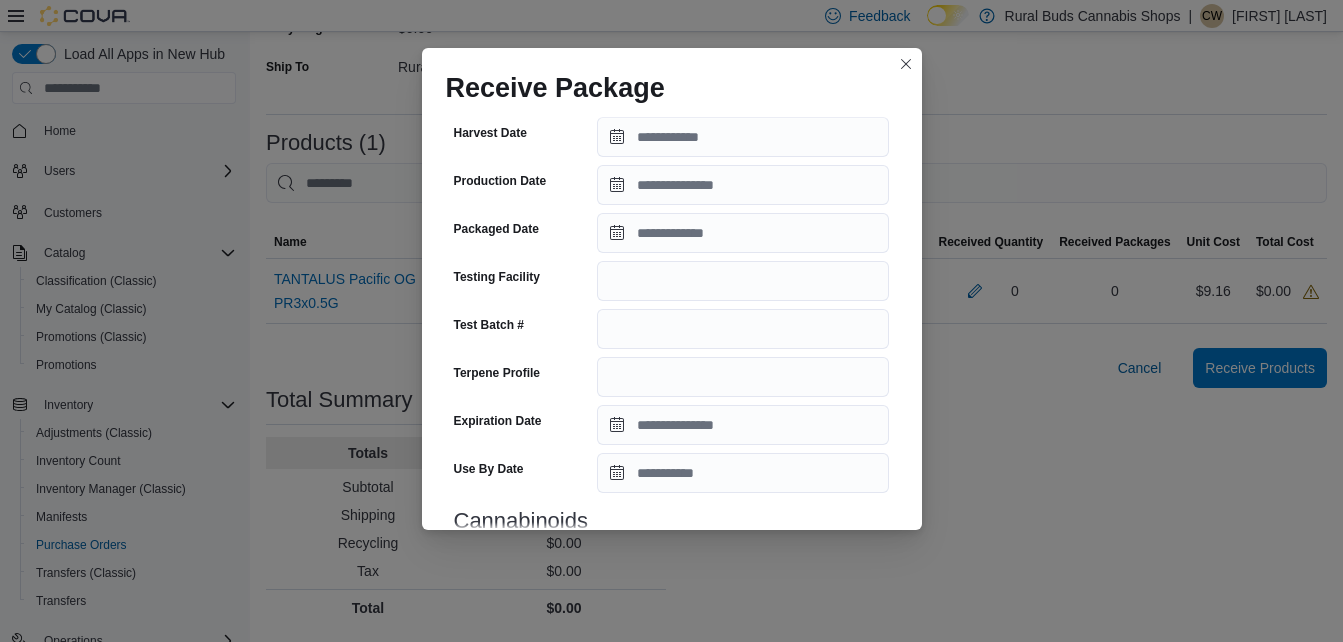 type on "**" 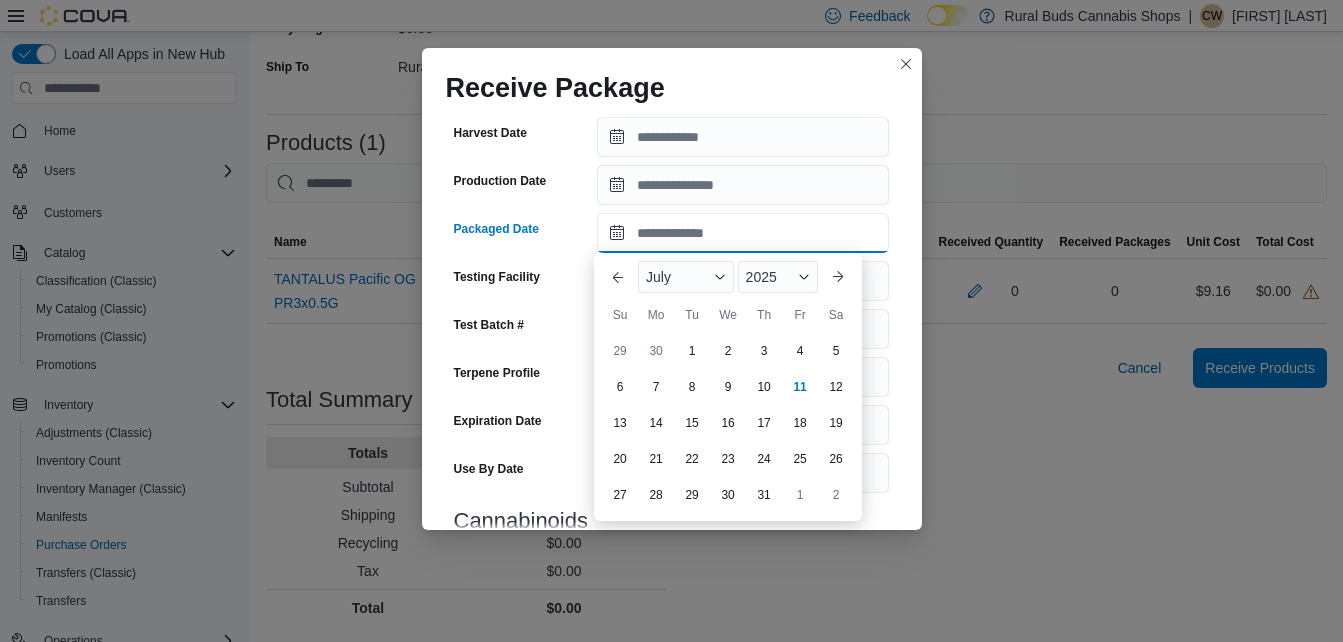 click on "Packaged Date" at bounding box center [743, 233] 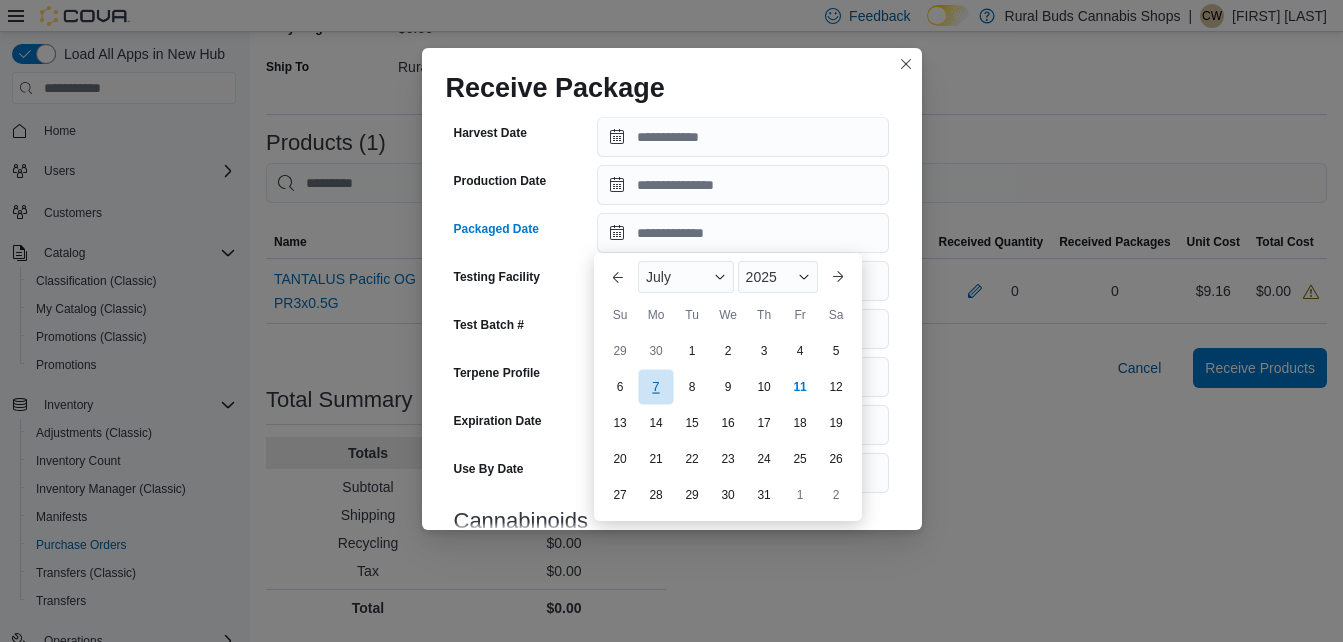 click on "7" at bounding box center [655, 387] 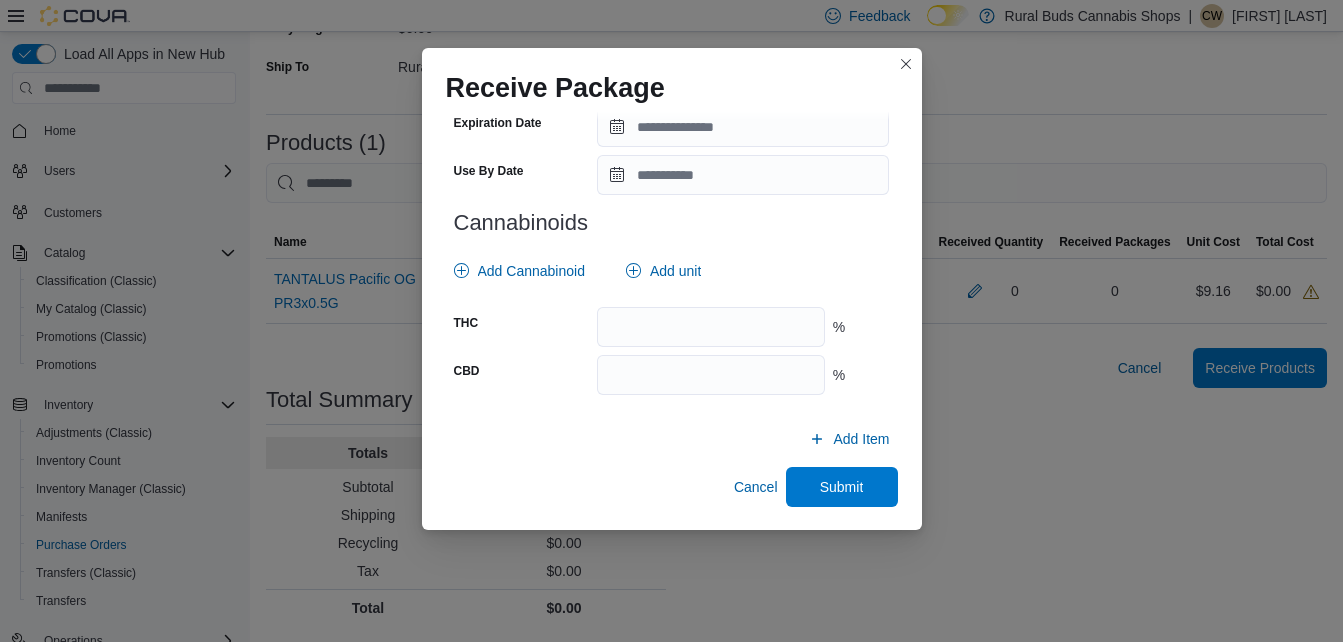 scroll, scrollTop: 766, scrollLeft: 0, axis: vertical 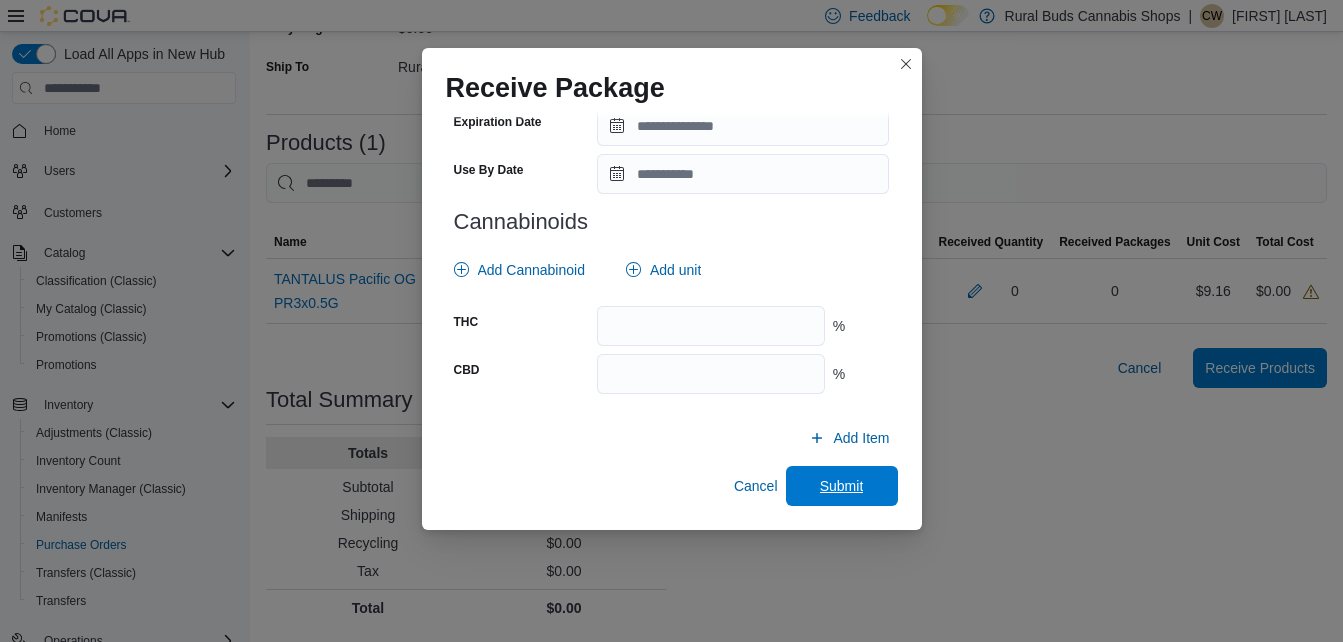drag, startPoint x: 832, startPoint y: 496, endPoint x: 856, endPoint y: 494, distance: 24.083189 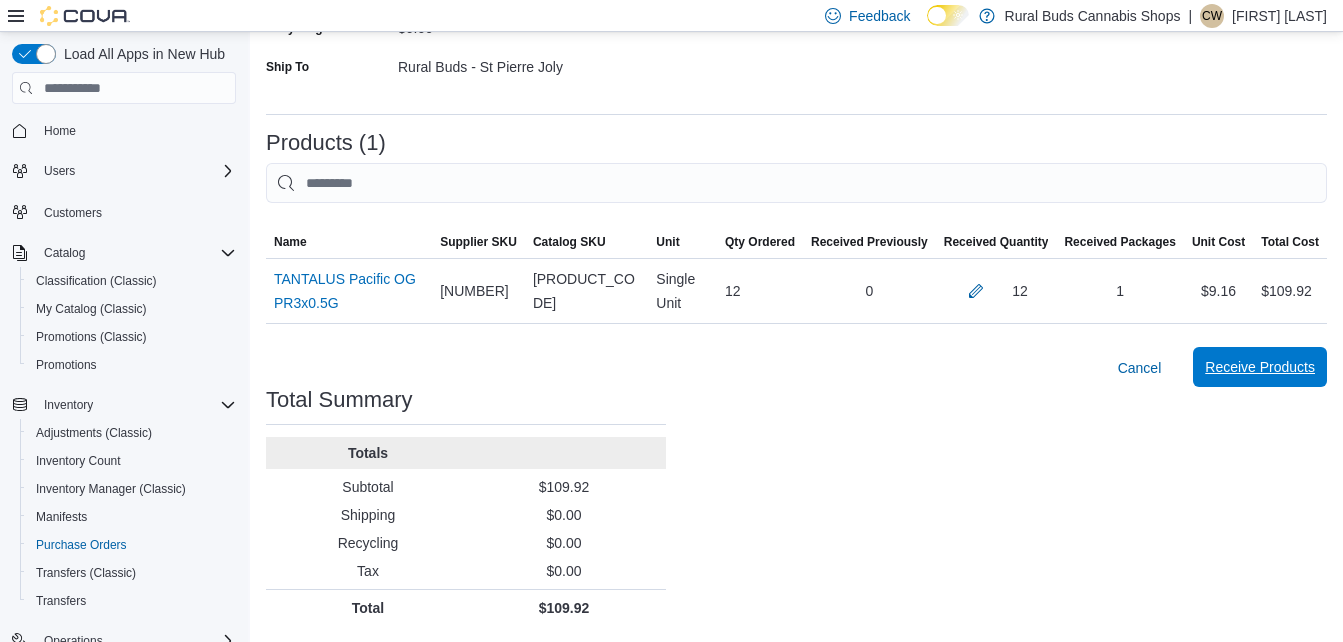 click on "Receive Products" at bounding box center [1260, 367] 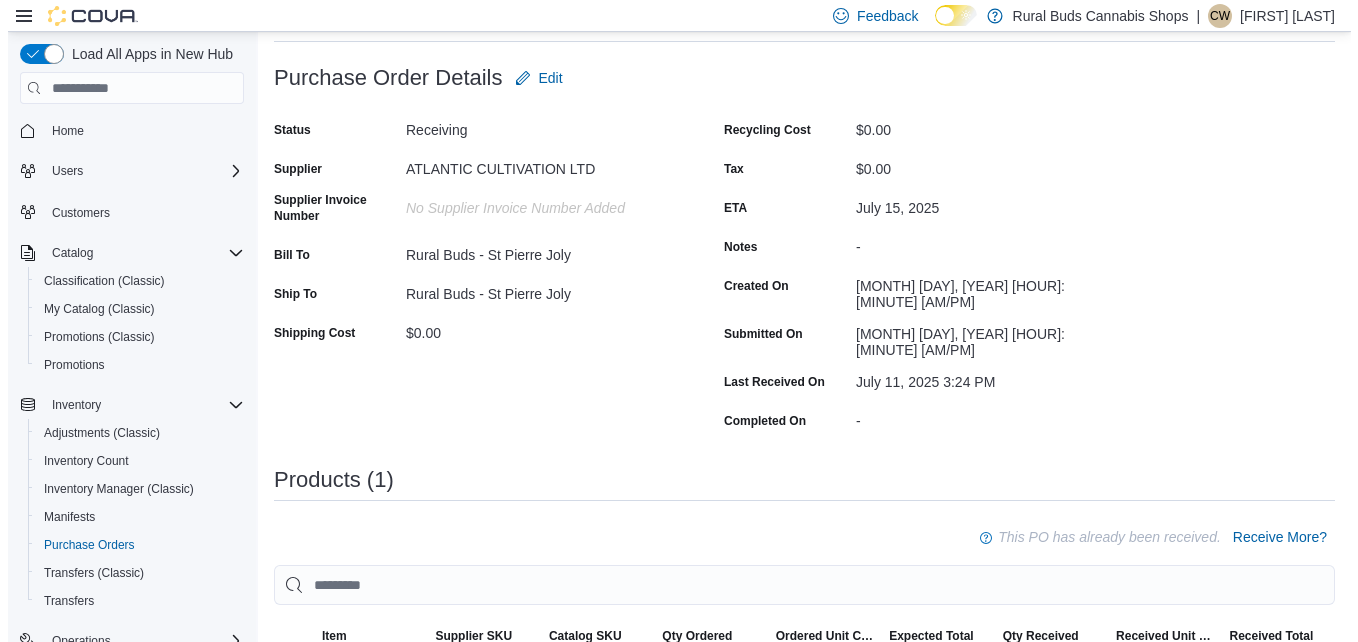 scroll, scrollTop: 0, scrollLeft: 0, axis: both 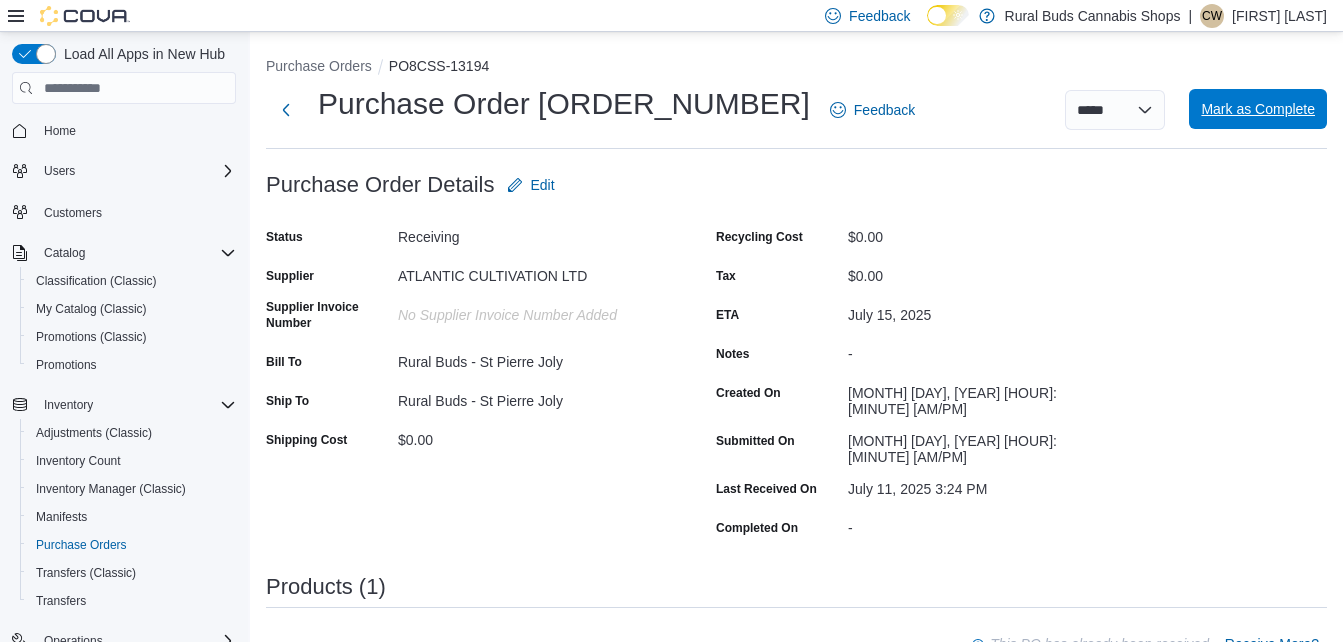 click on "Mark as Complete" at bounding box center [1258, 109] 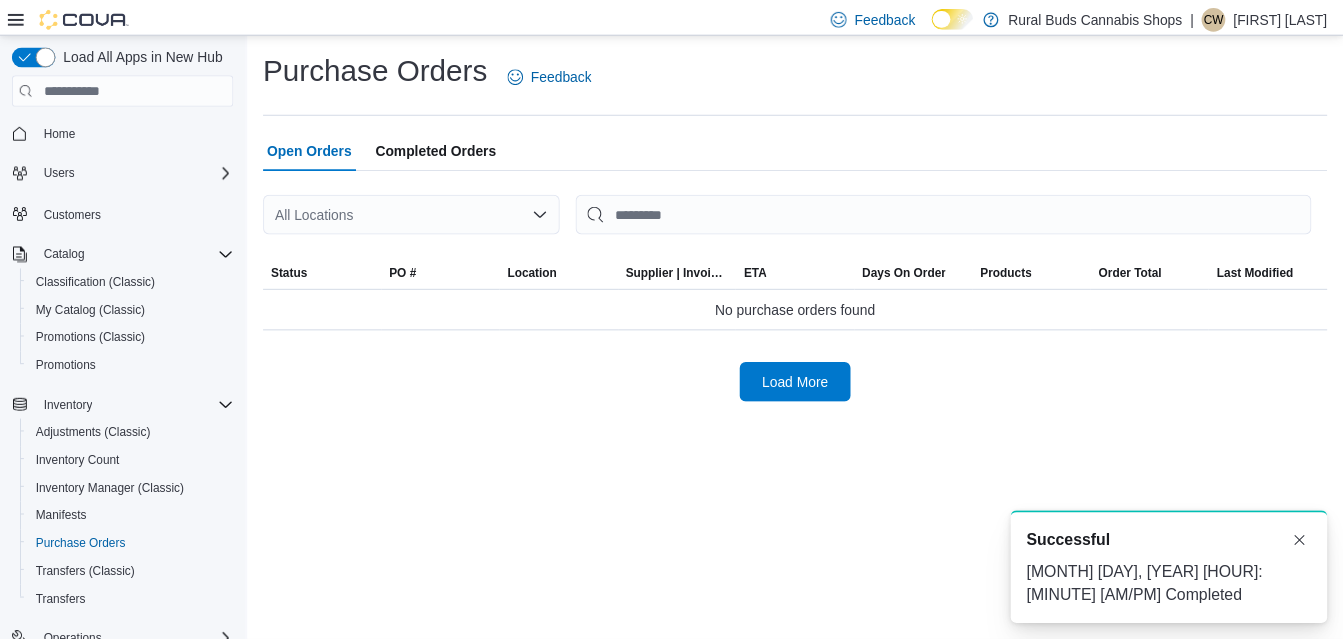 scroll, scrollTop: 0, scrollLeft: 0, axis: both 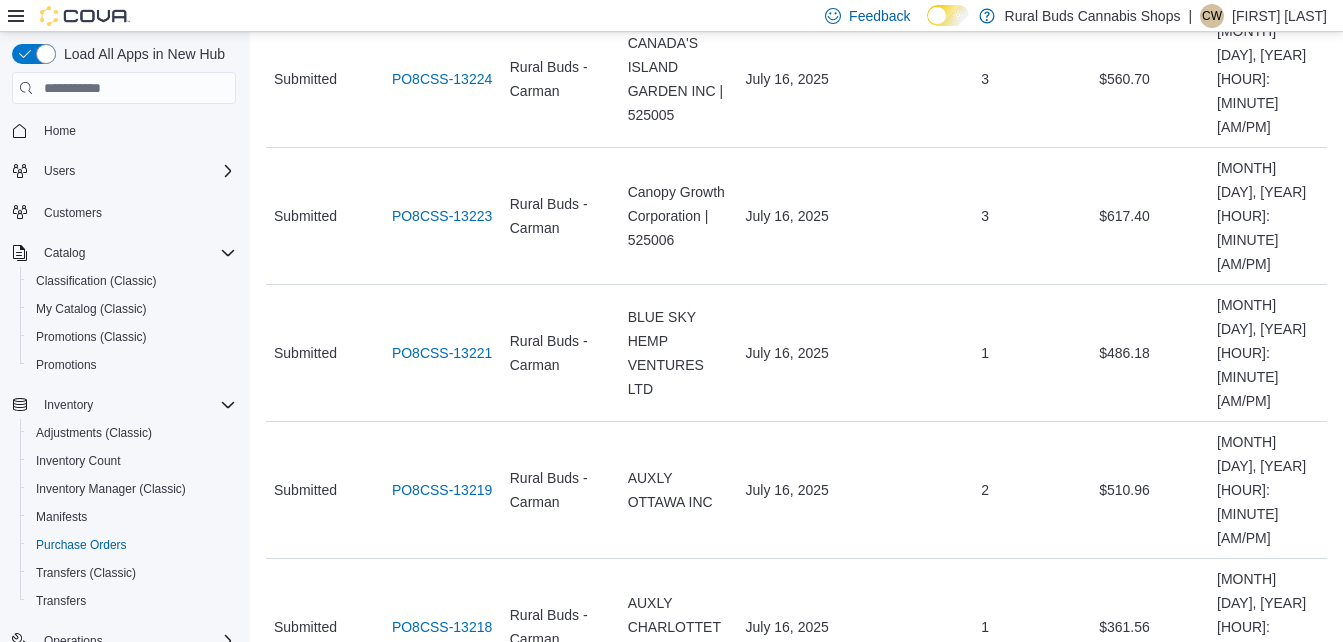 click on "PO8CSS-13192" at bounding box center (442, 1370) 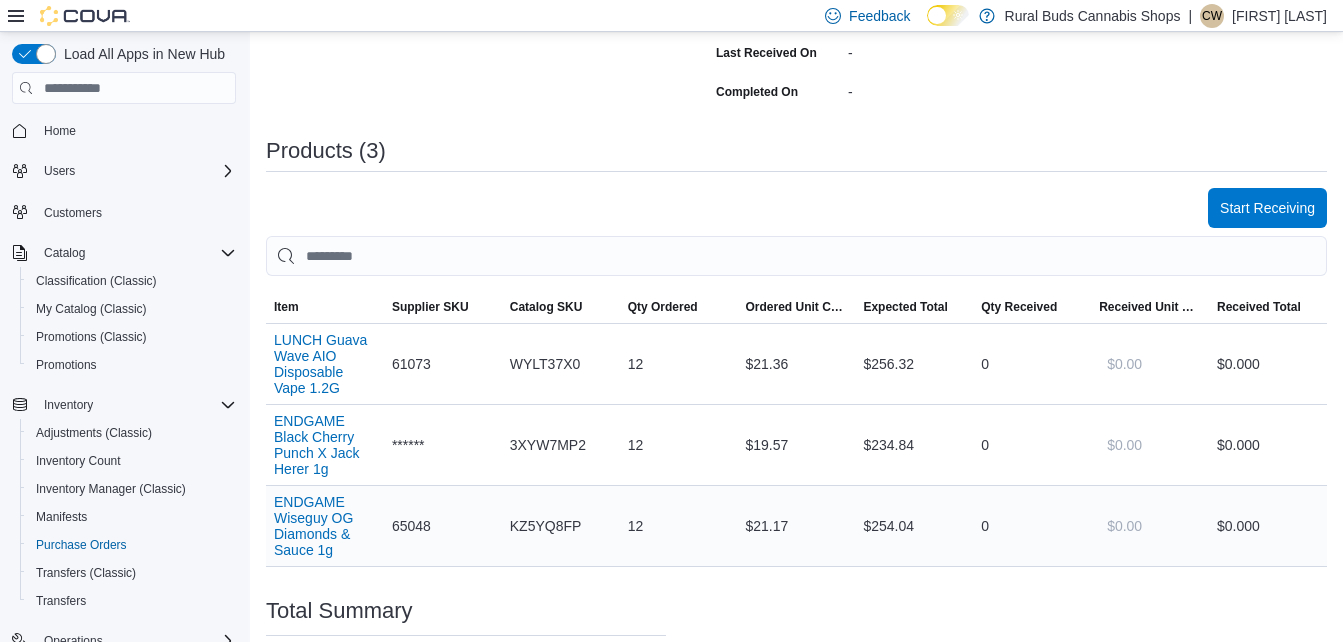 scroll, scrollTop: 467, scrollLeft: 0, axis: vertical 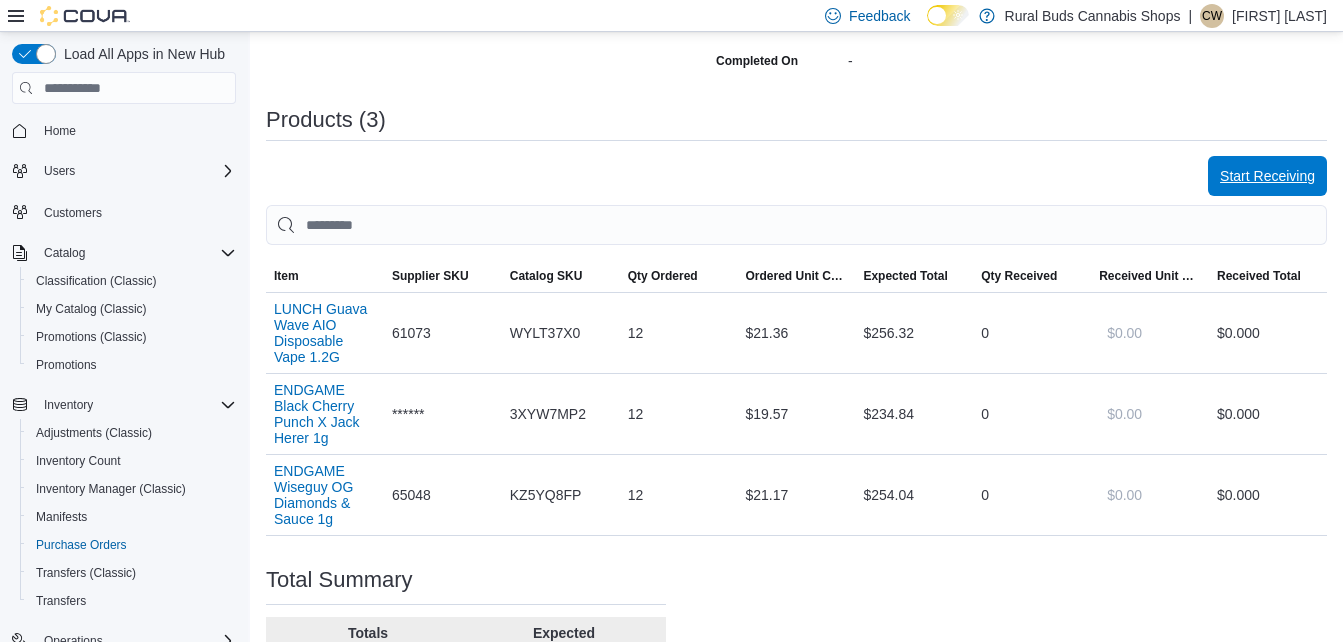 click on "Start Receiving" at bounding box center [1267, 176] 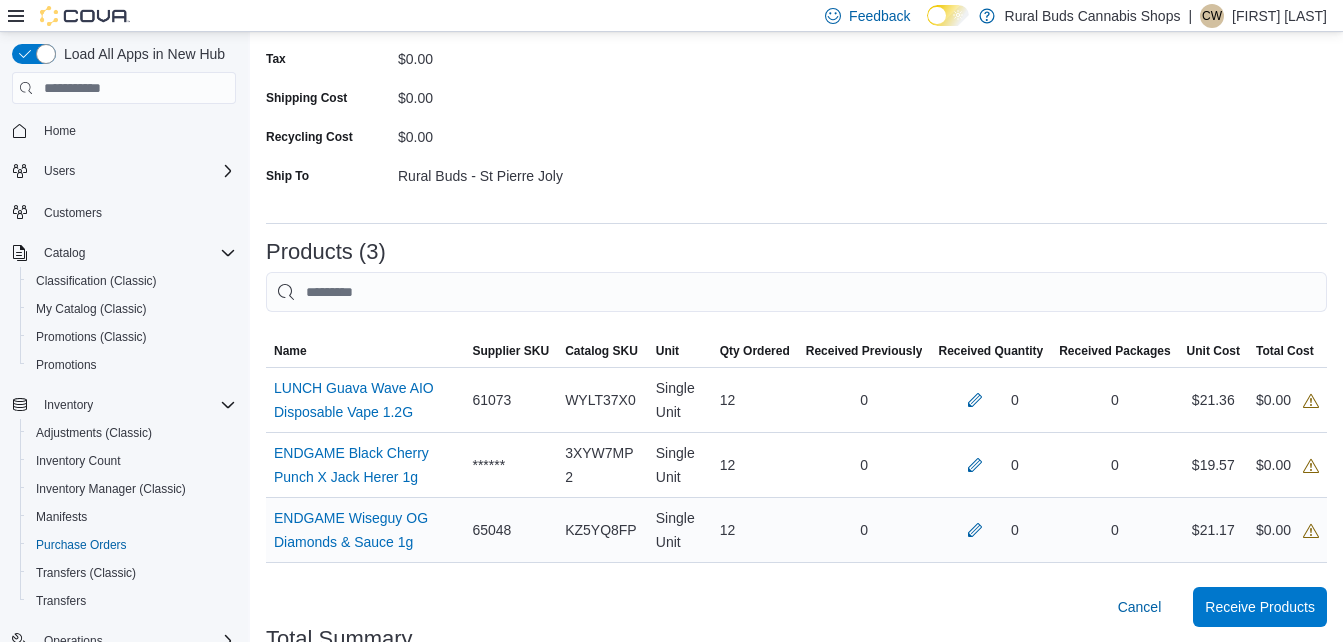 scroll, scrollTop: 400, scrollLeft: 0, axis: vertical 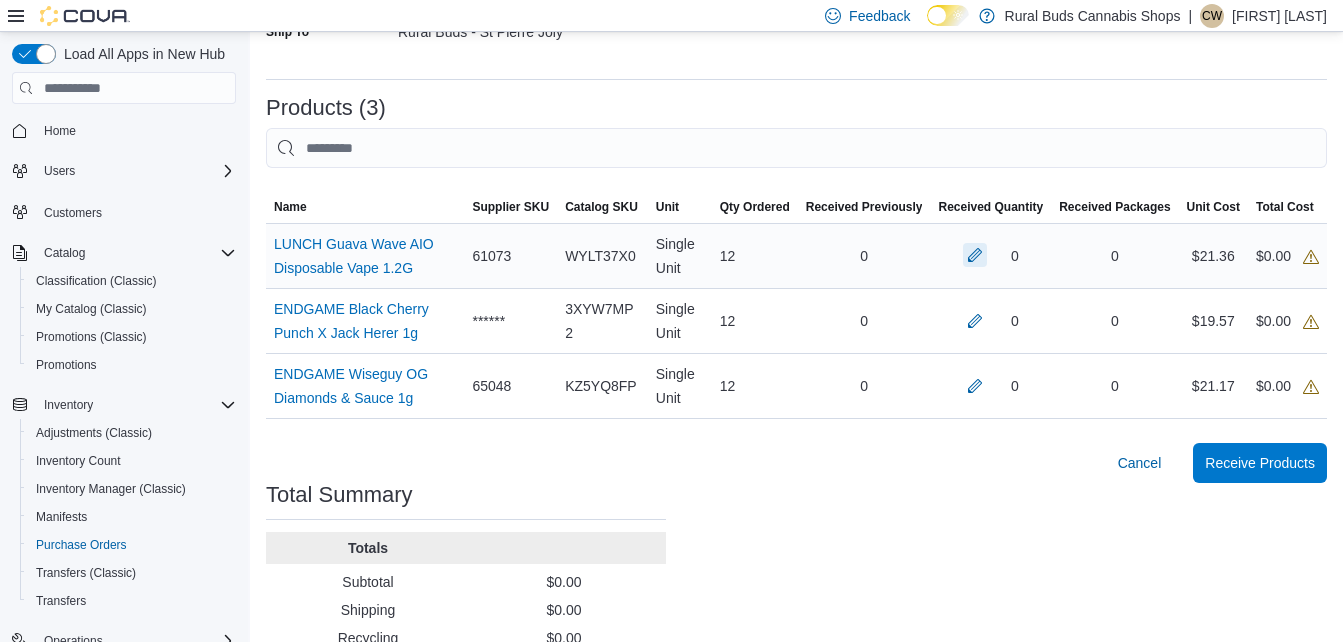 click at bounding box center (975, 255) 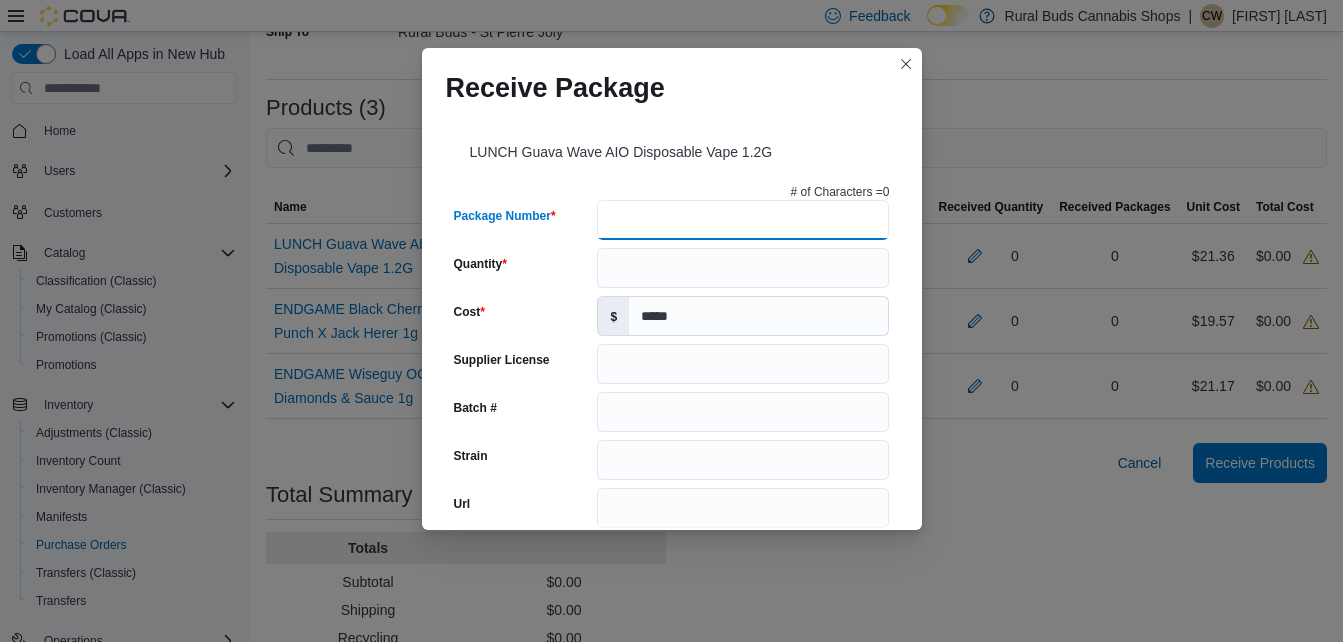 click on "Package Number" at bounding box center (743, 220) 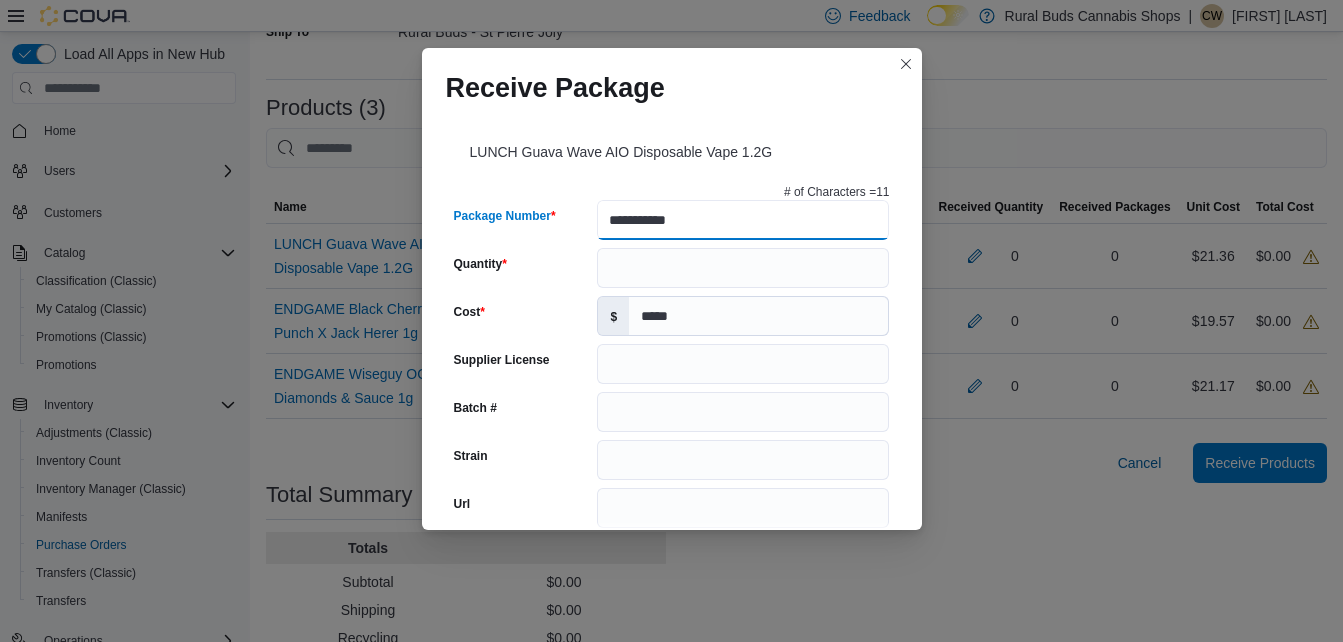 type on "**********" 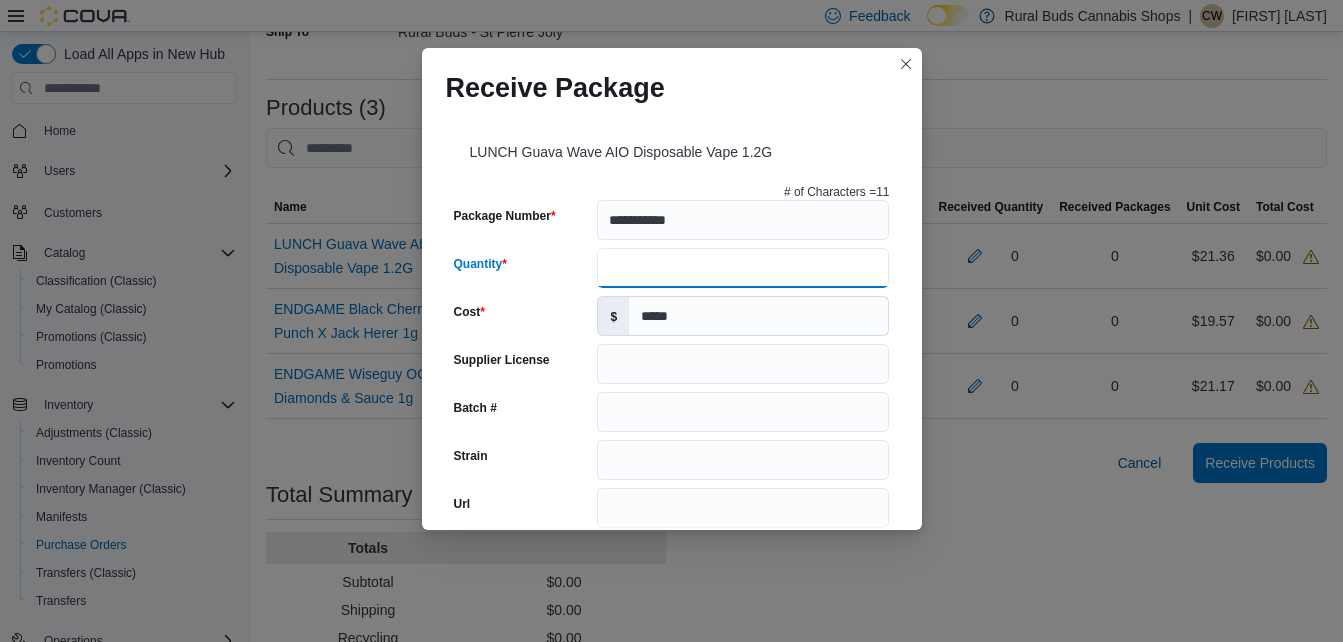 click on "Quantity" at bounding box center [743, 268] 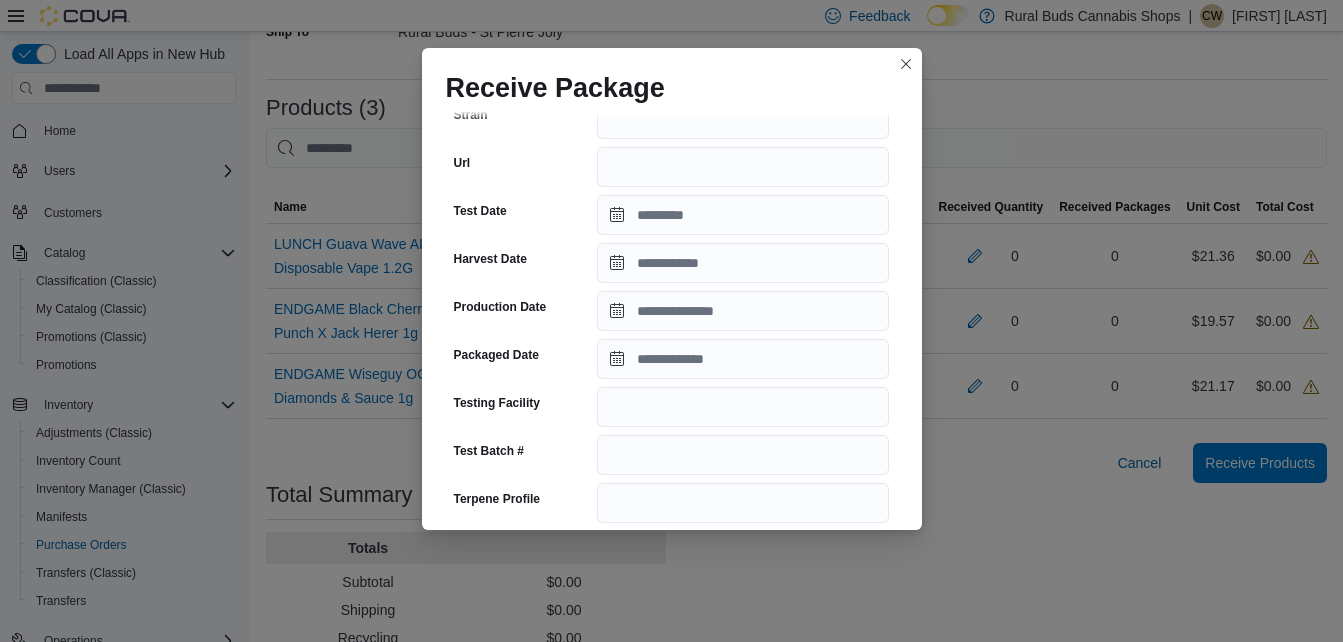 scroll, scrollTop: 367, scrollLeft: 0, axis: vertical 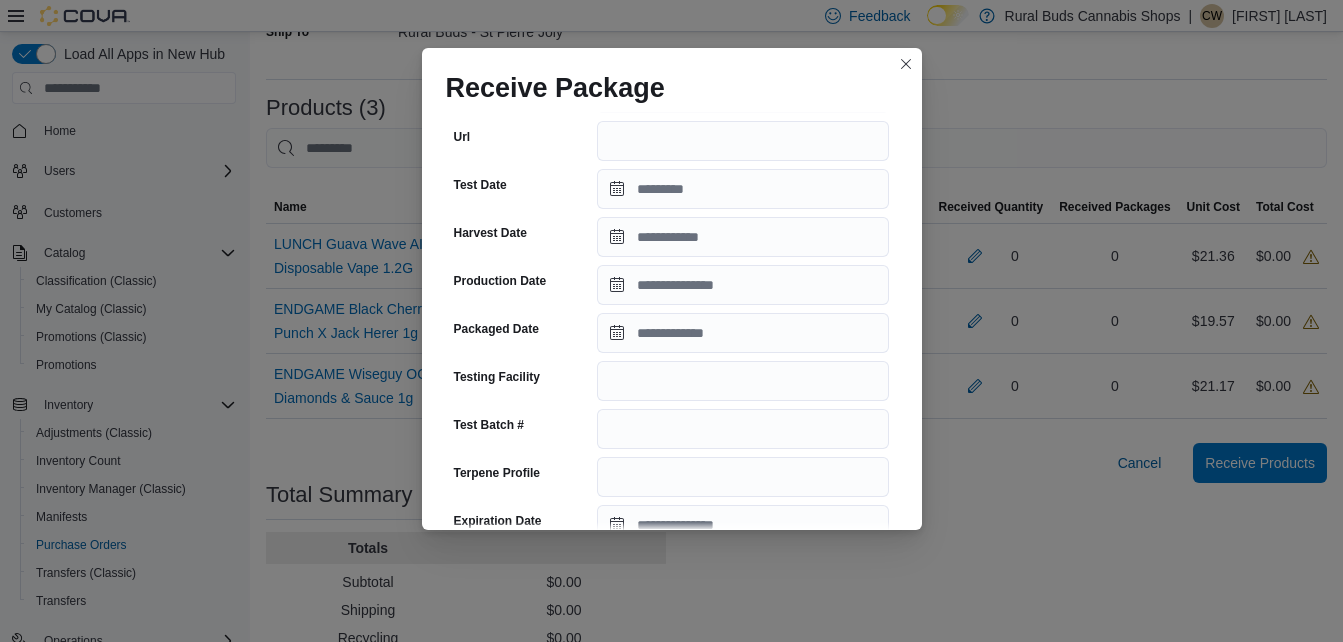 type on "**" 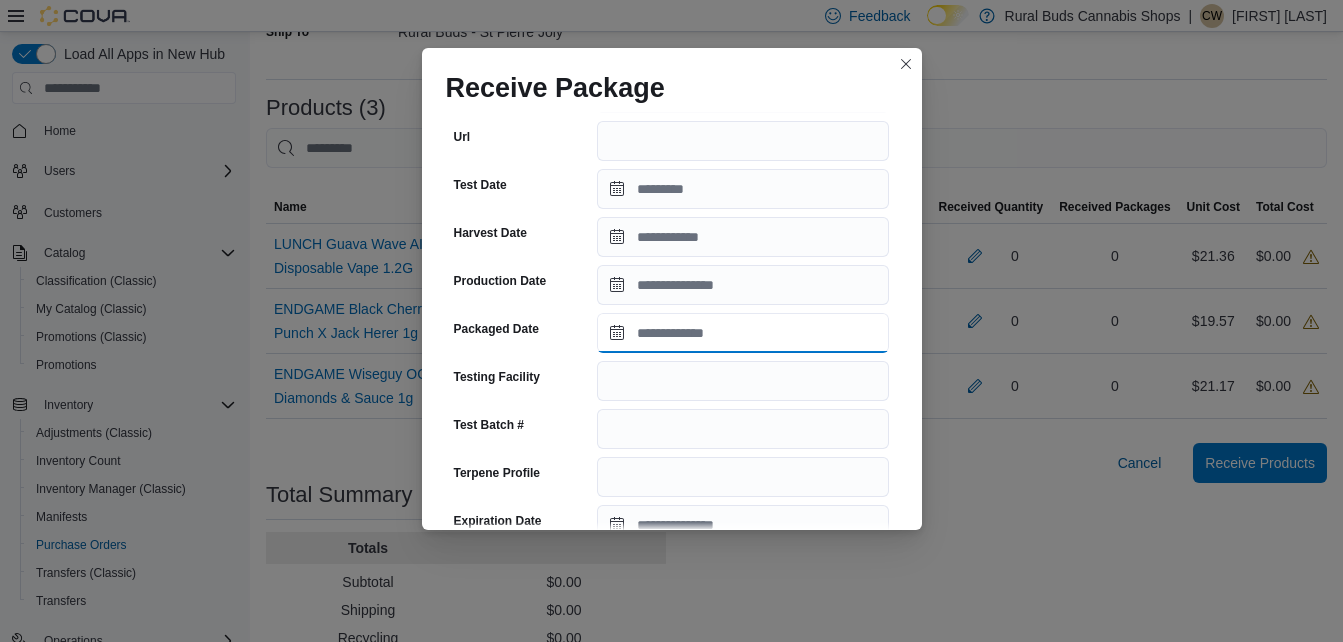 click on "Packaged Date" at bounding box center (743, 333) 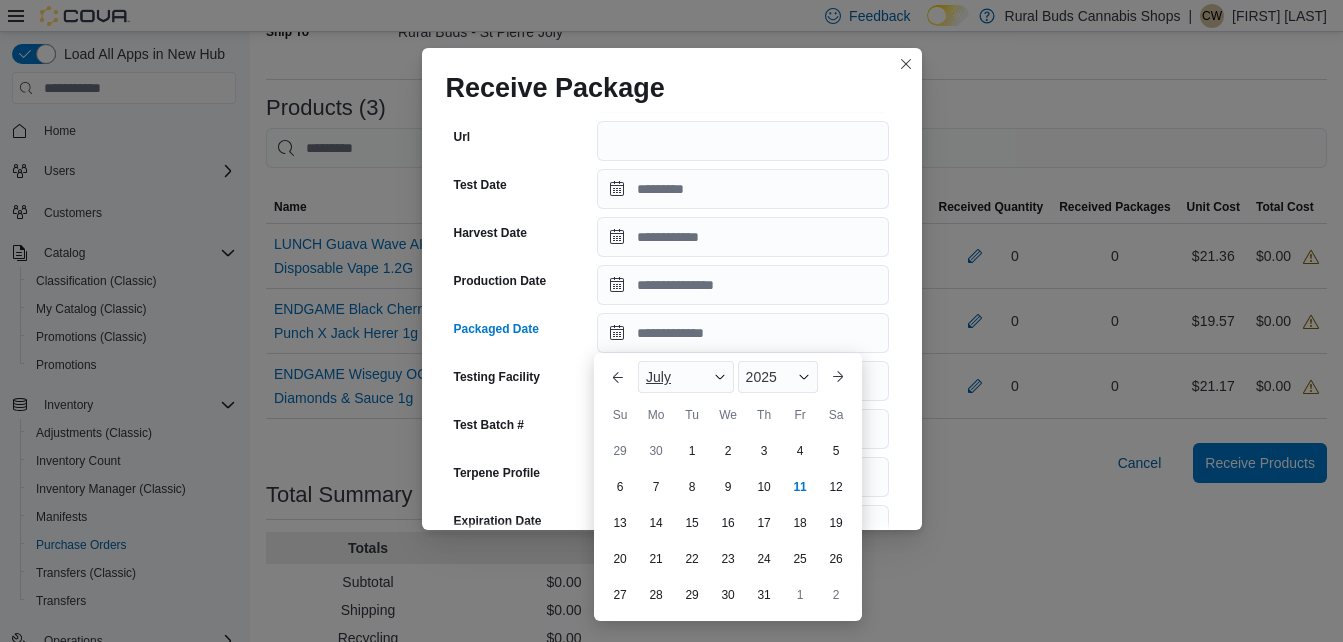 click on "July" at bounding box center [686, 377] 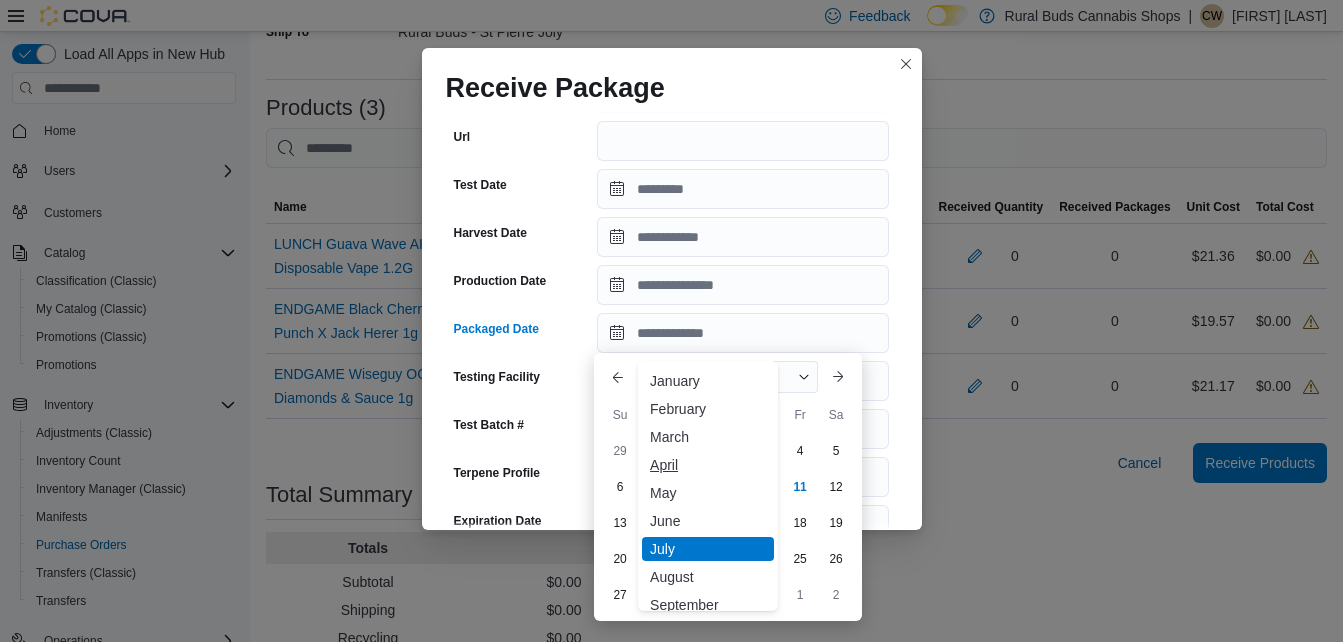 click on "April" at bounding box center (708, 465) 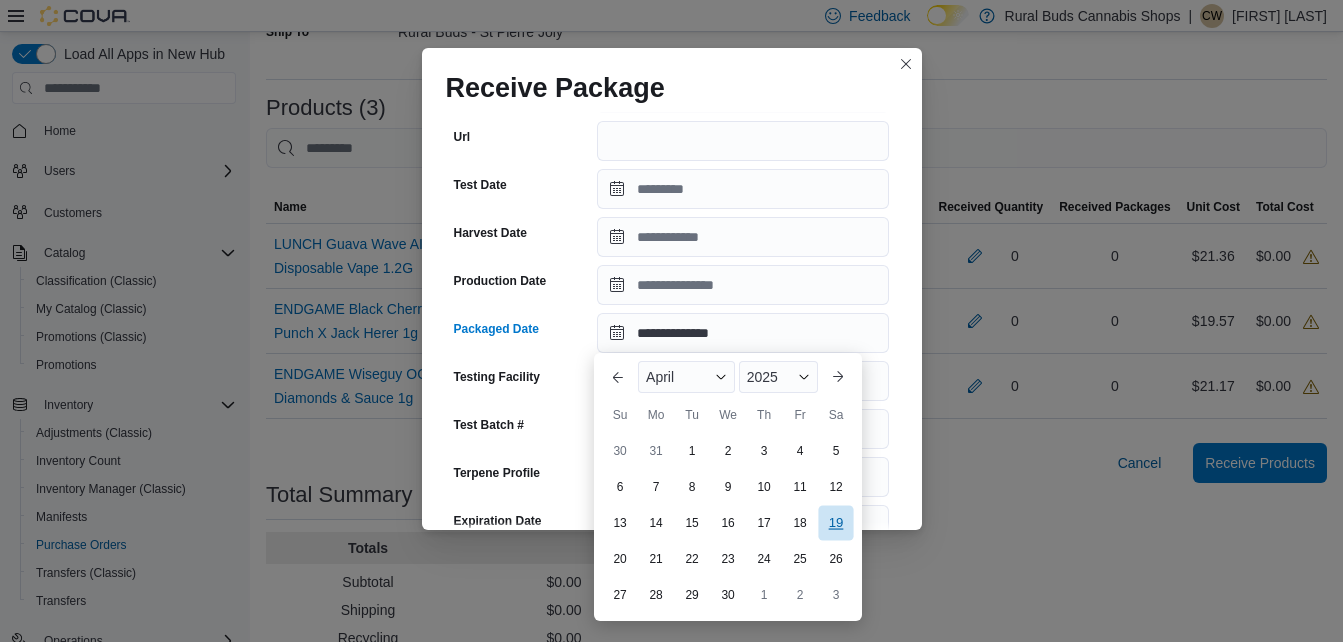 click on "19" at bounding box center [835, 523] 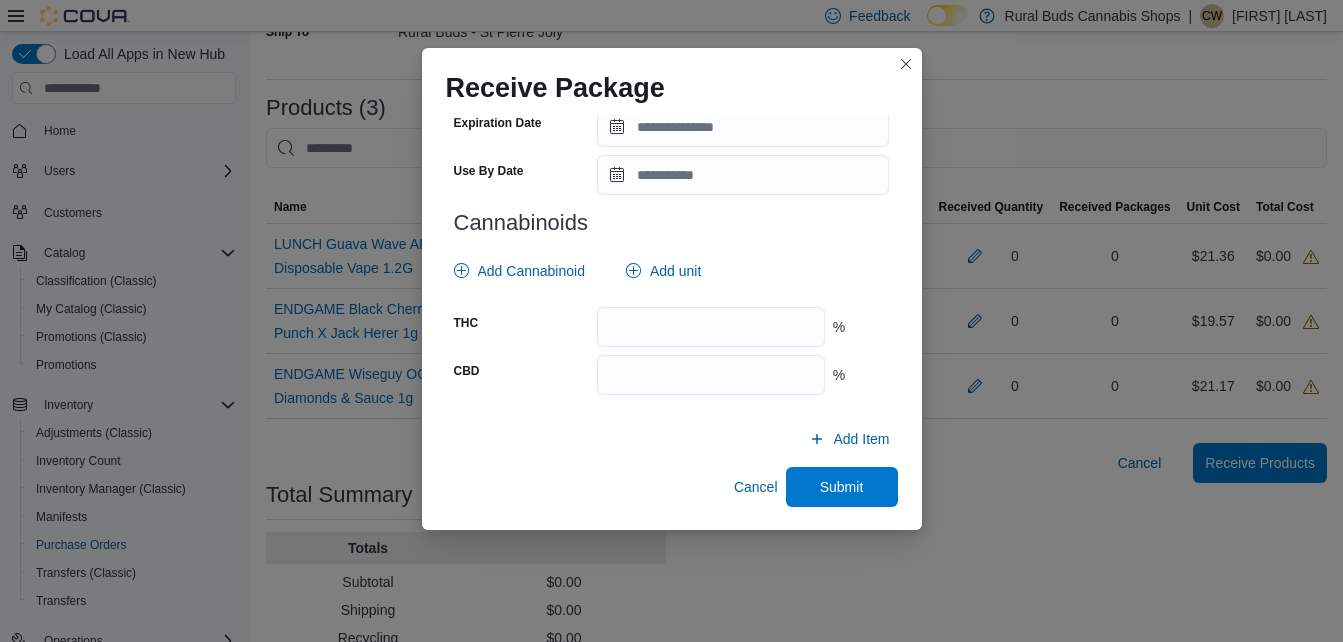 scroll, scrollTop: 766, scrollLeft: 0, axis: vertical 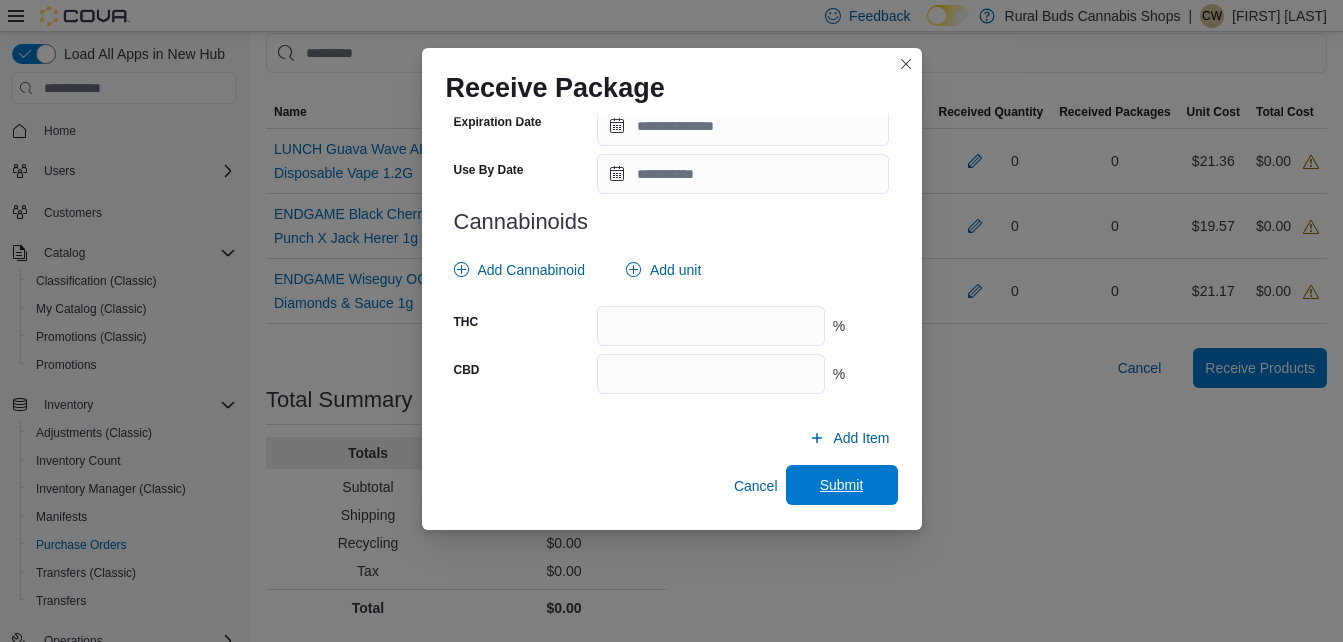 click on "Submit" at bounding box center (842, 485) 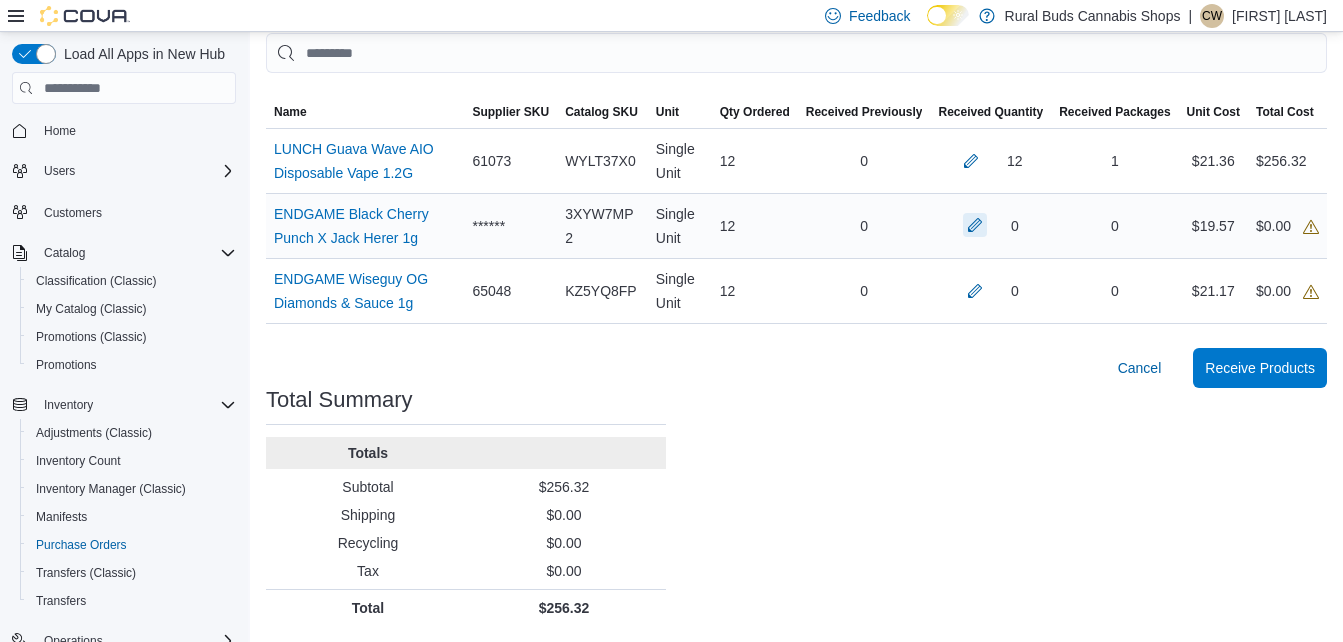 click at bounding box center (975, 225) 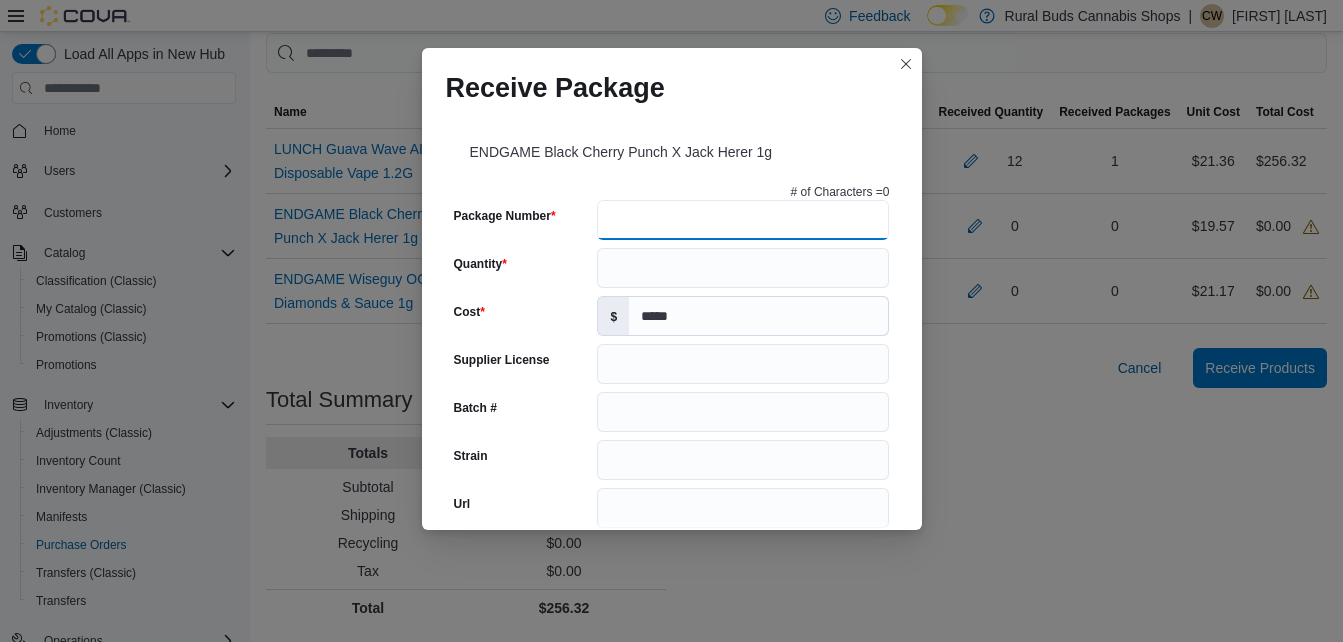 click on "Package Number" at bounding box center (743, 220) 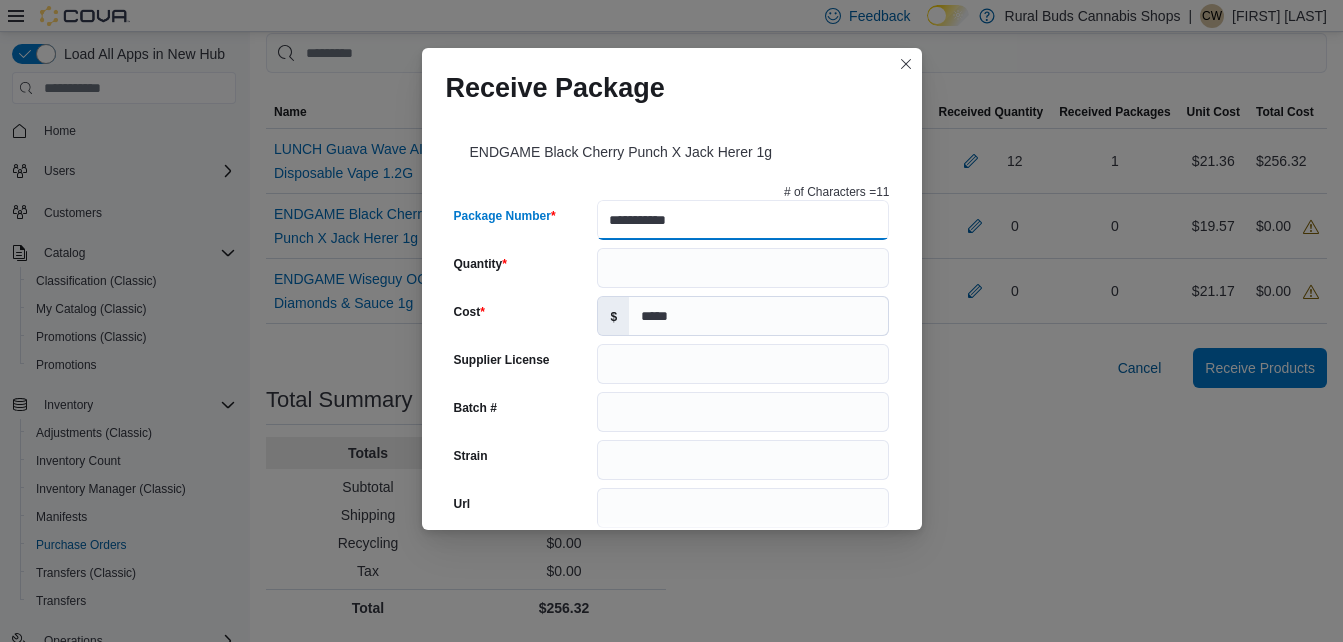 type on "**********" 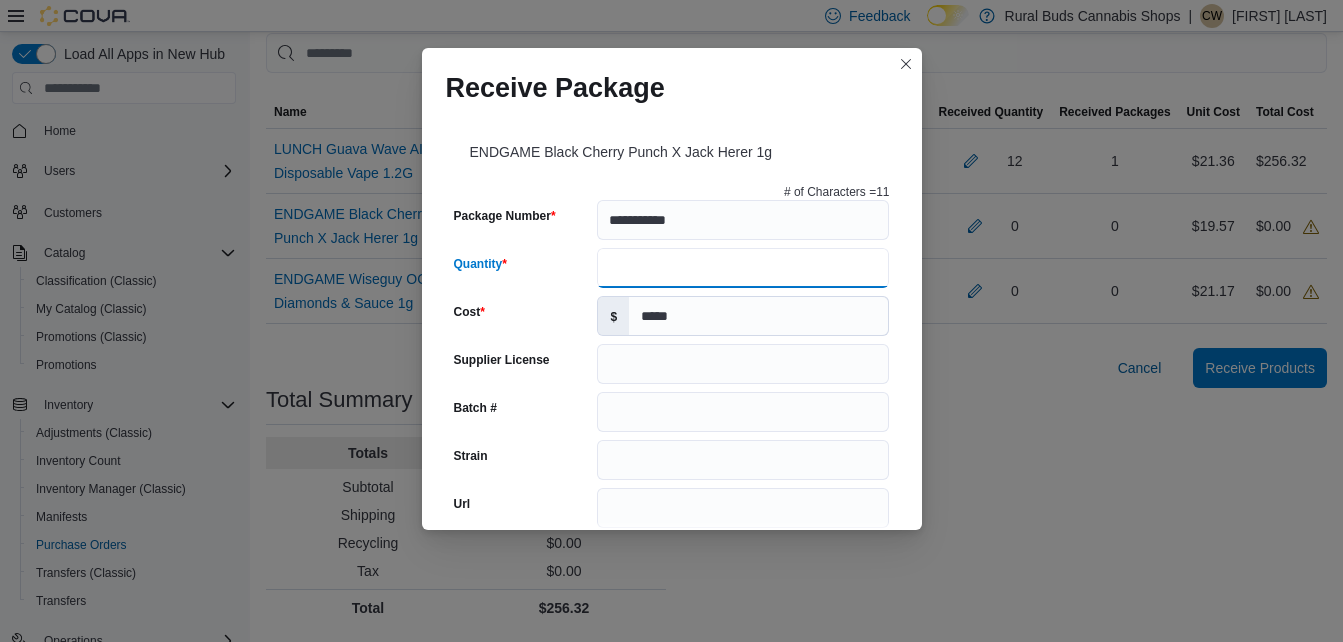 click on "Quantity" at bounding box center (743, 268) 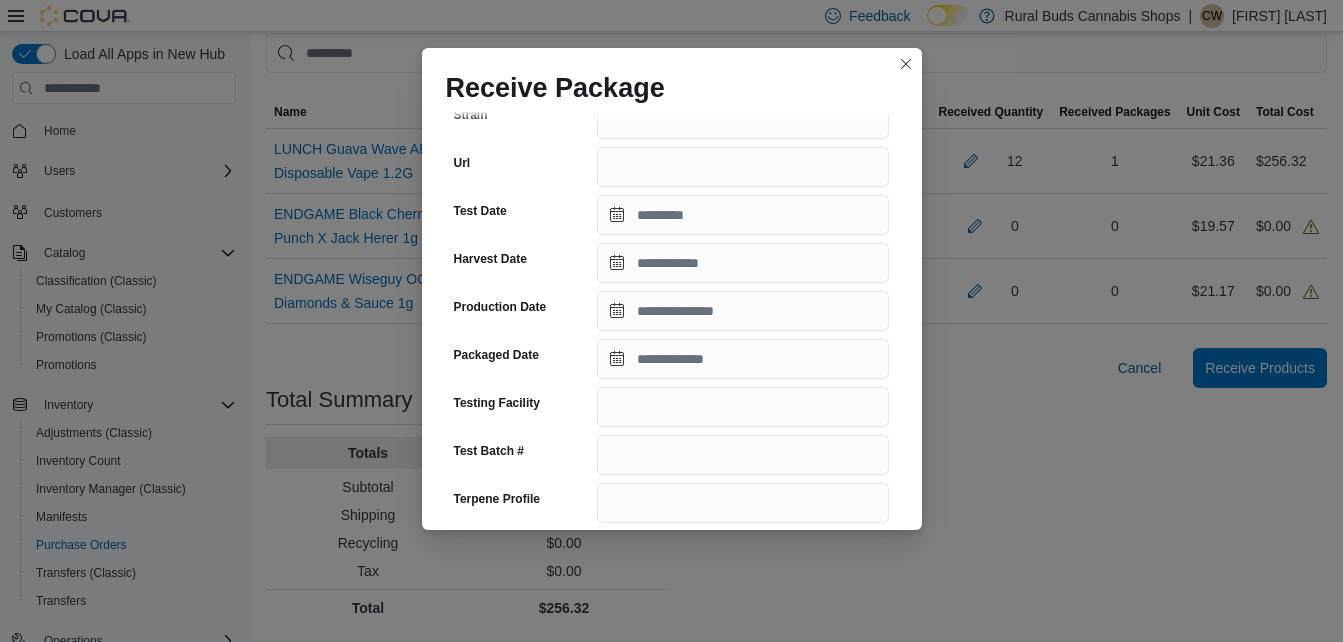 scroll, scrollTop: 367, scrollLeft: 0, axis: vertical 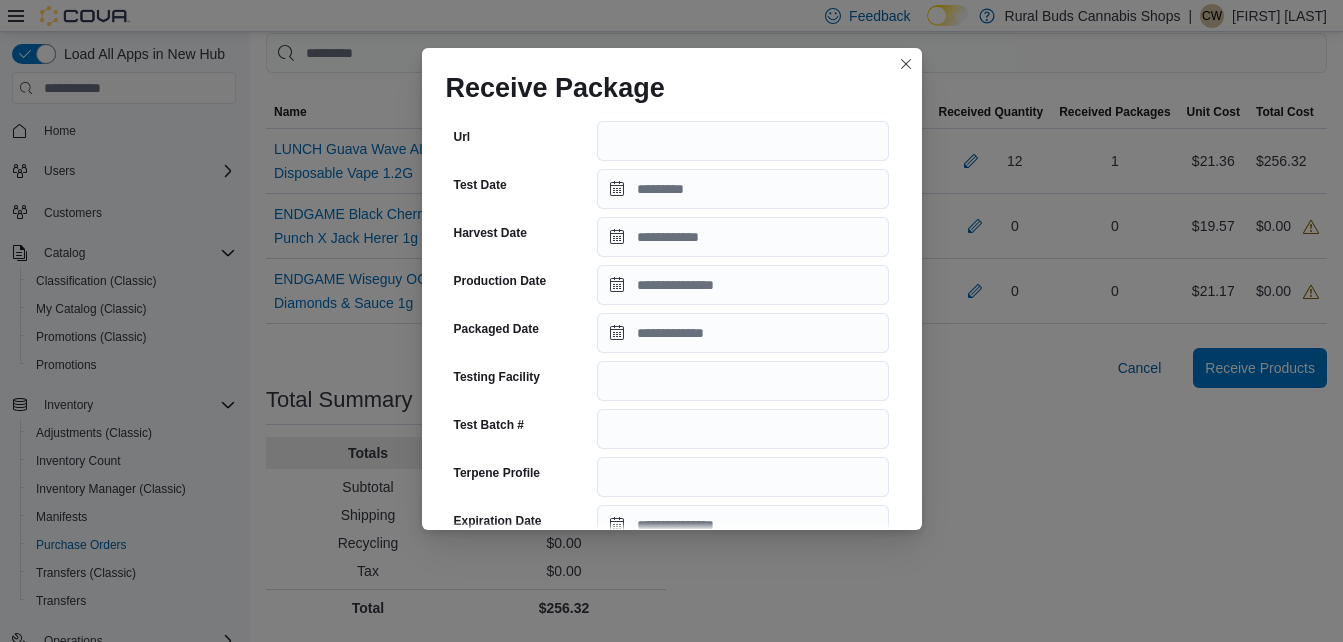 type on "**" 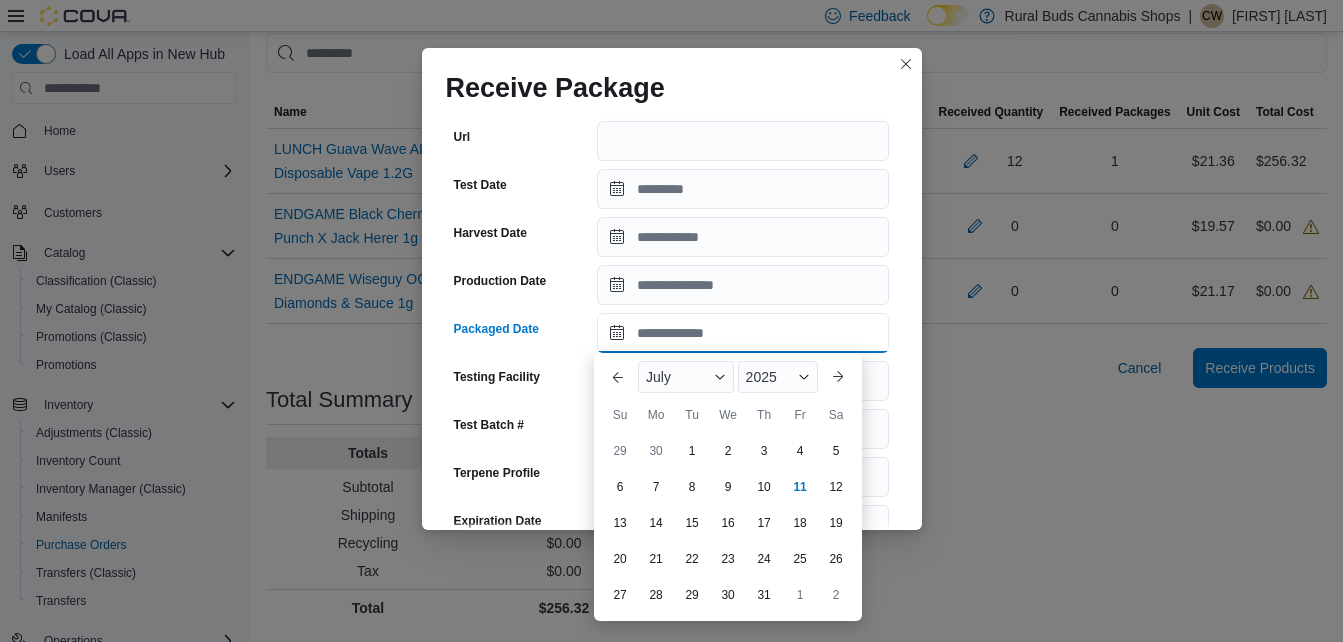 click on "Packaged Date" at bounding box center (743, 333) 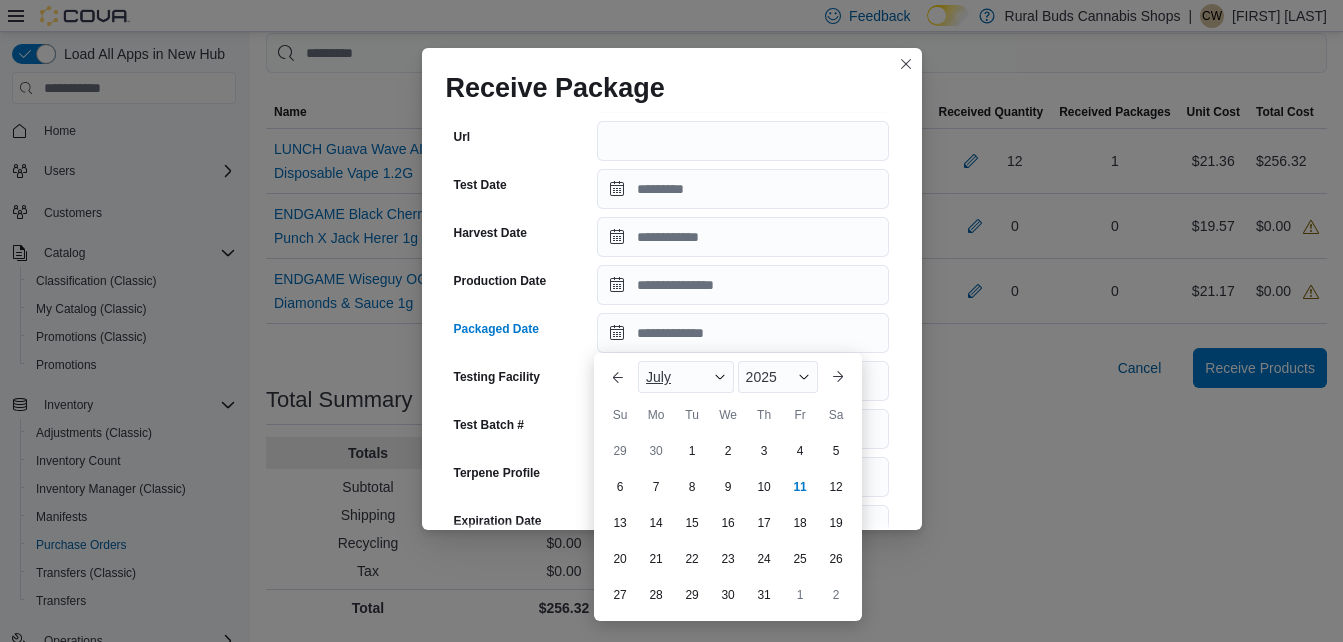click on "July" at bounding box center (686, 377) 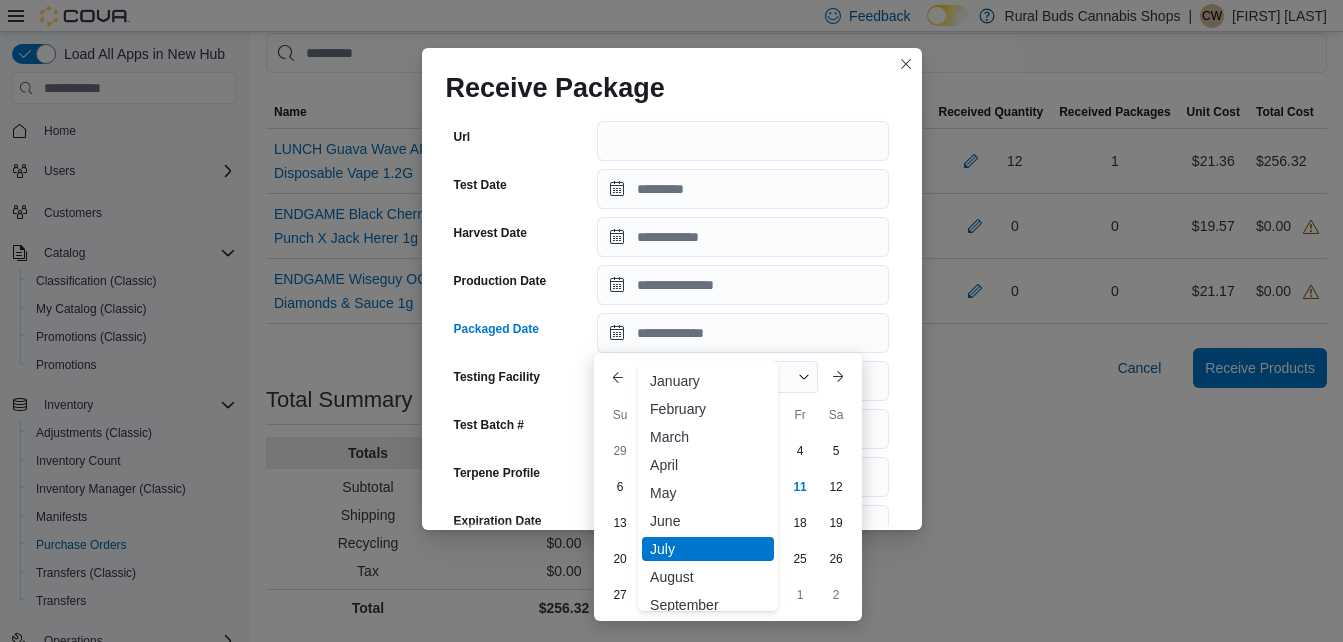 click on "March" at bounding box center [708, 437] 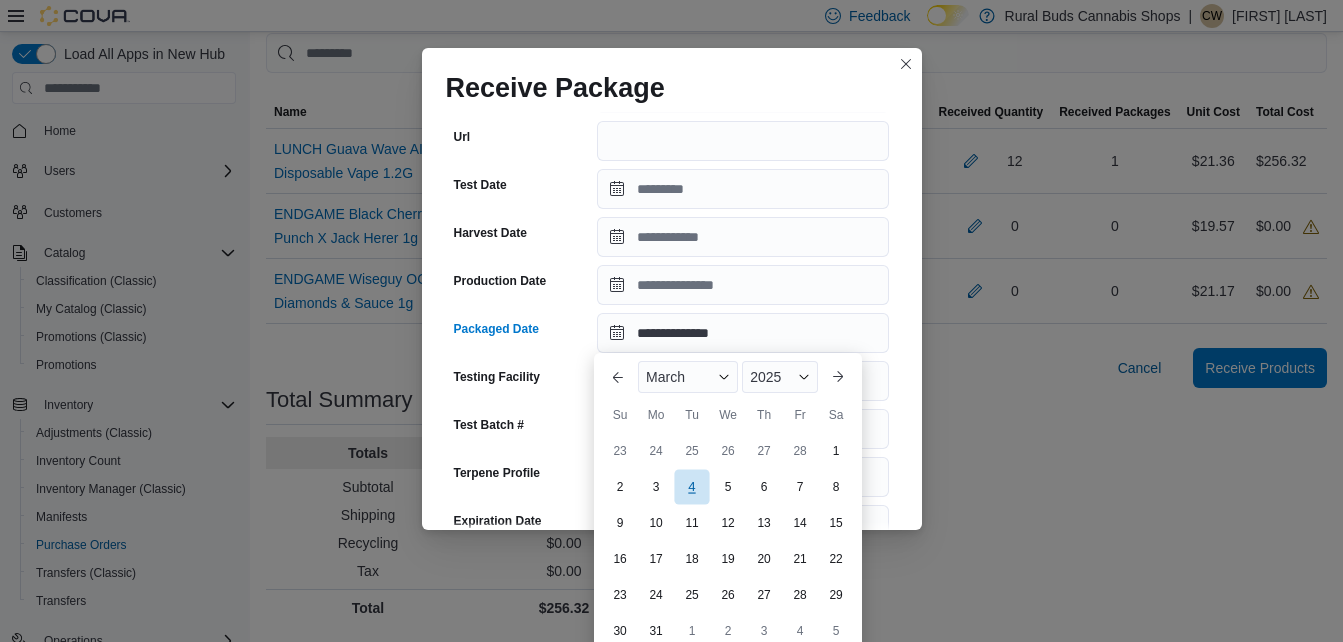 click on "4" at bounding box center [691, 487] 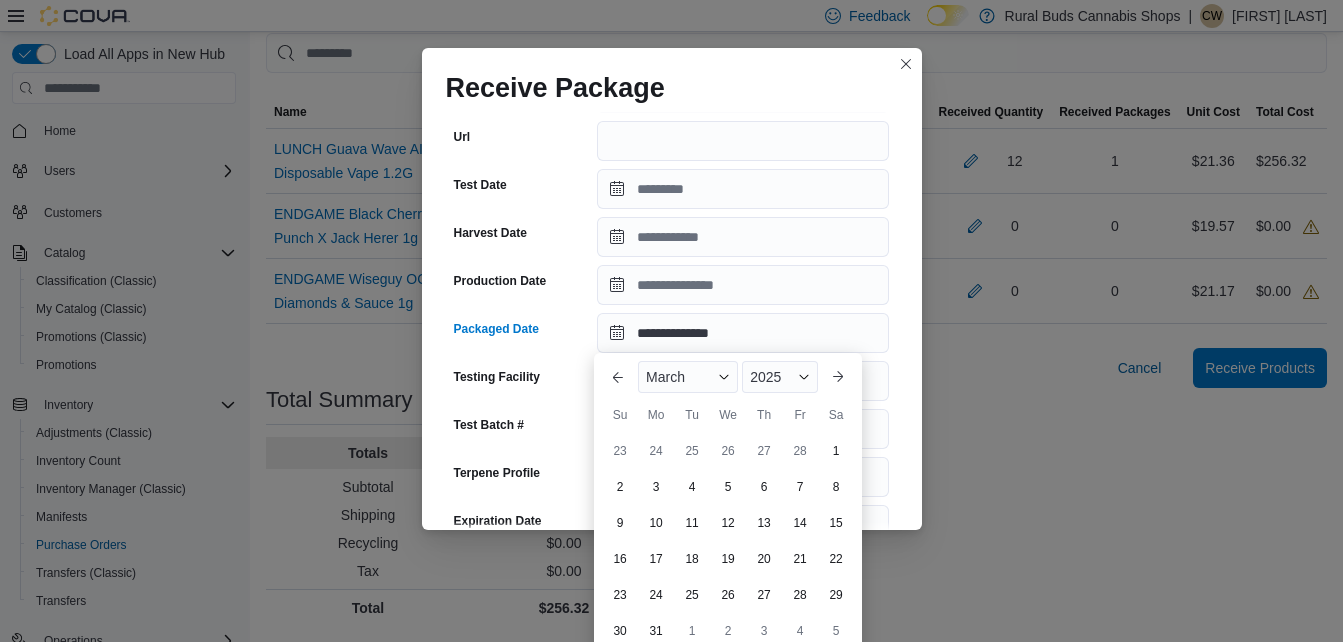 type on "**********" 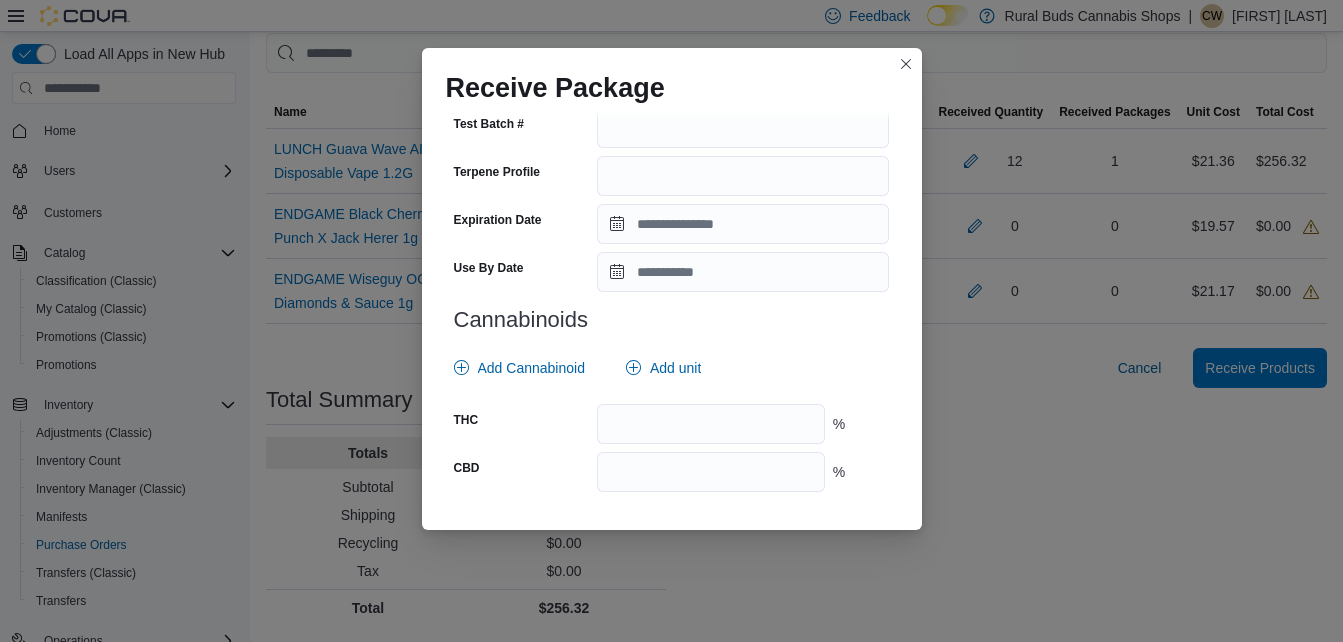 scroll, scrollTop: 766, scrollLeft: 0, axis: vertical 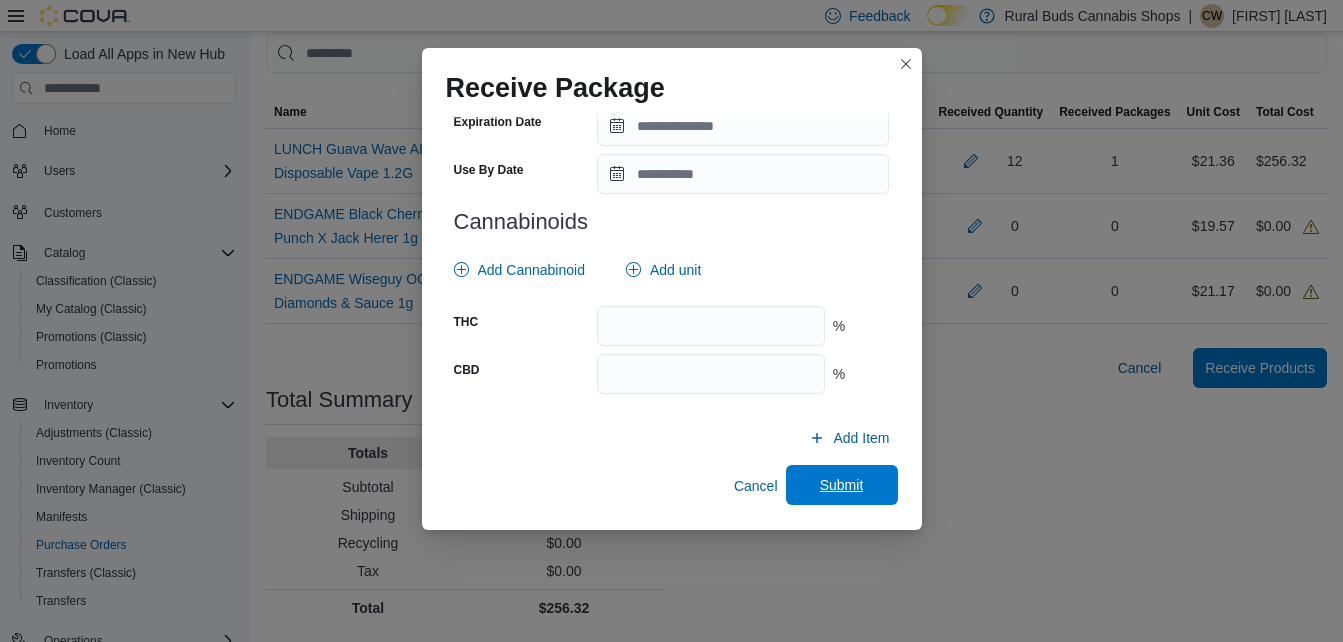 click on "Submit" at bounding box center [842, 485] 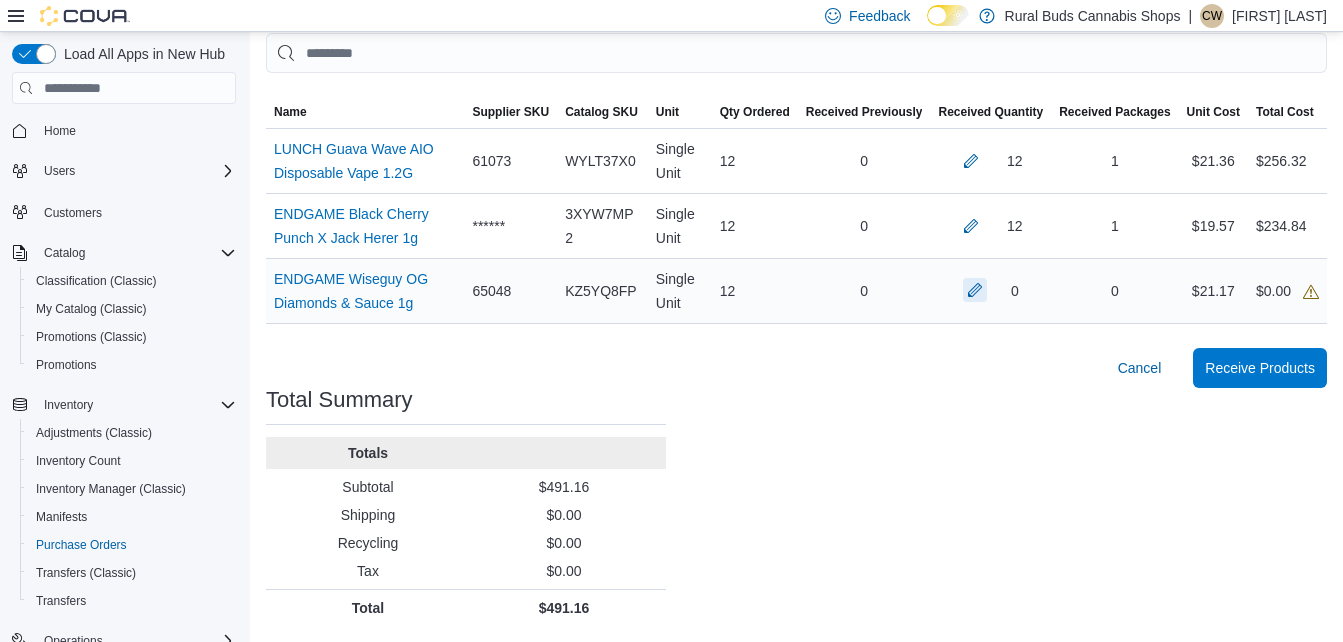 click at bounding box center (975, 290) 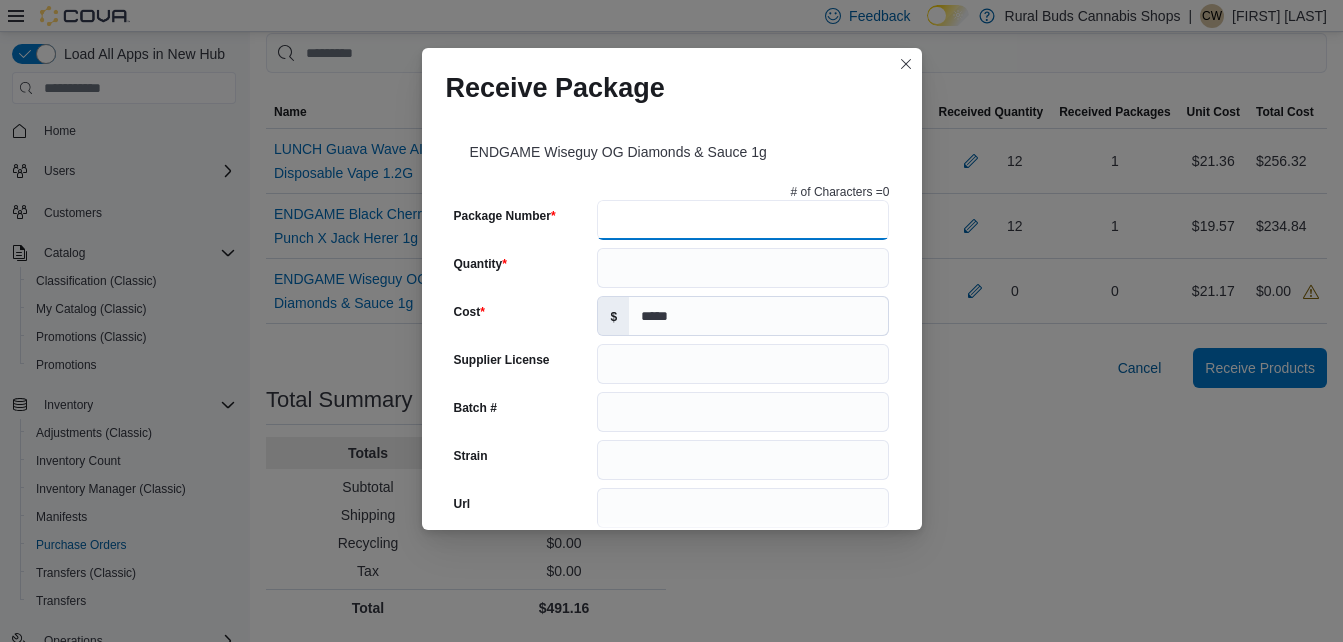 click on "Package Number" at bounding box center [743, 220] 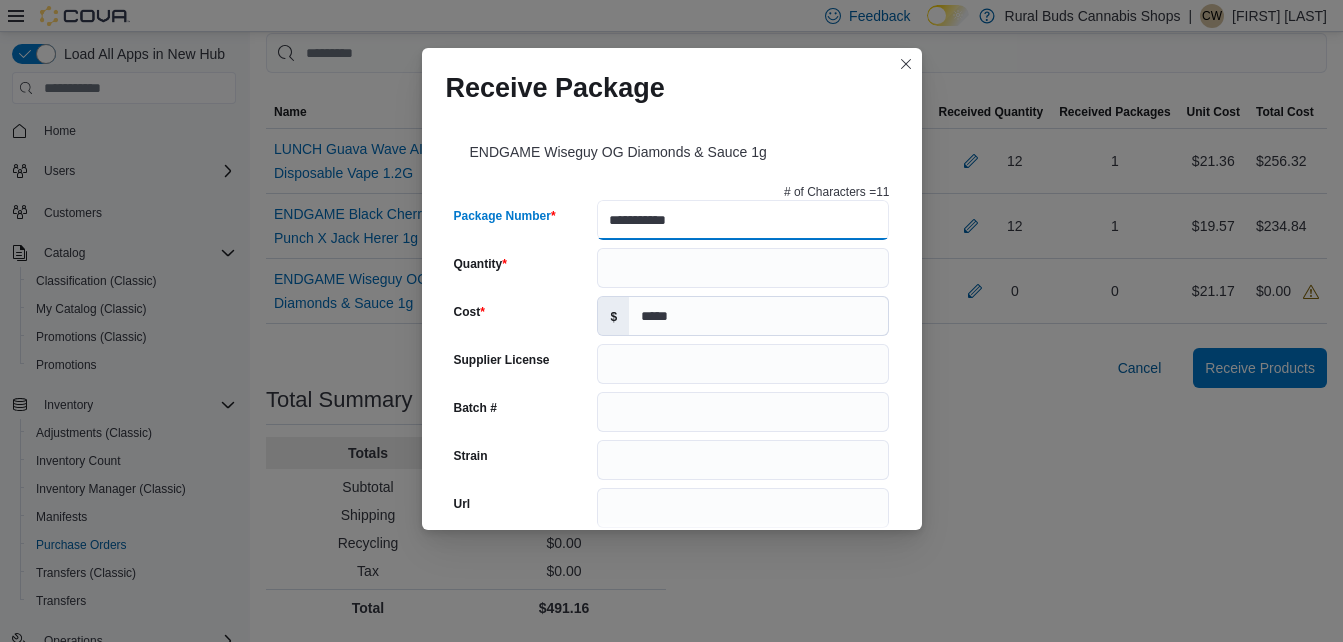 type on "**********" 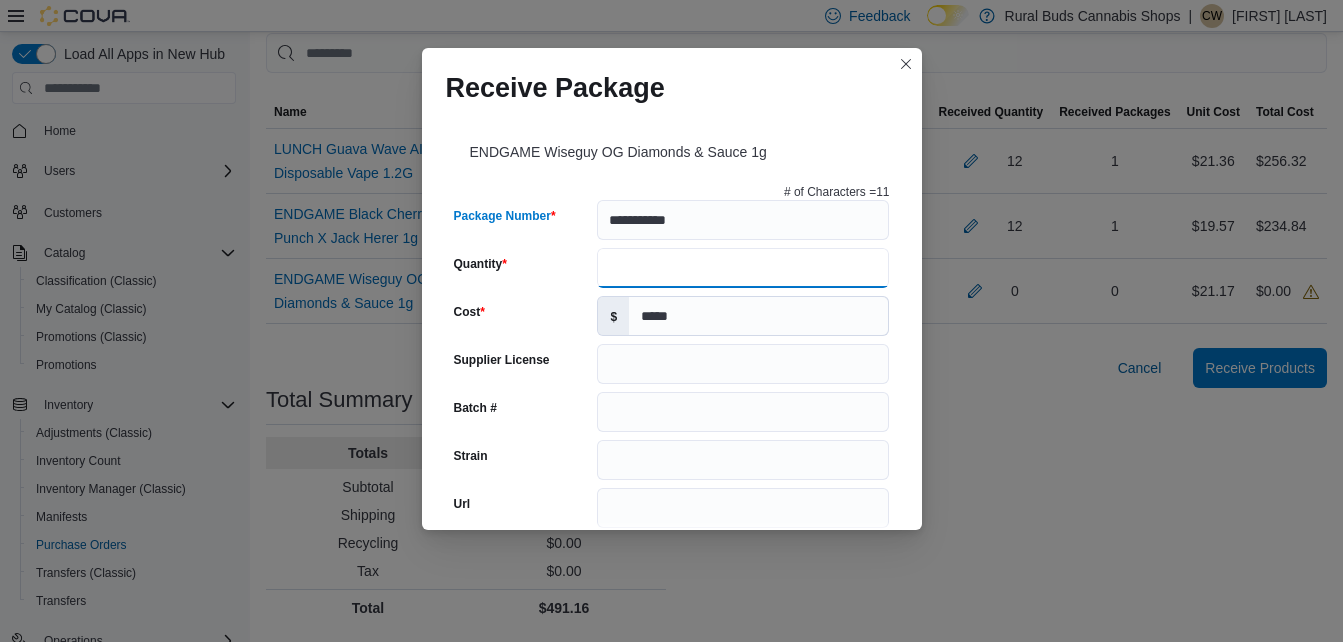 click on "Quantity" at bounding box center (743, 268) 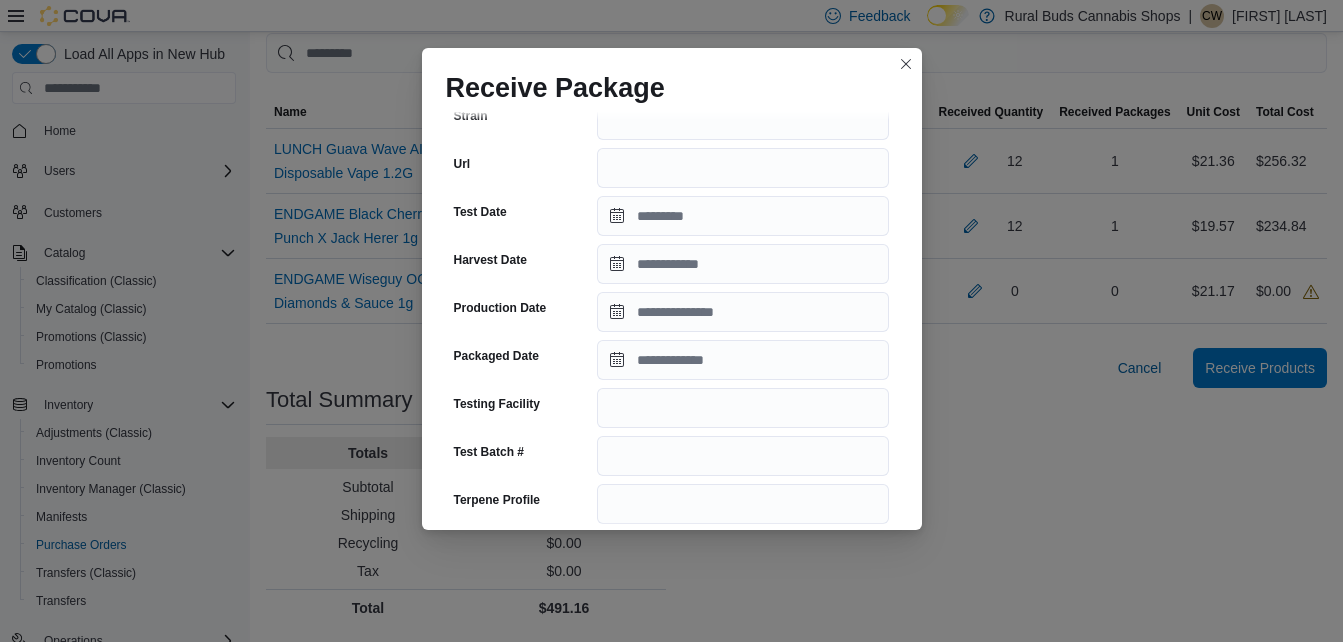 scroll, scrollTop: 367, scrollLeft: 0, axis: vertical 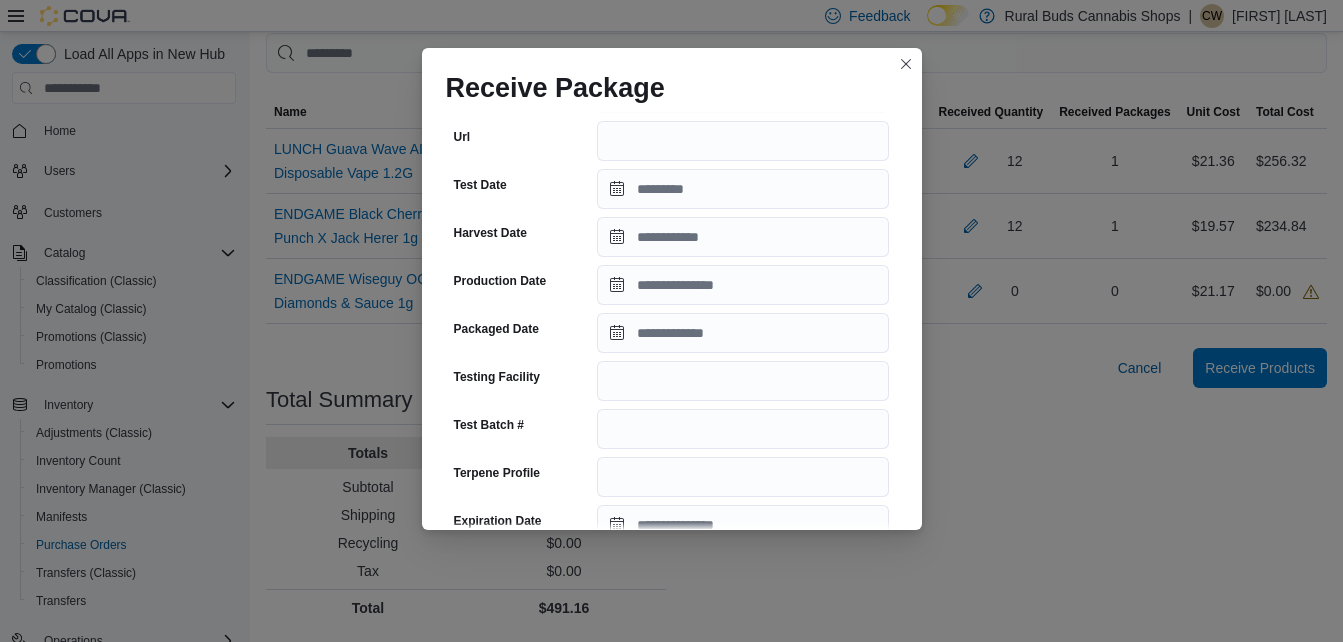 type on "**" 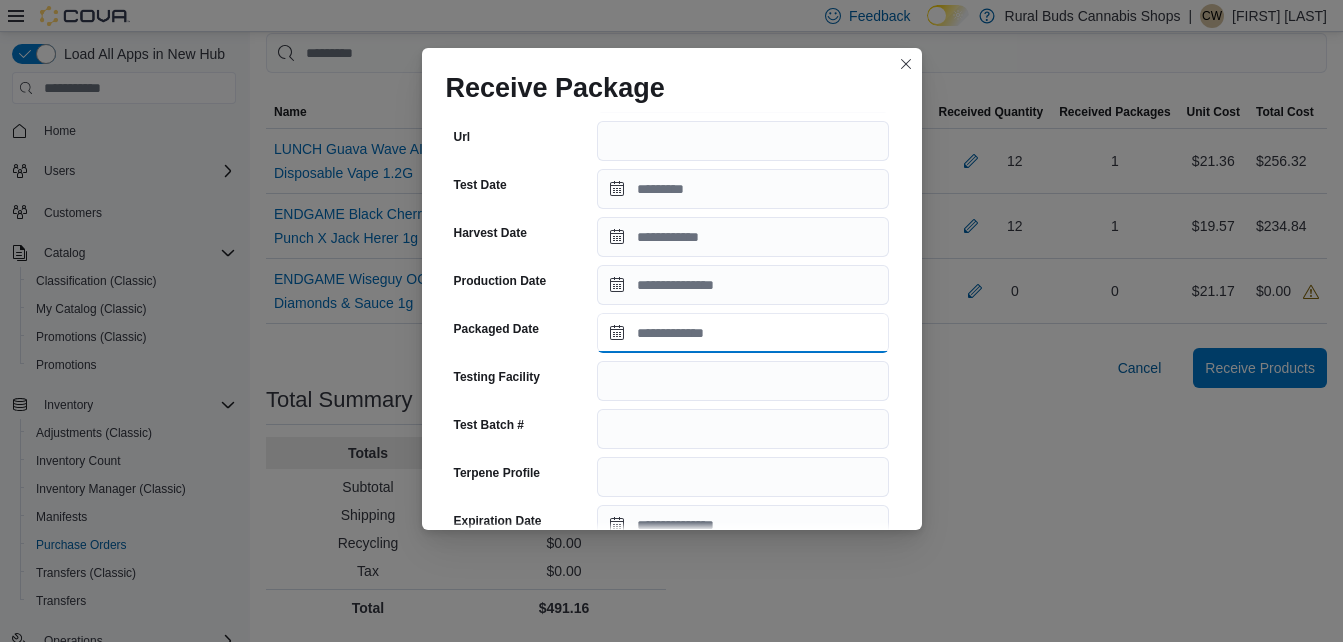 click on "Packaged Date" at bounding box center (743, 333) 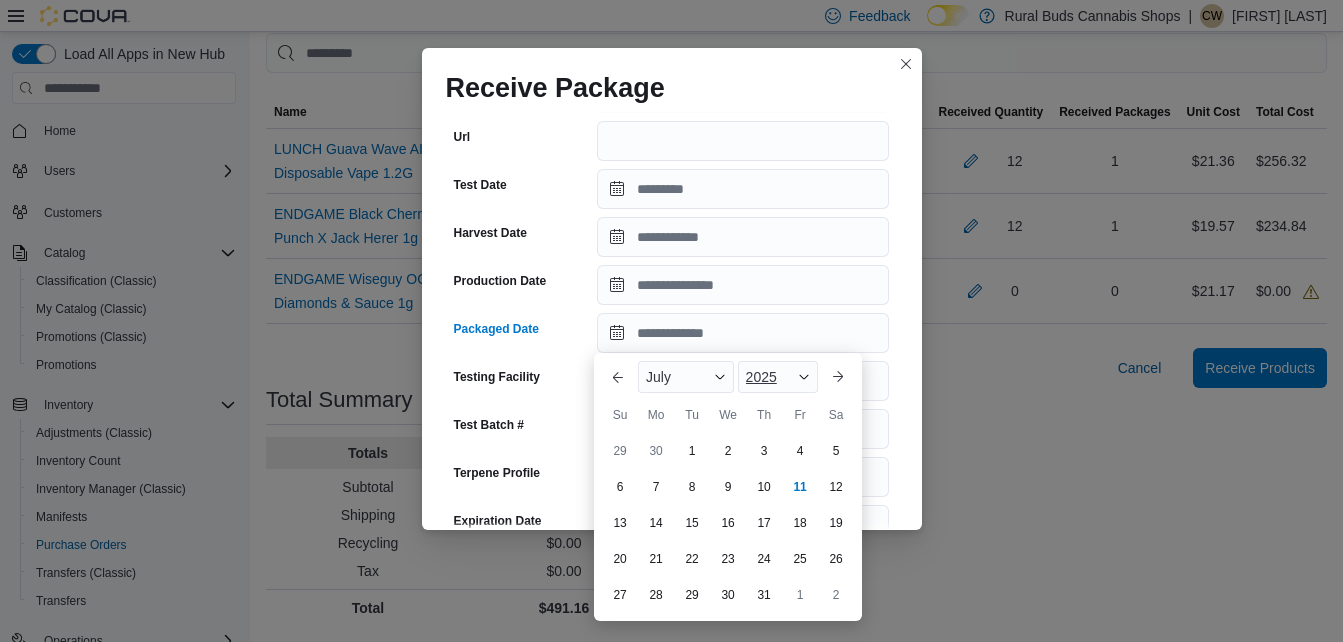 click on "2025" at bounding box center [778, 377] 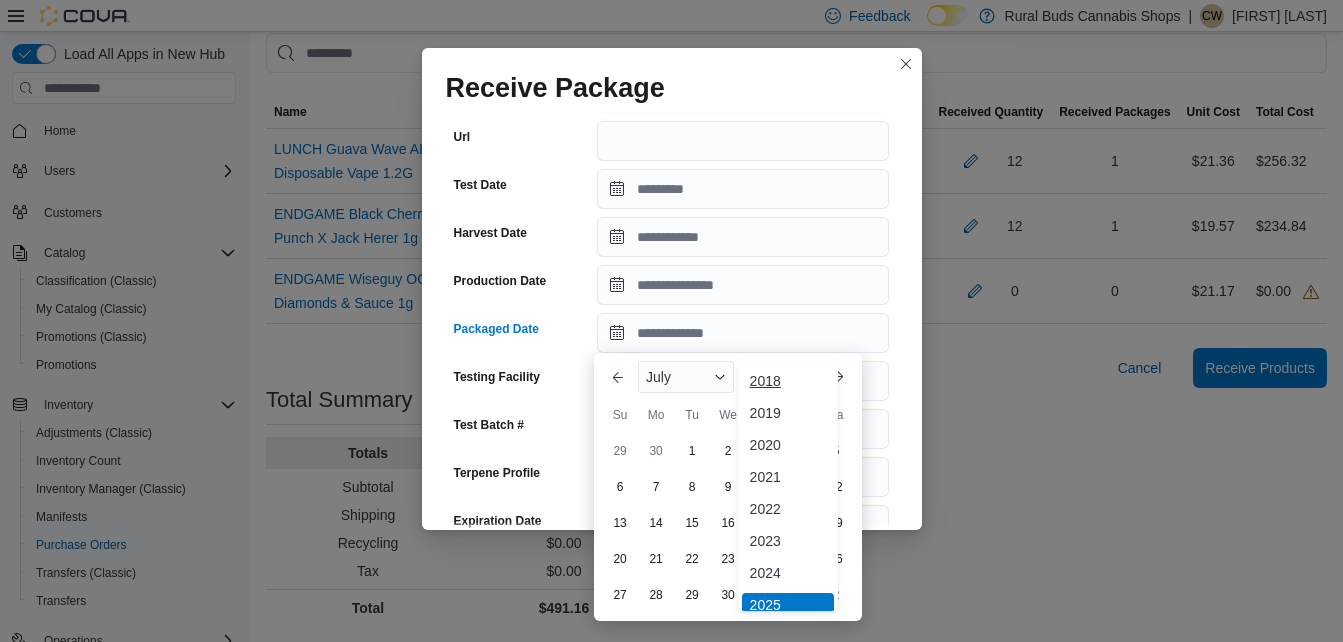 scroll, scrollTop: 6, scrollLeft: 0, axis: vertical 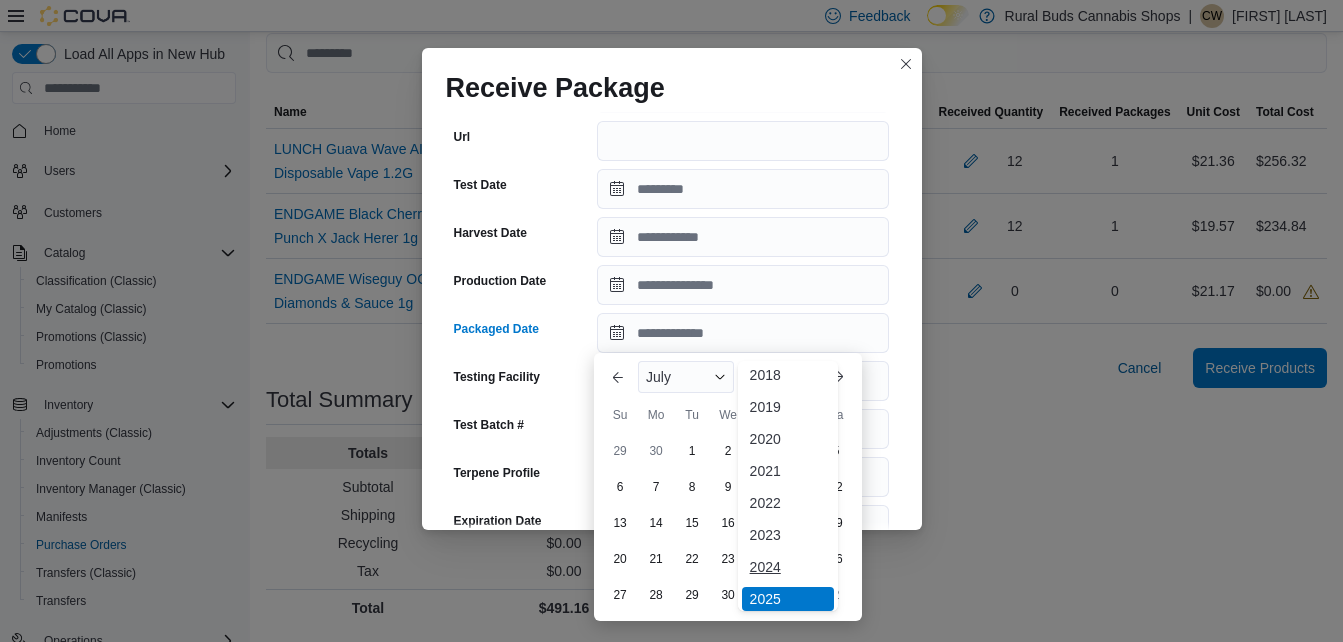 click on "2024" at bounding box center (788, 567) 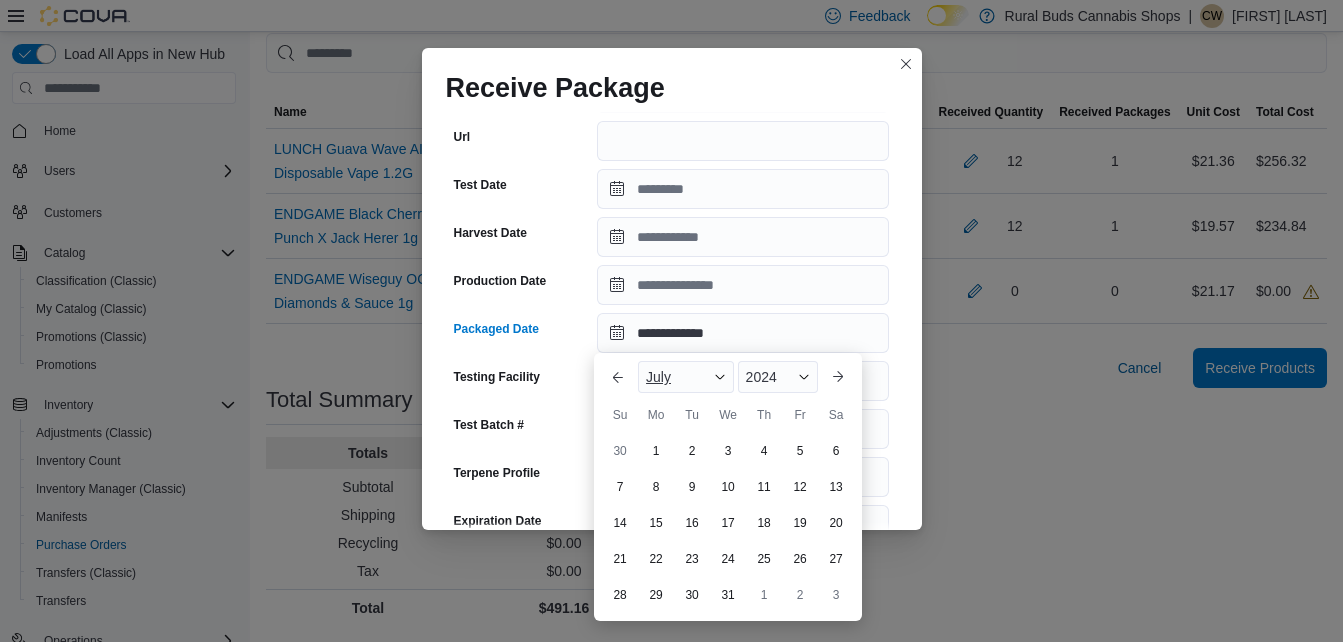 click on "July" at bounding box center [686, 377] 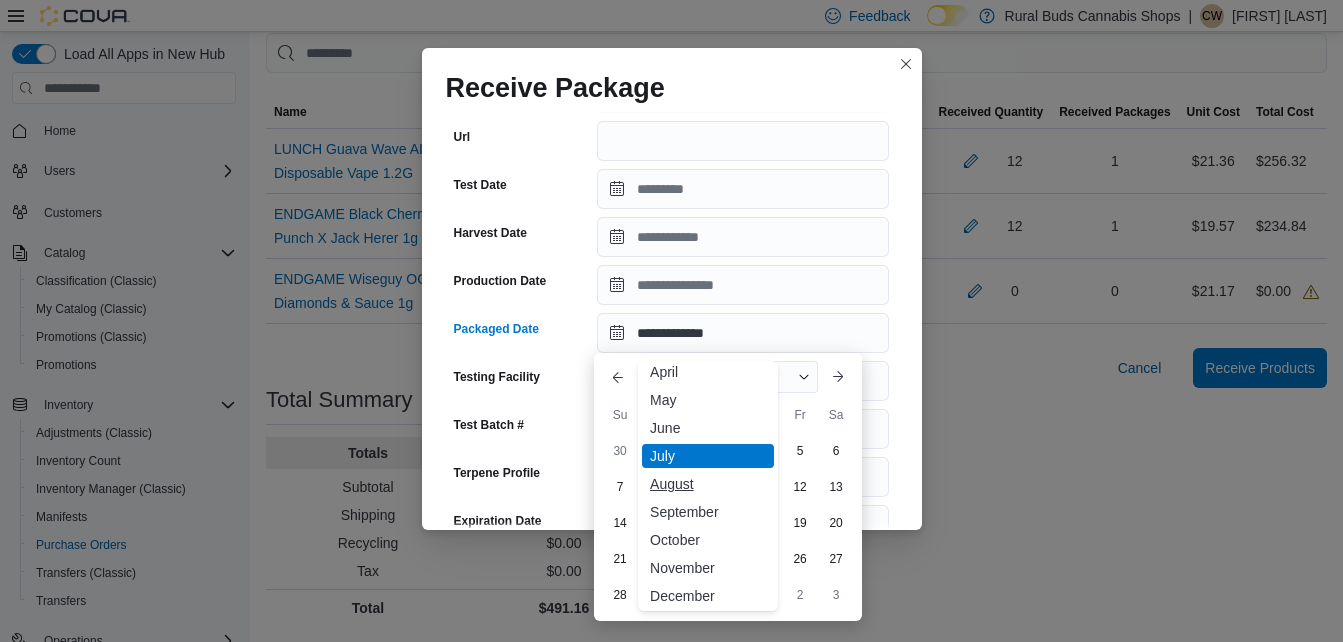 scroll, scrollTop: 98, scrollLeft: 0, axis: vertical 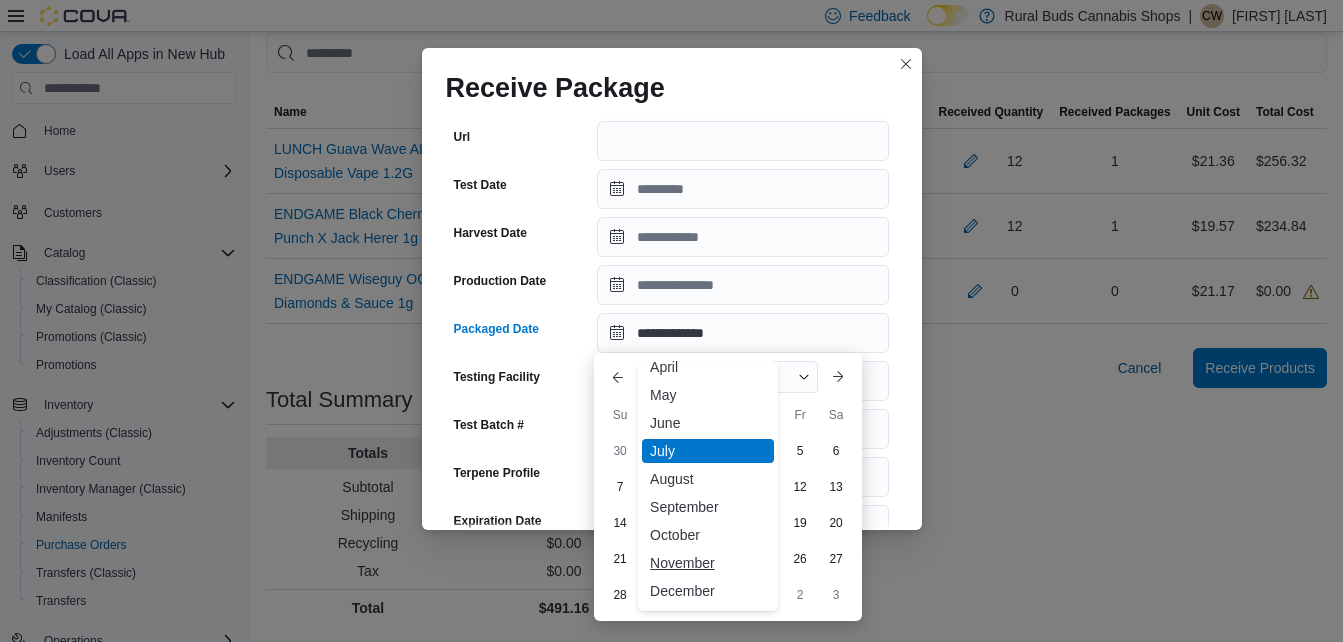 click on "November" at bounding box center (708, 563) 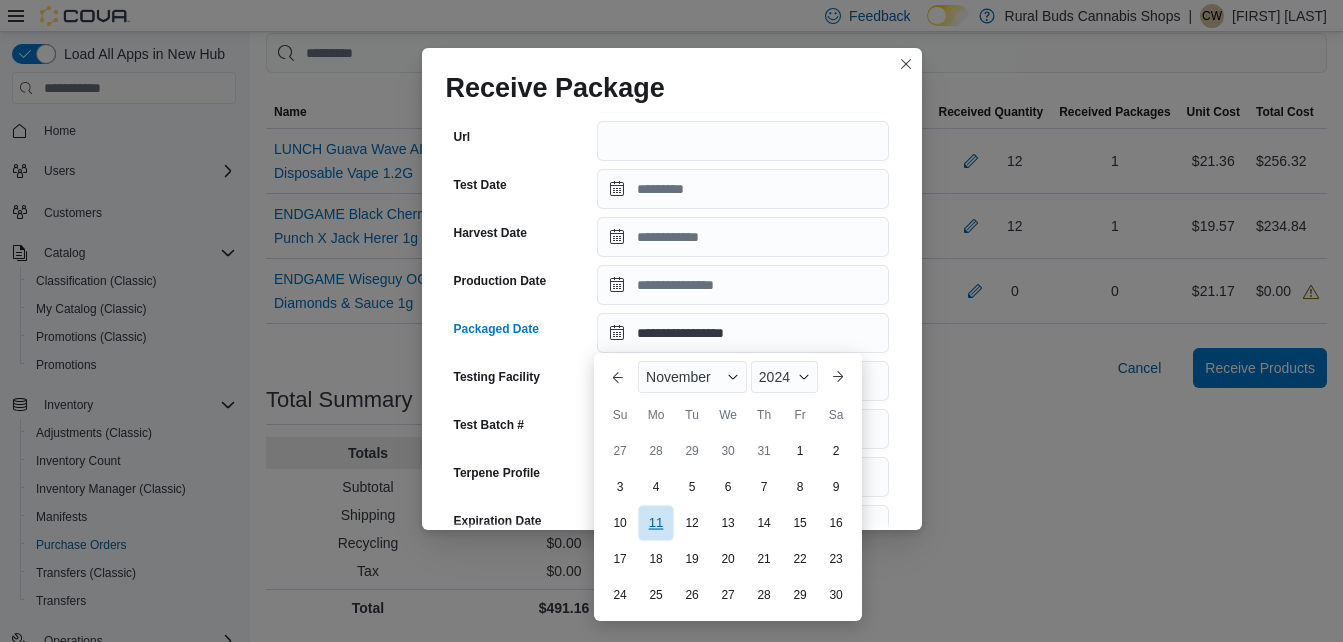 click on "11" at bounding box center (655, 523) 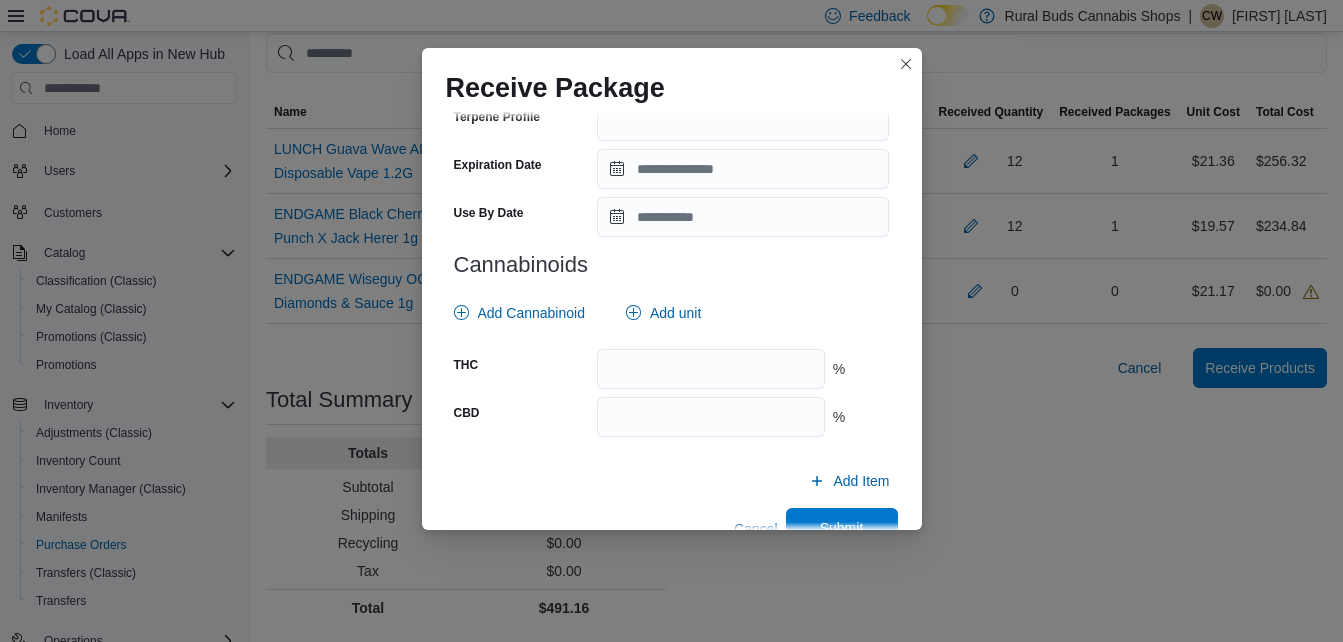 scroll, scrollTop: 766, scrollLeft: 0, axis: vertical 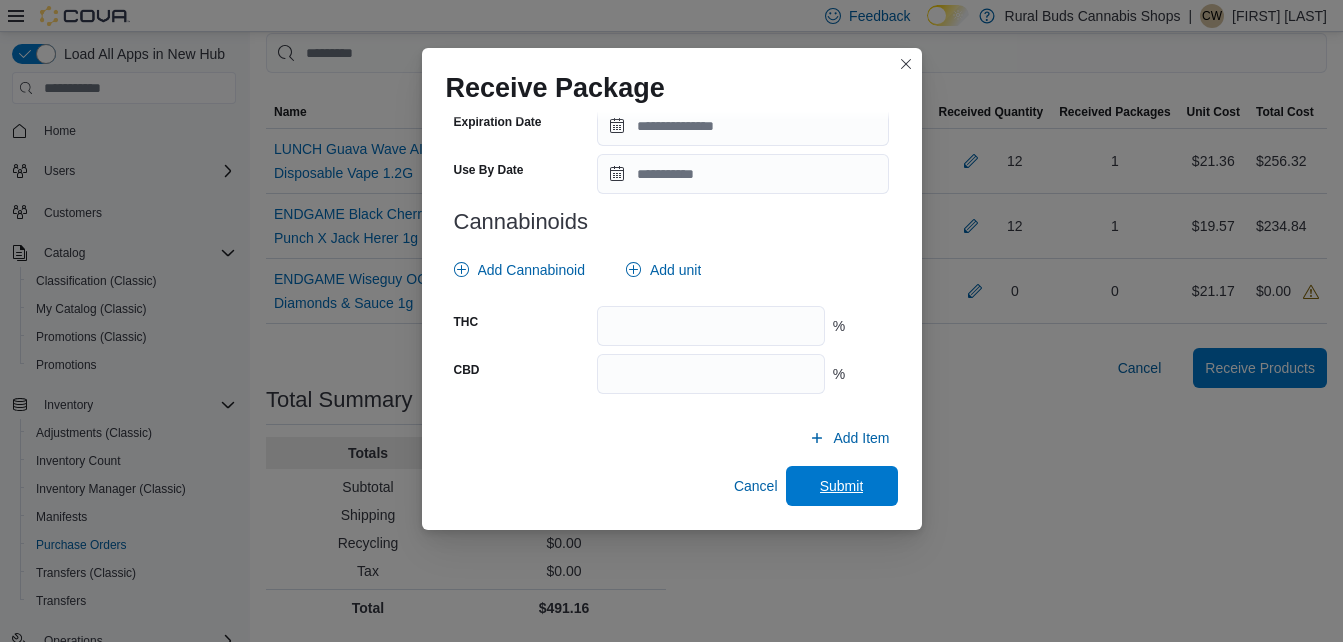 click on "Submit" at bounding box center (842, 486) 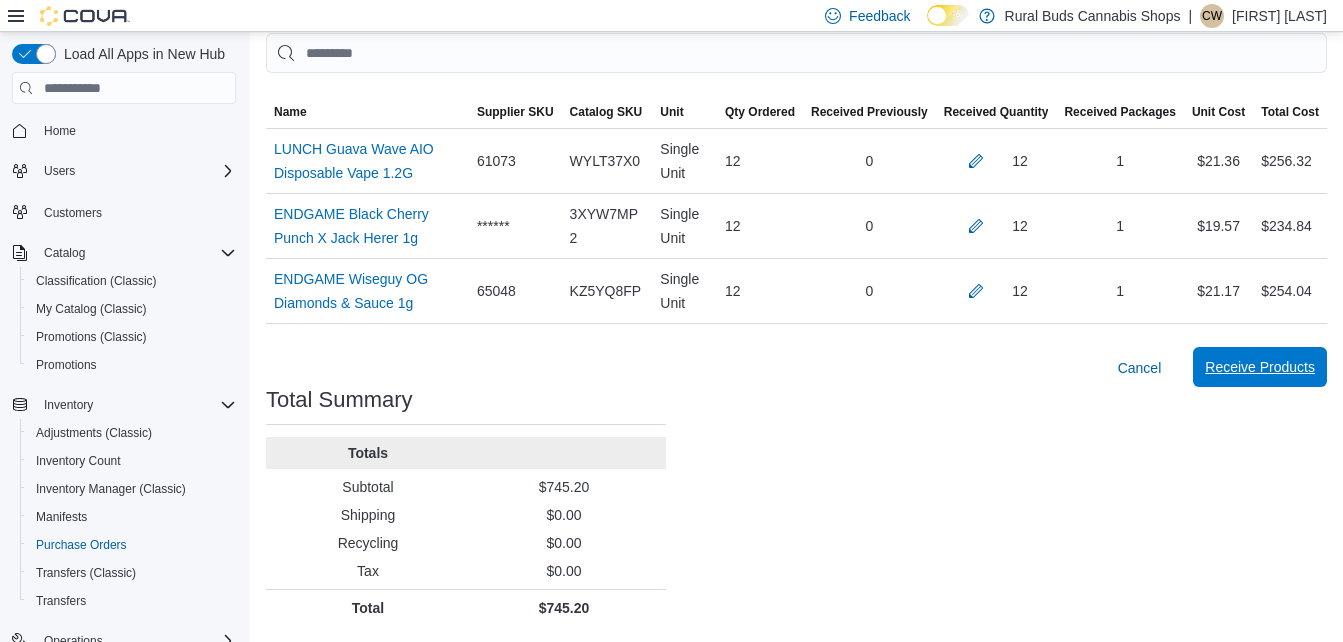 click on "Receive Products" at bounding box center [1260, 367] 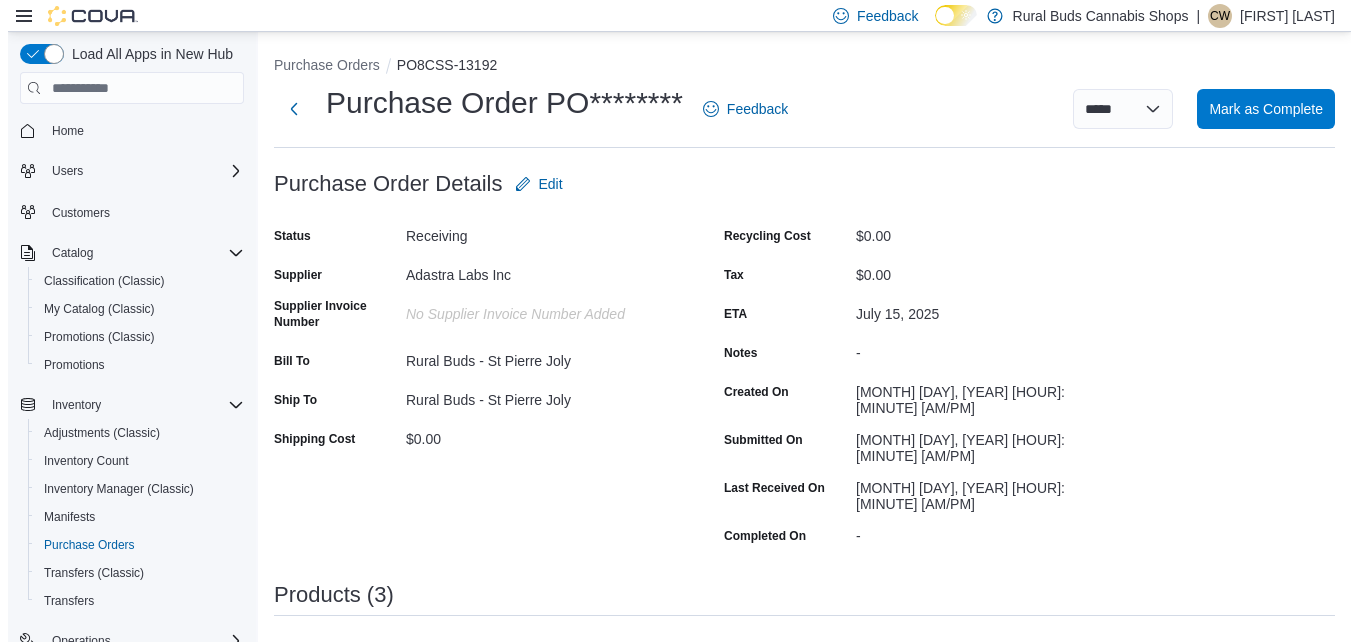 scroll, scrollTop: 0, scrollLeft: 0, axis: both 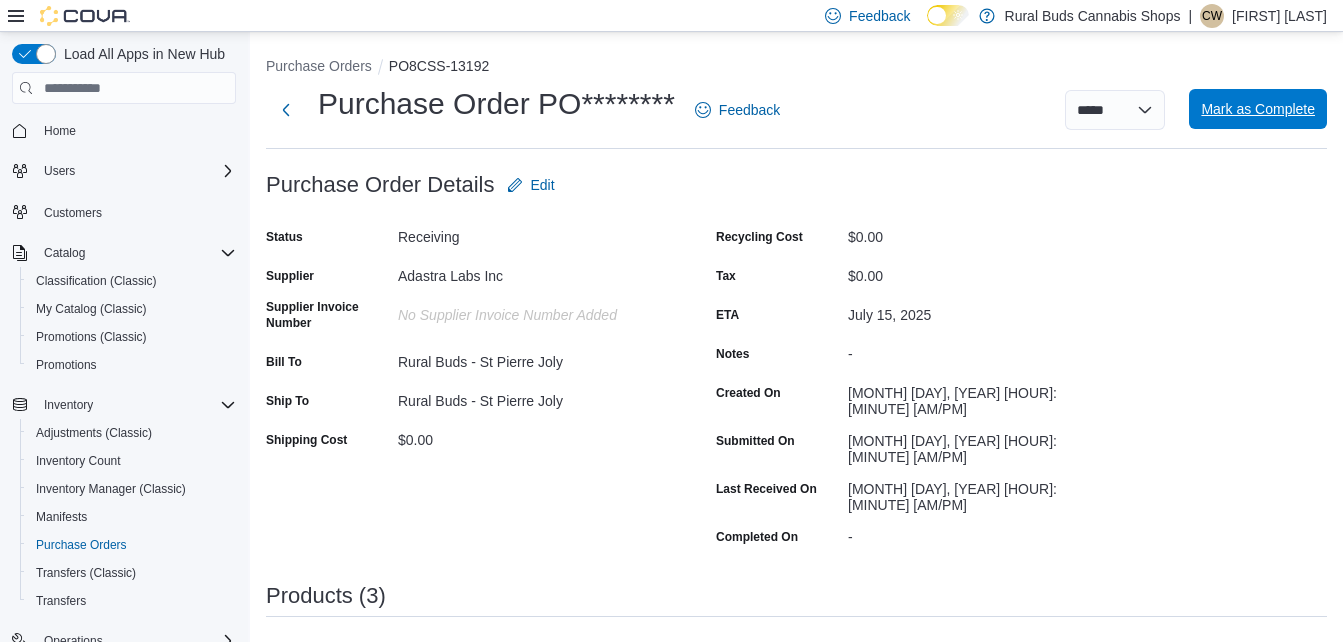 click on "Mark as Complete" at bounding box center [1258, 109] 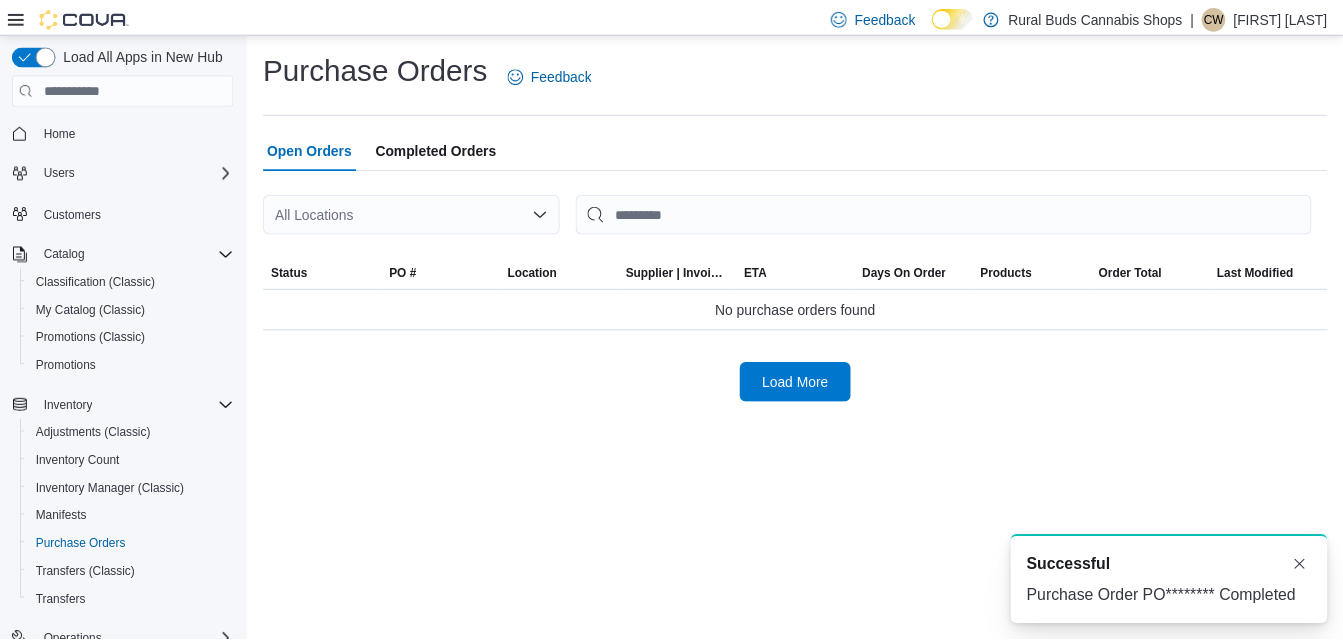 scroll, scrollTop: 0, scrollLeft: 0, axis: both 